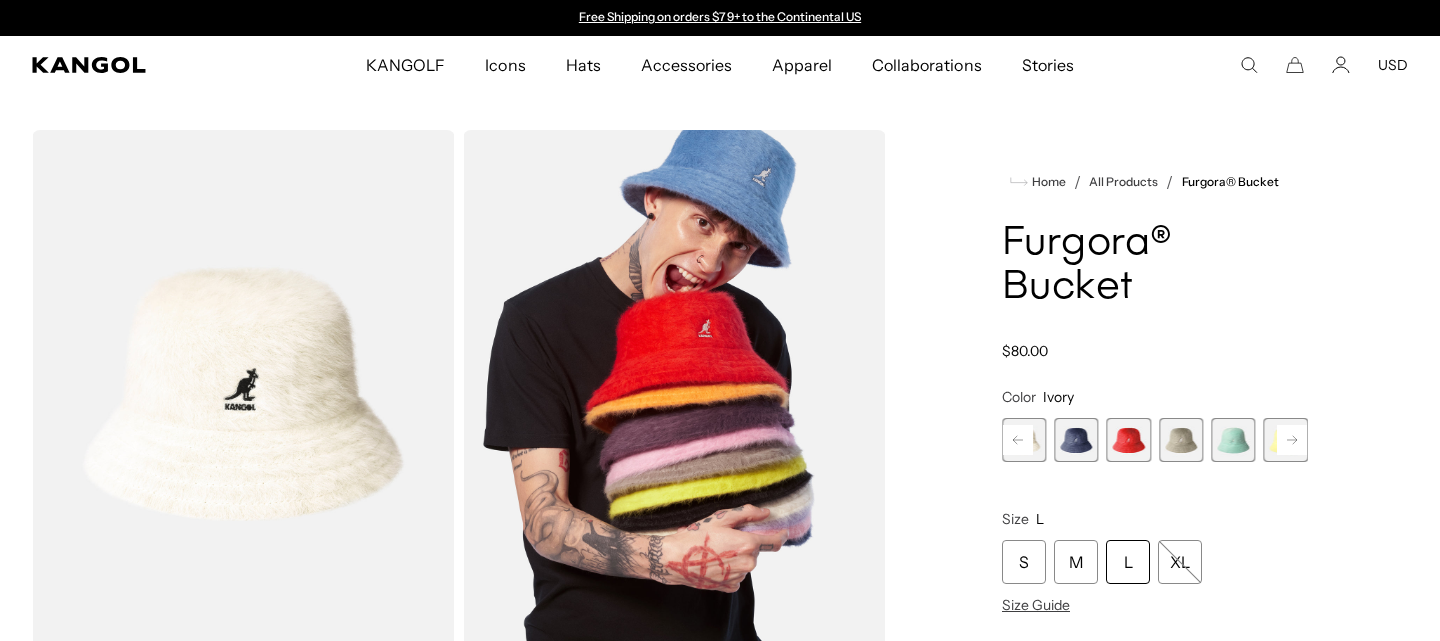 scroll, scrollTop: 0, scrollLeft: 0, axis: both 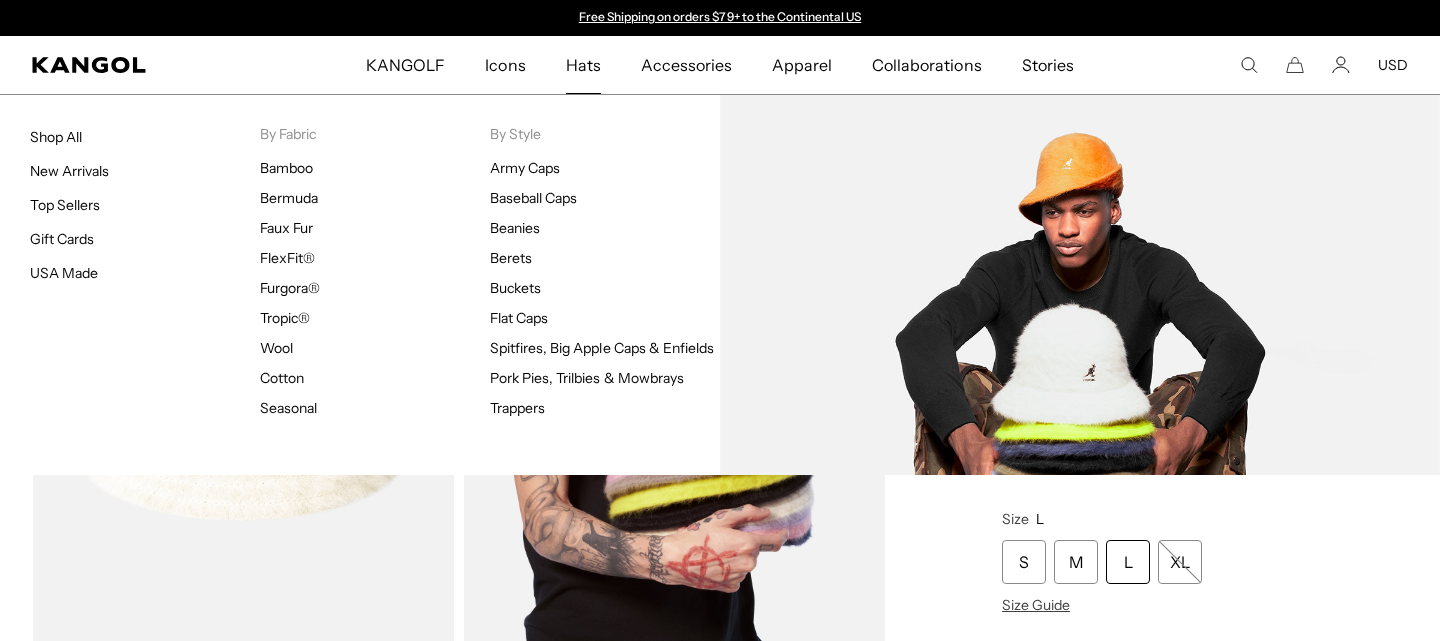 click at bounding box center [1080, 285] 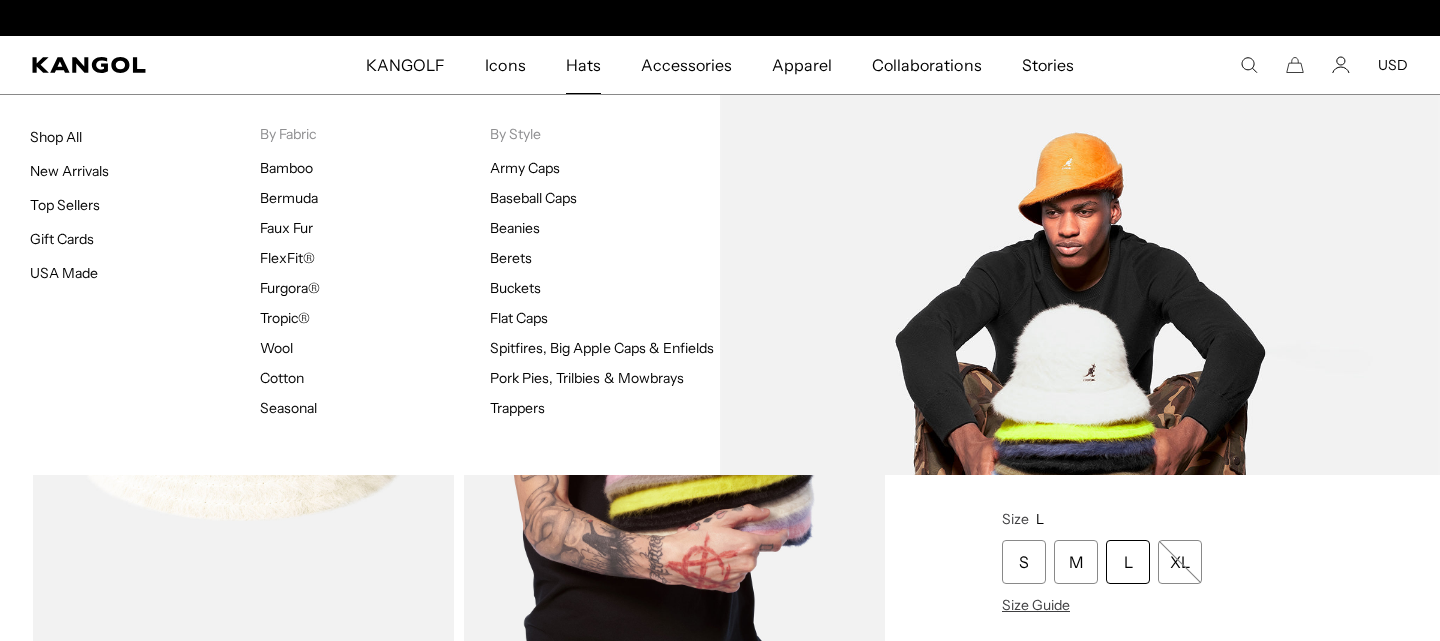 scroll, scrollTop: 0, scrollLeft: 411, axis: horizontal 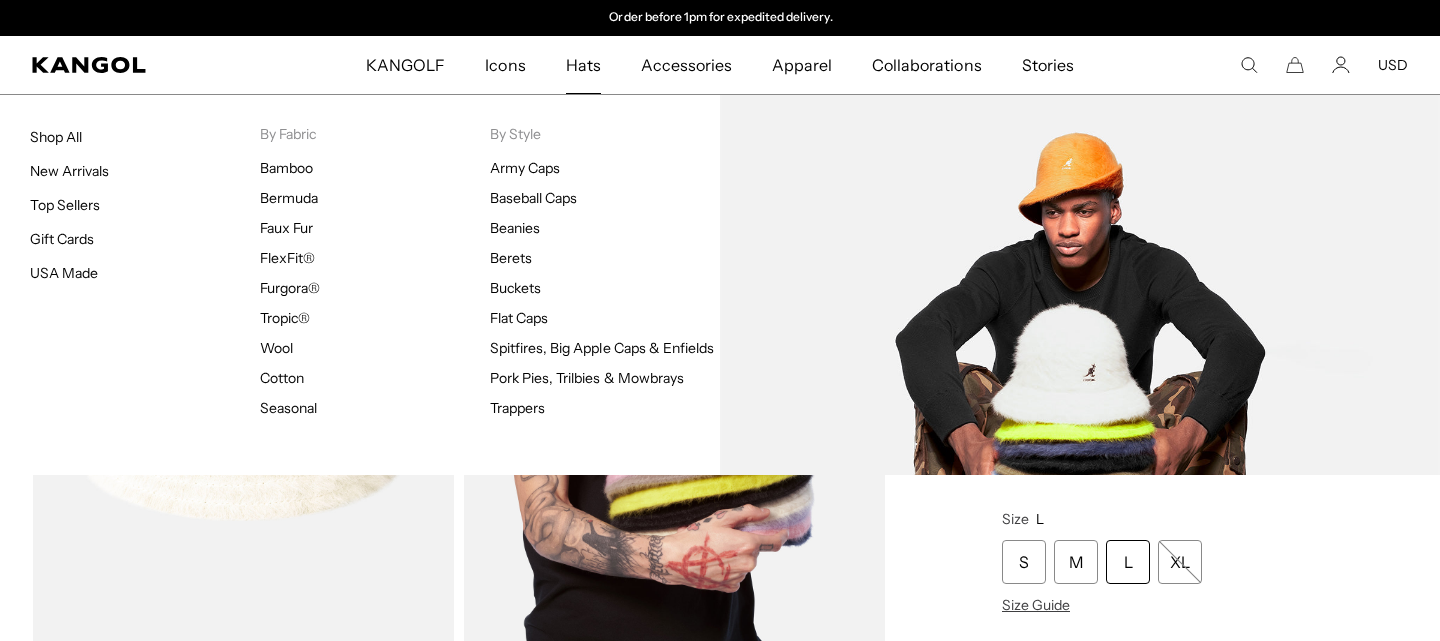 click at bounding box center (1080, 285) 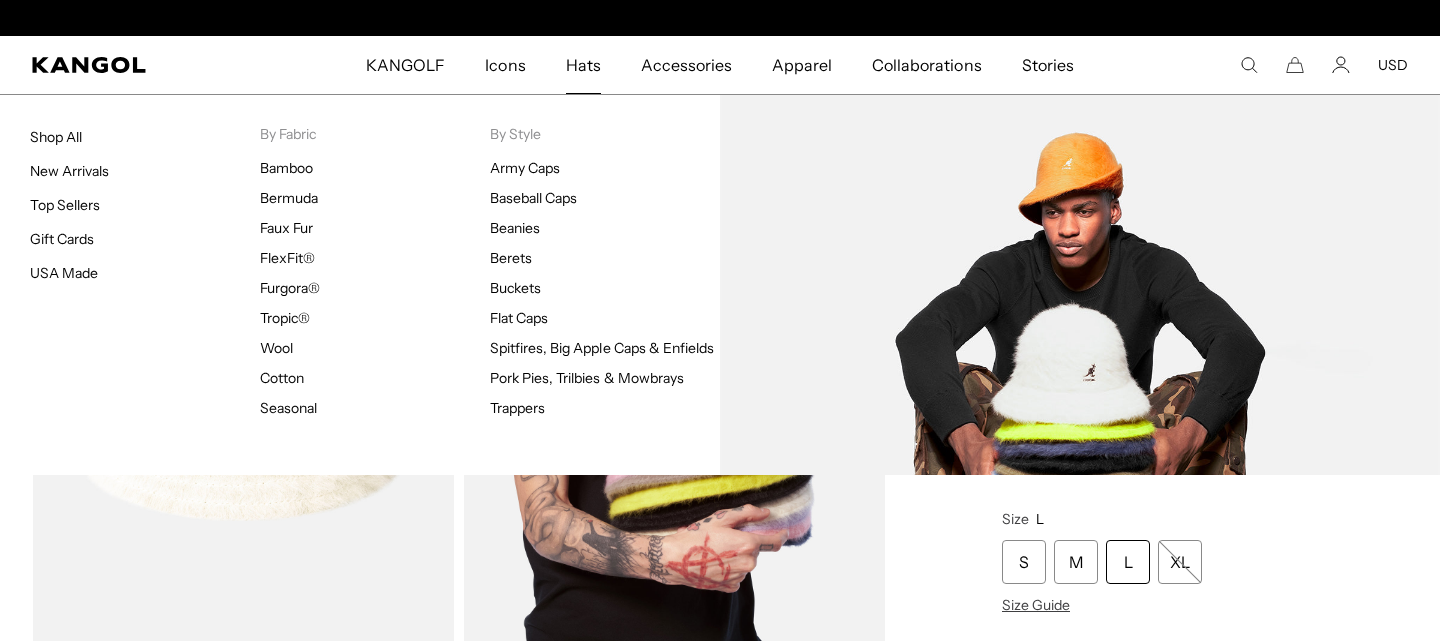 click at bounding box center [1080, 285] 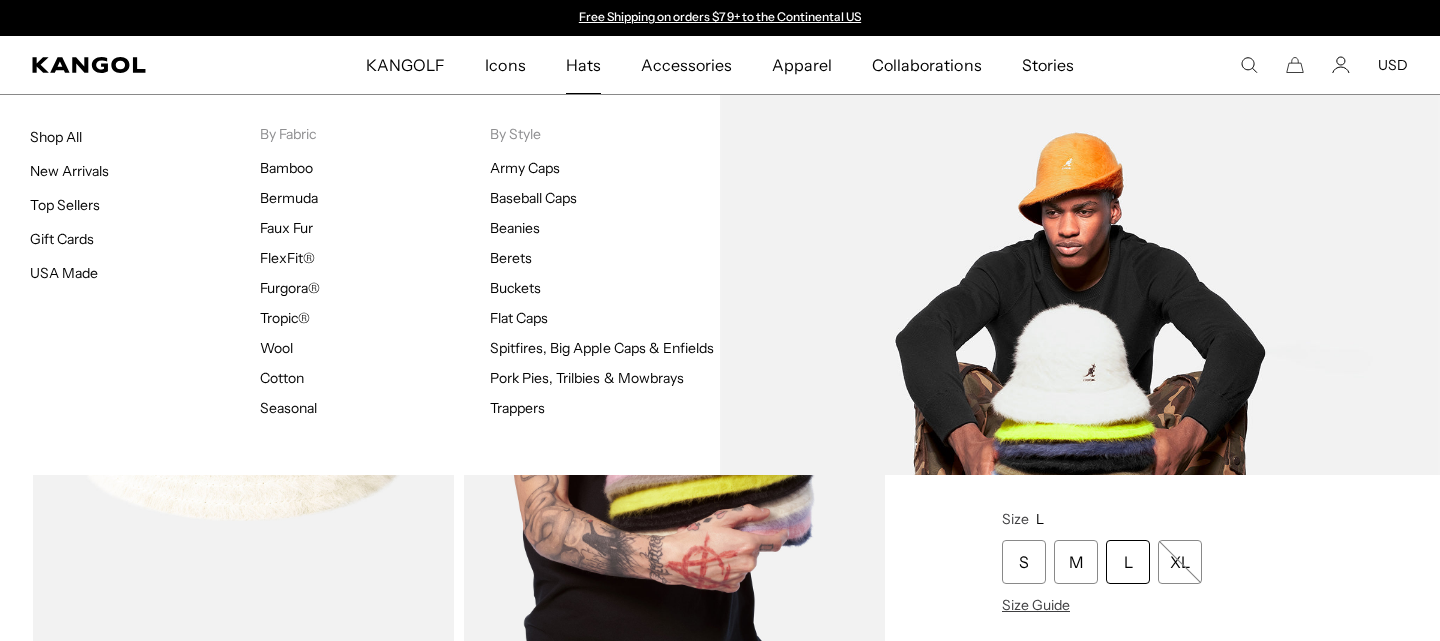 click at bounding box center (1080, 285) 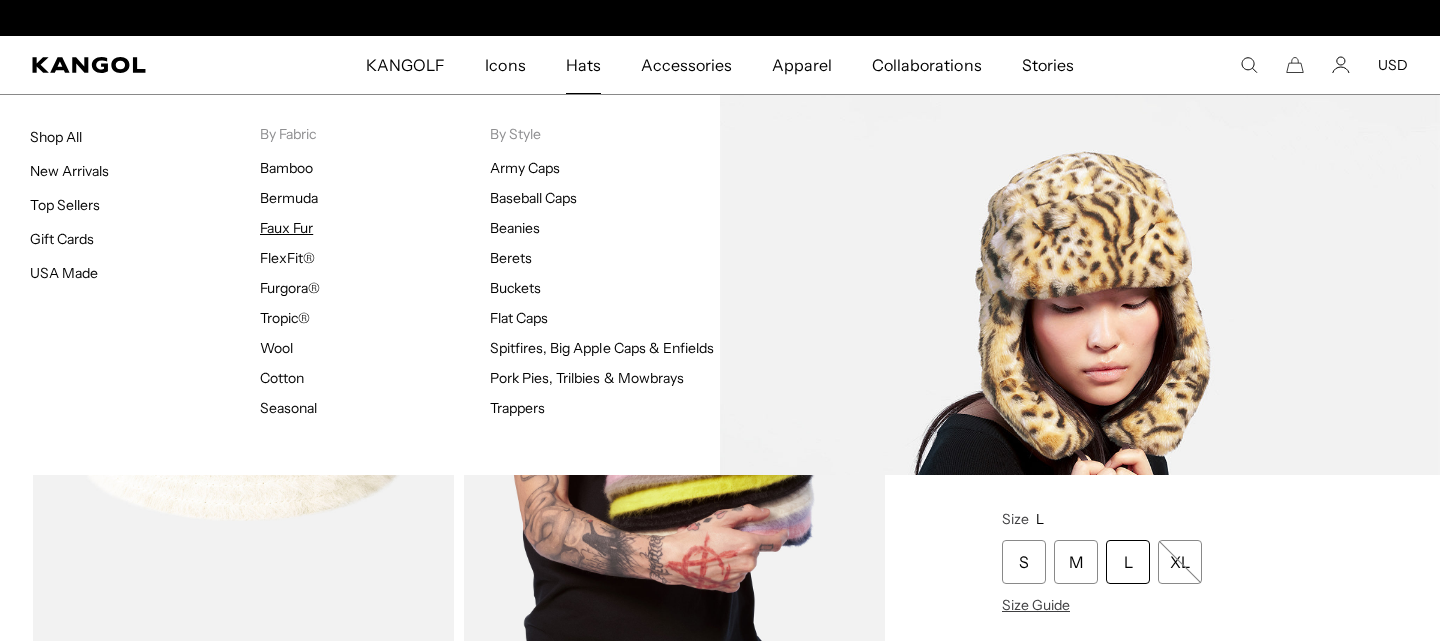 scroll, scrollTop: 0, scrollLeft: 411, axis: horizontal 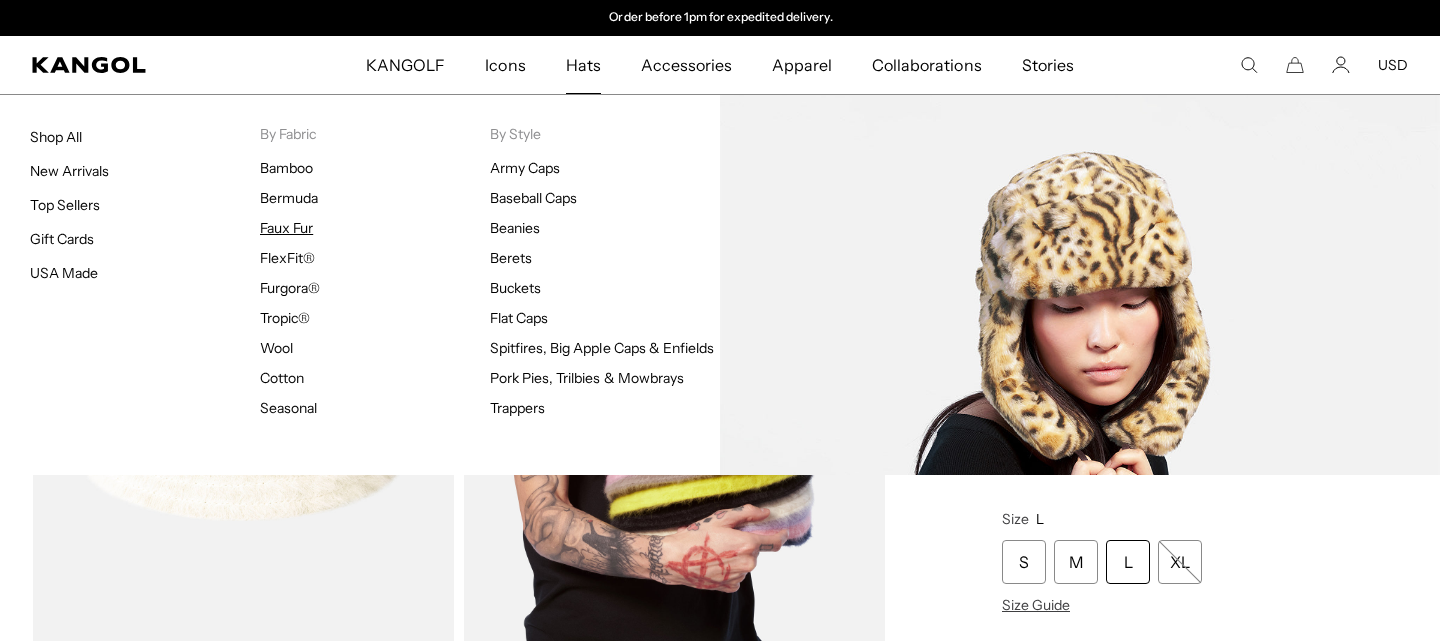 click on "Faux Fur" at bounding box center [286, 228] 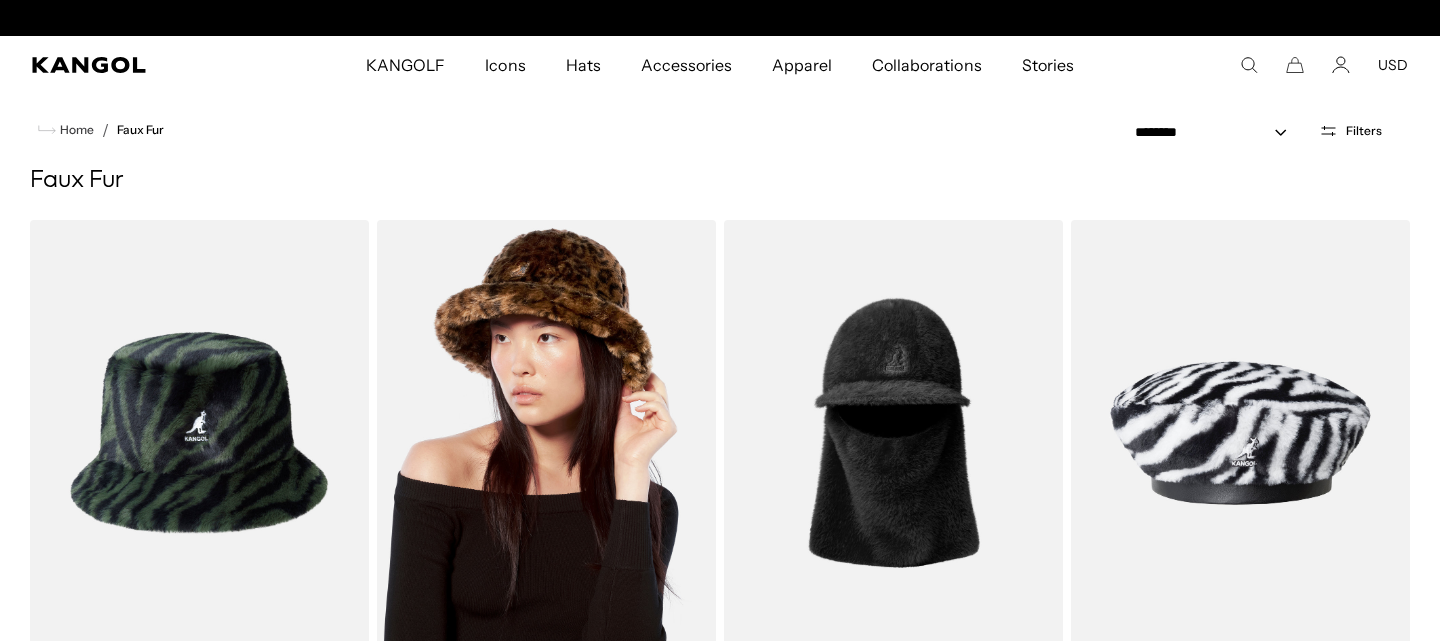 scroll, scrollTop: 0, scrollLeft: 0, axis: both 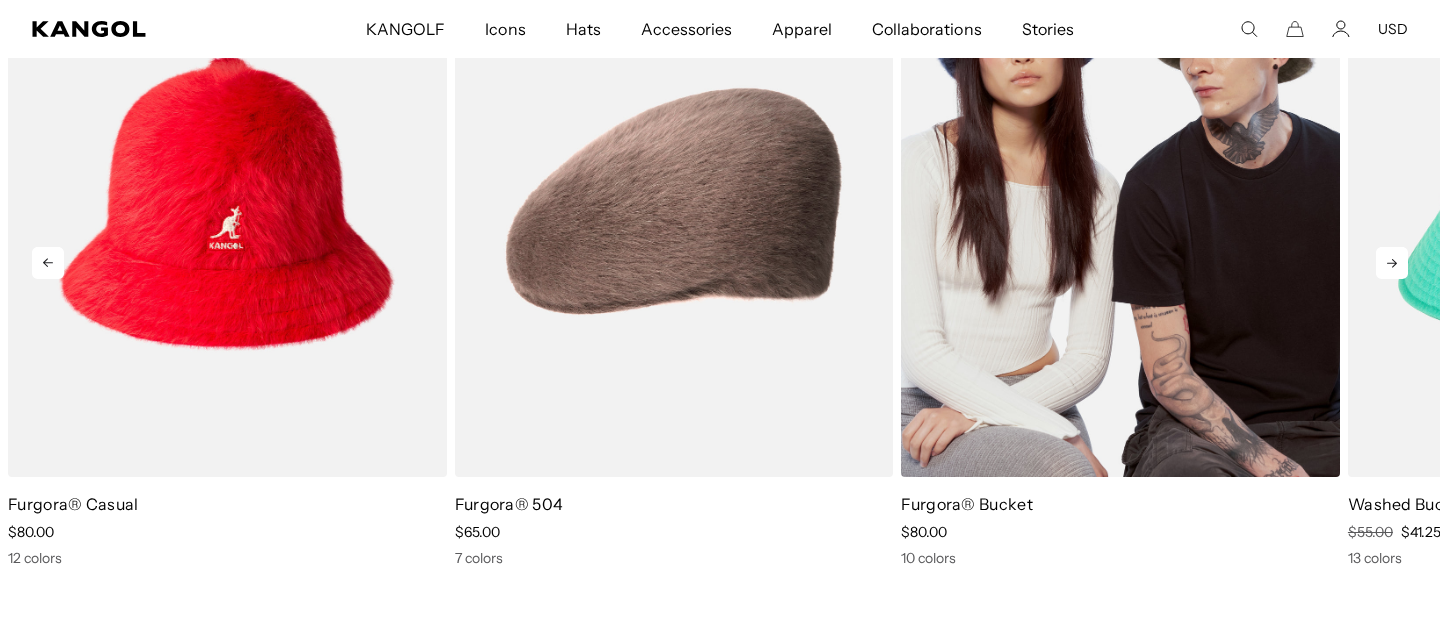 click at bounding box center [1120, 202] 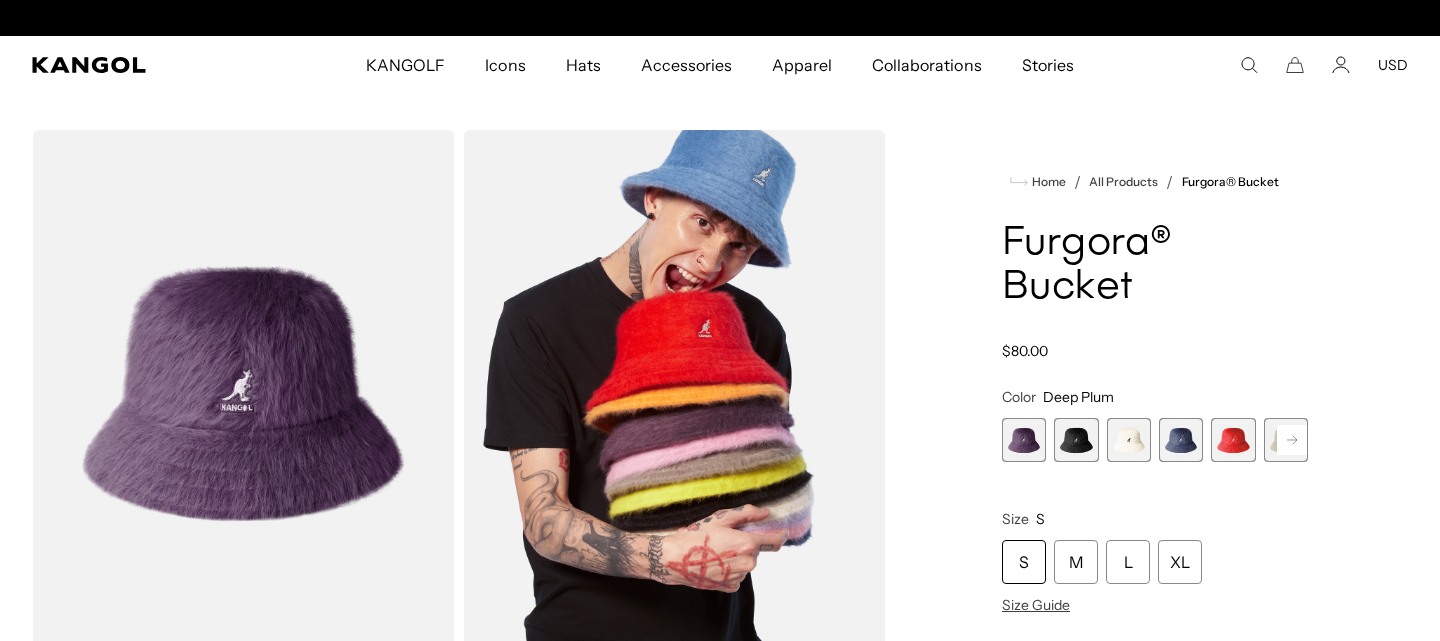 scroll, scrollTop: 351, scrollLeft: 0, axis: vertical 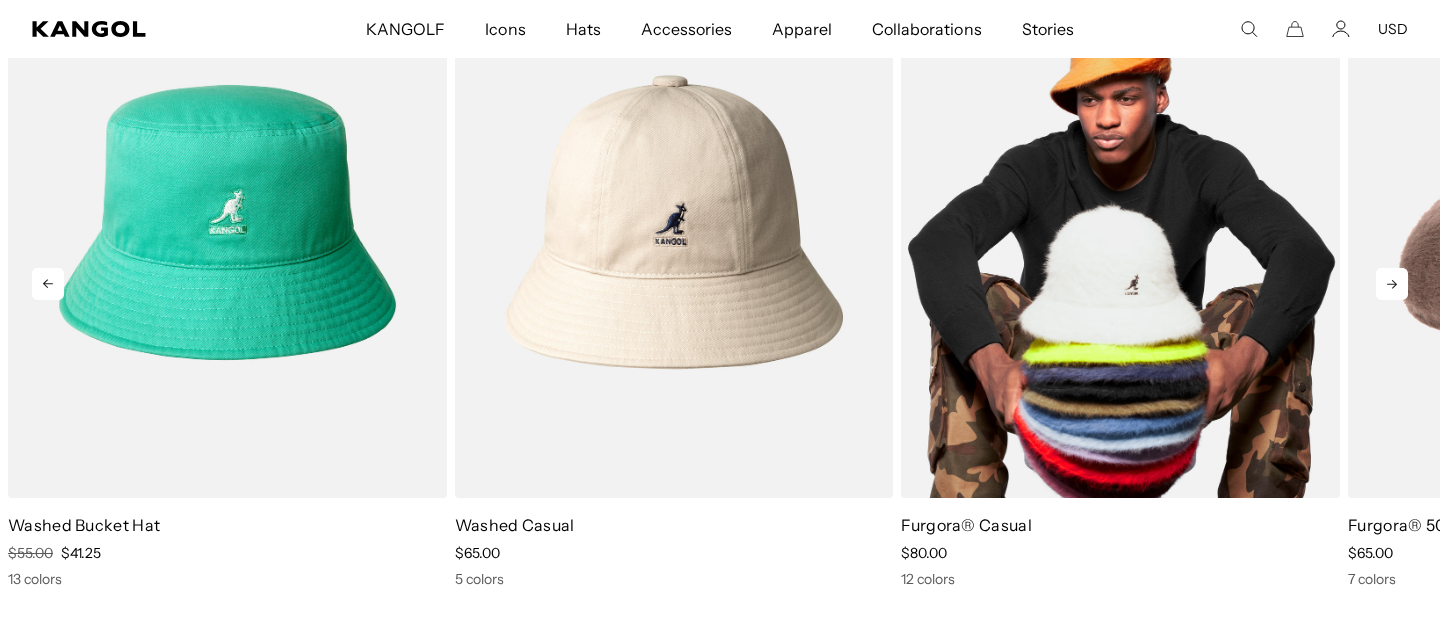 click at bounding box center [1120, 222] 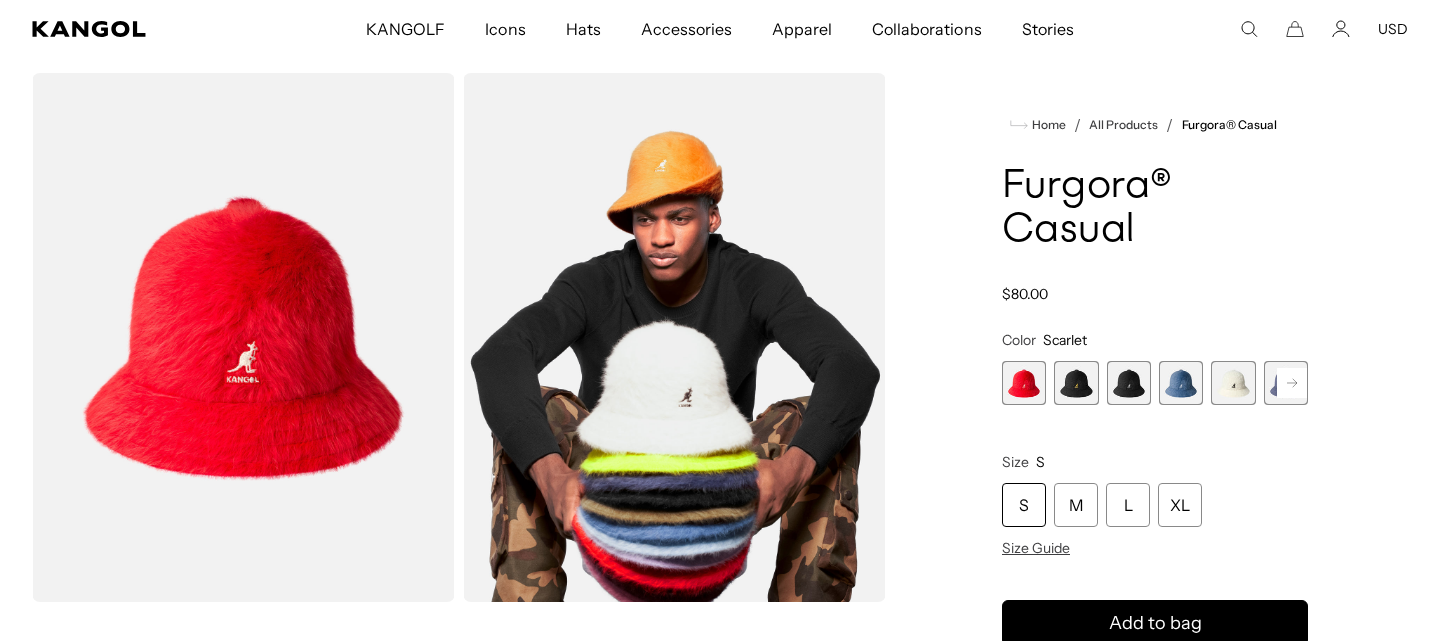 scroll, scrollTop: 58, scrollLeft: 0, axis: vertical 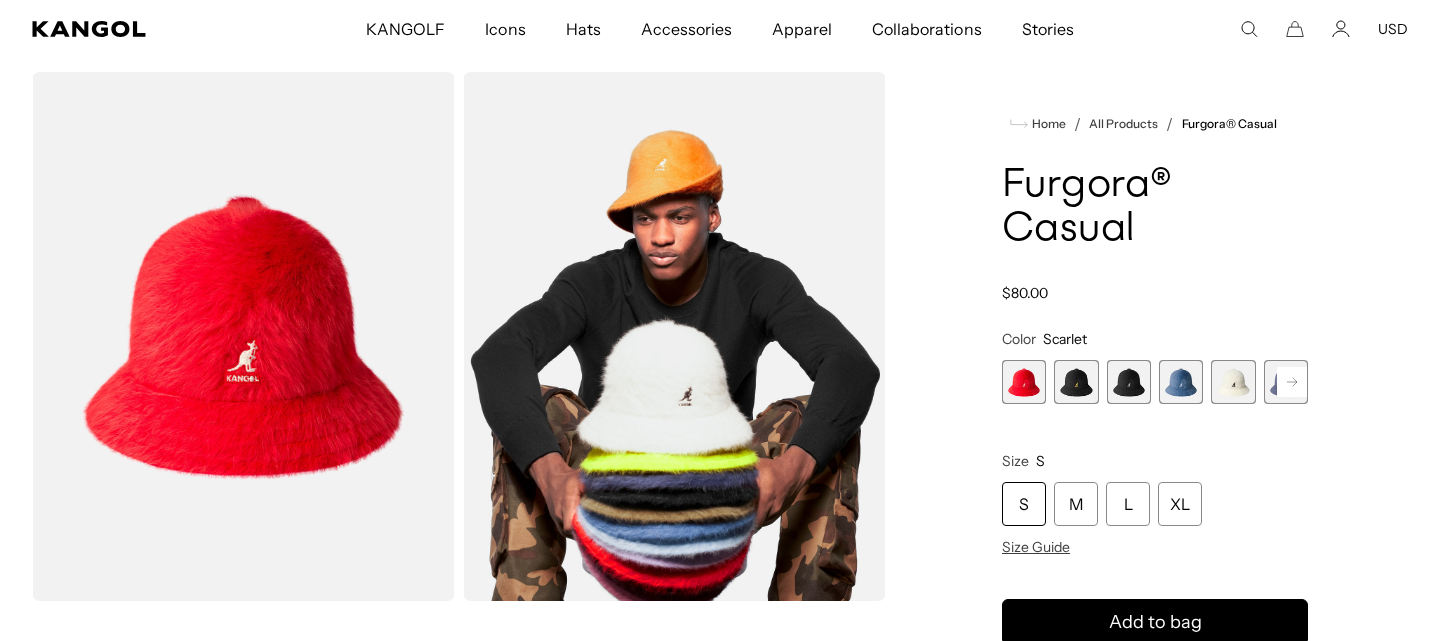 click at bounding box center (1233, 382) 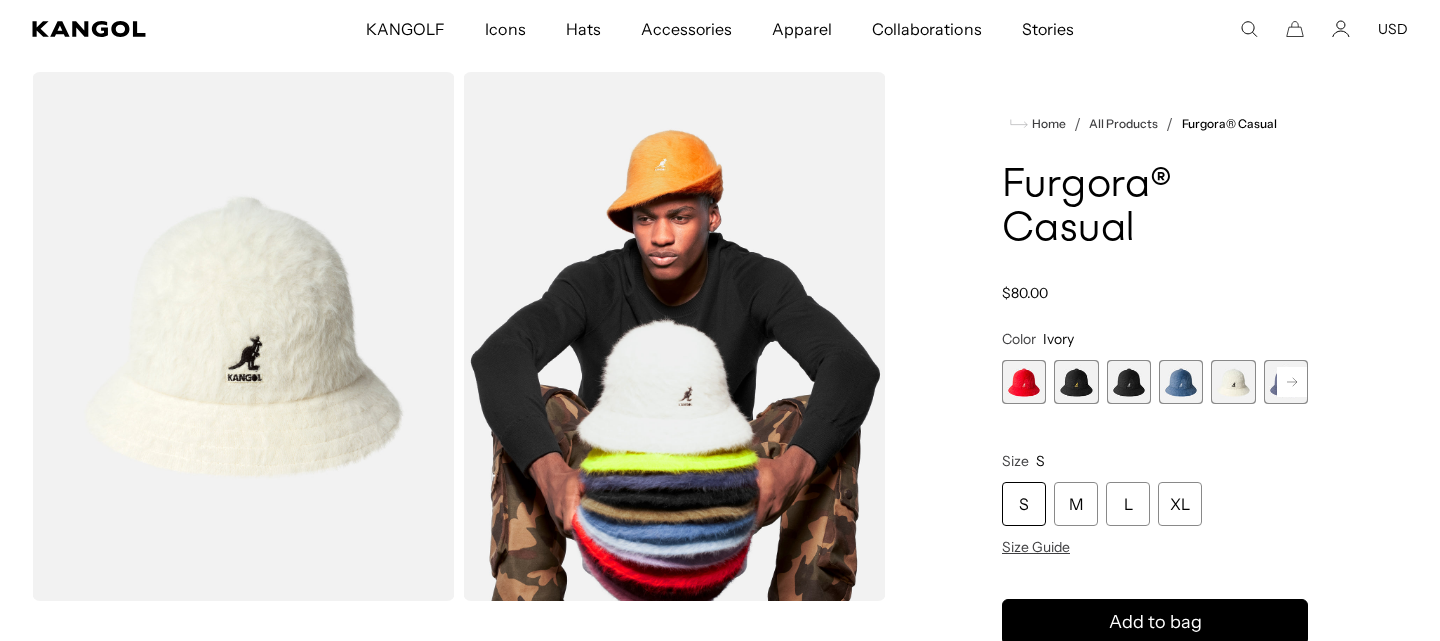 scroll, scrollTop: 0, scrollLeft: 411, axis: horizontal 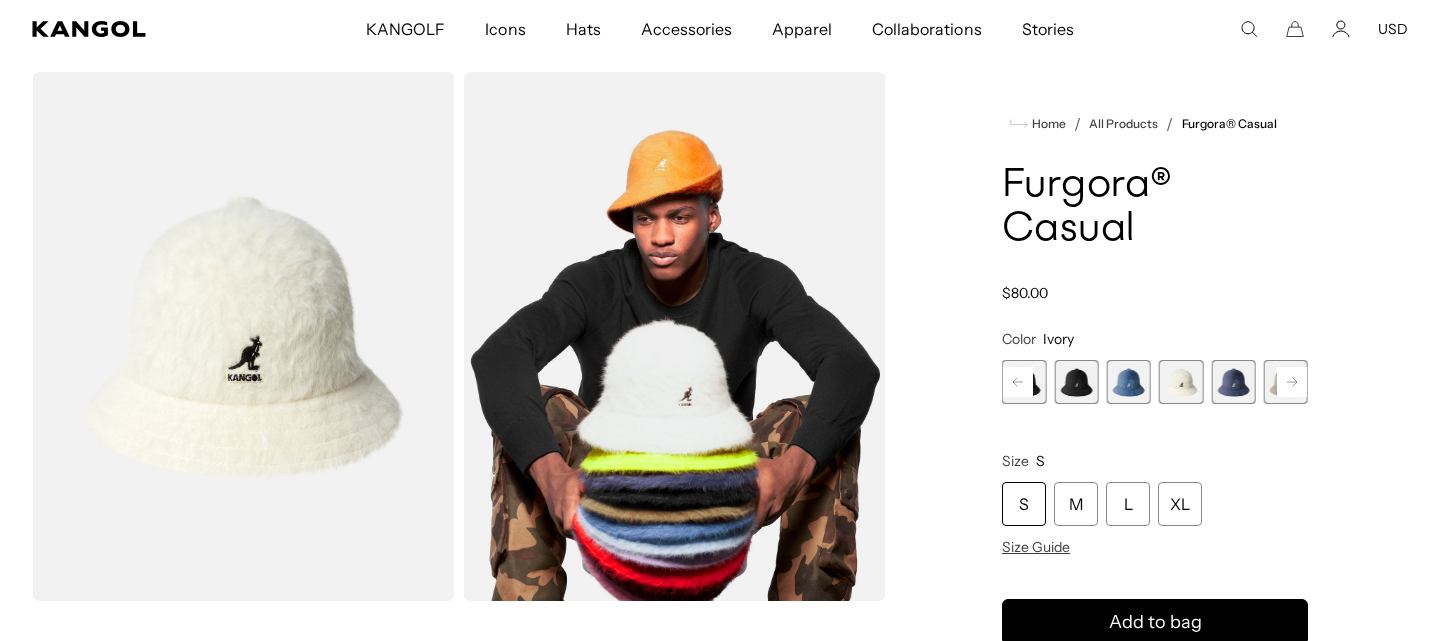 click 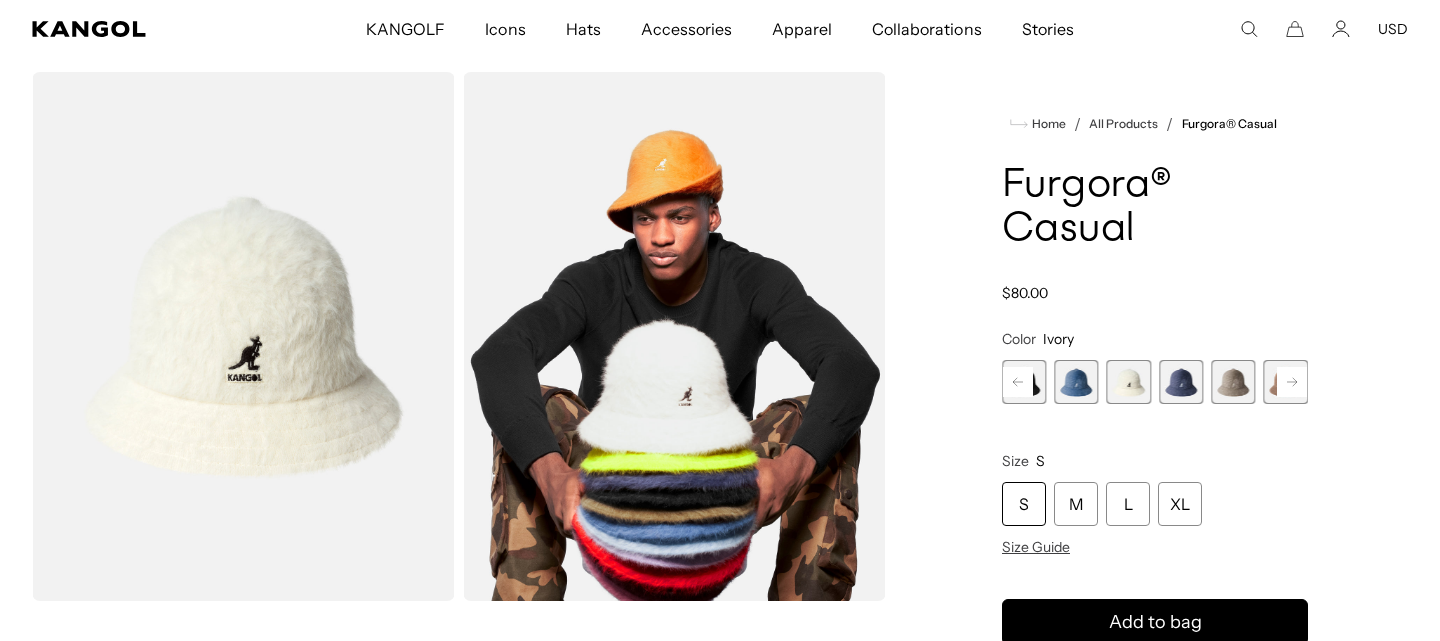 click 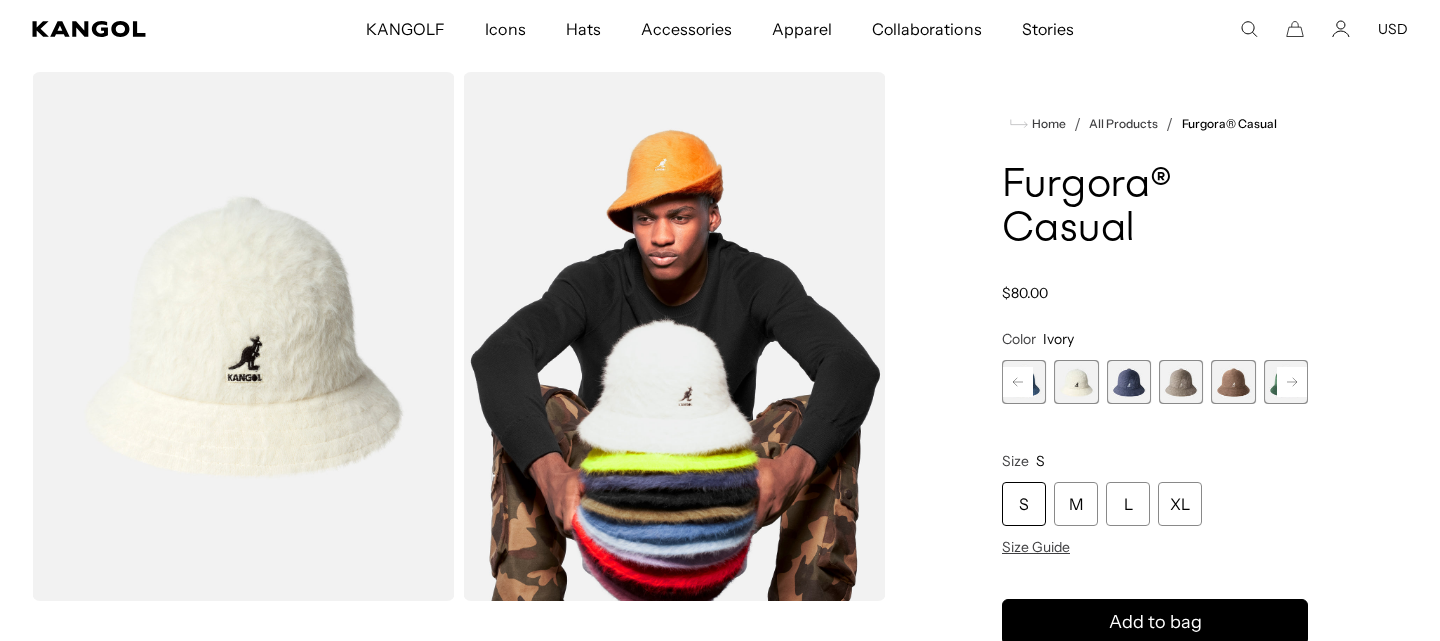 scroll, scrollTop: 0, scrollLeft: 0, axis: both 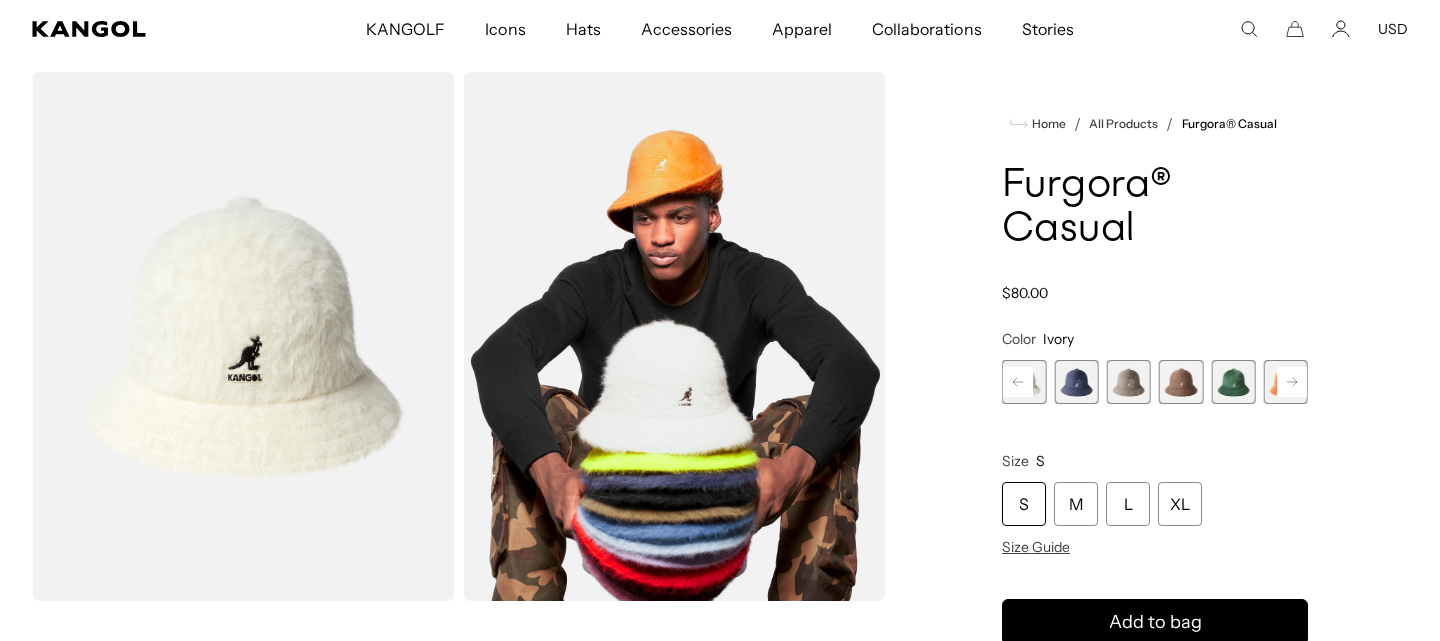 click 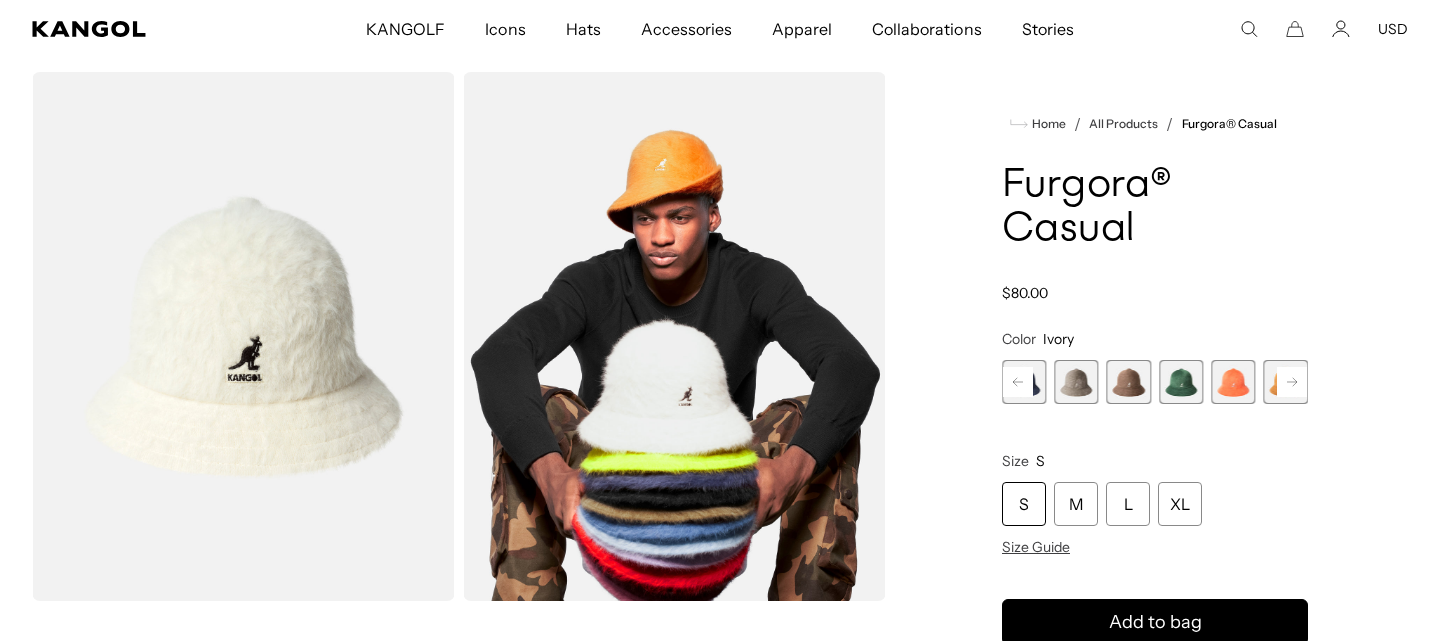 click 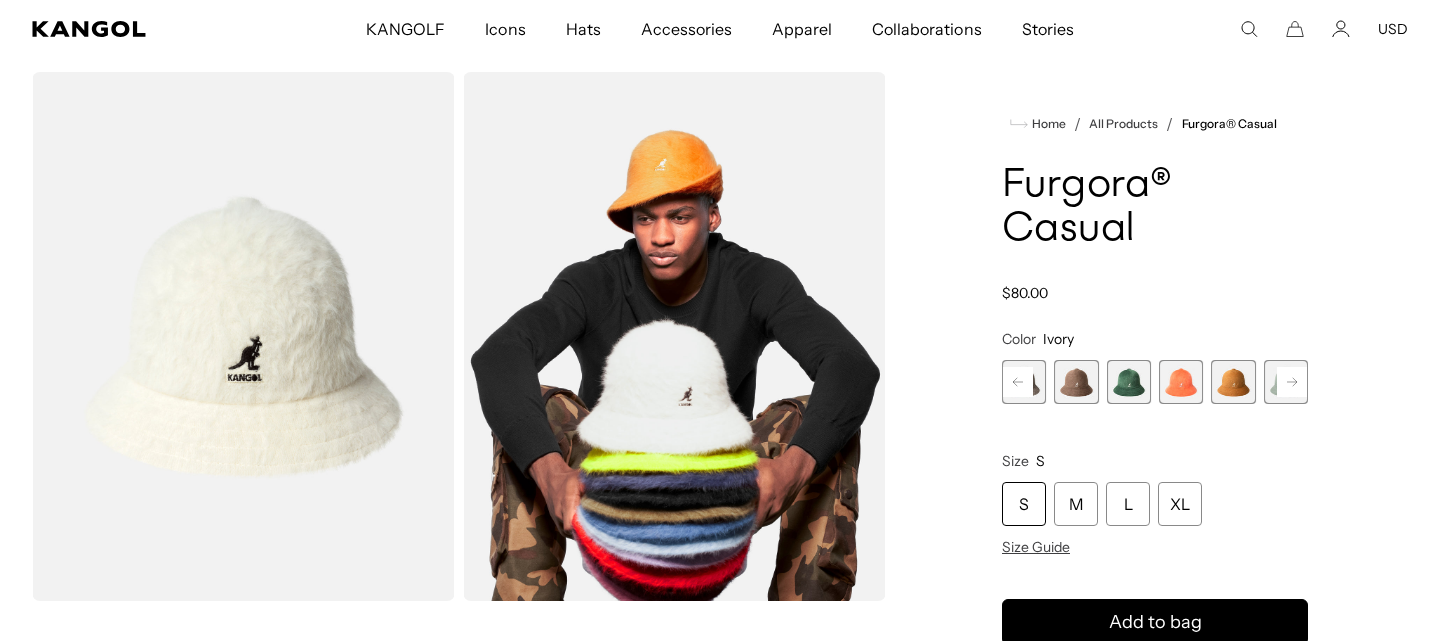 click 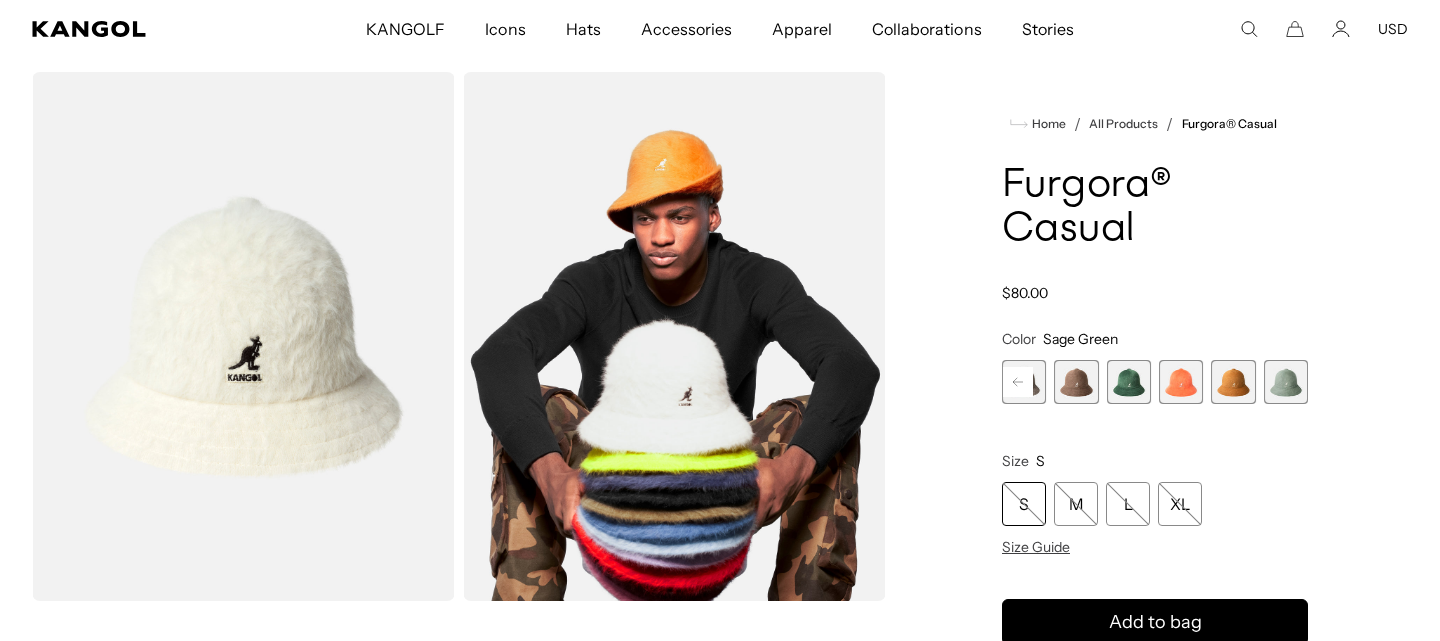 click at bounding box center [1286, 382] 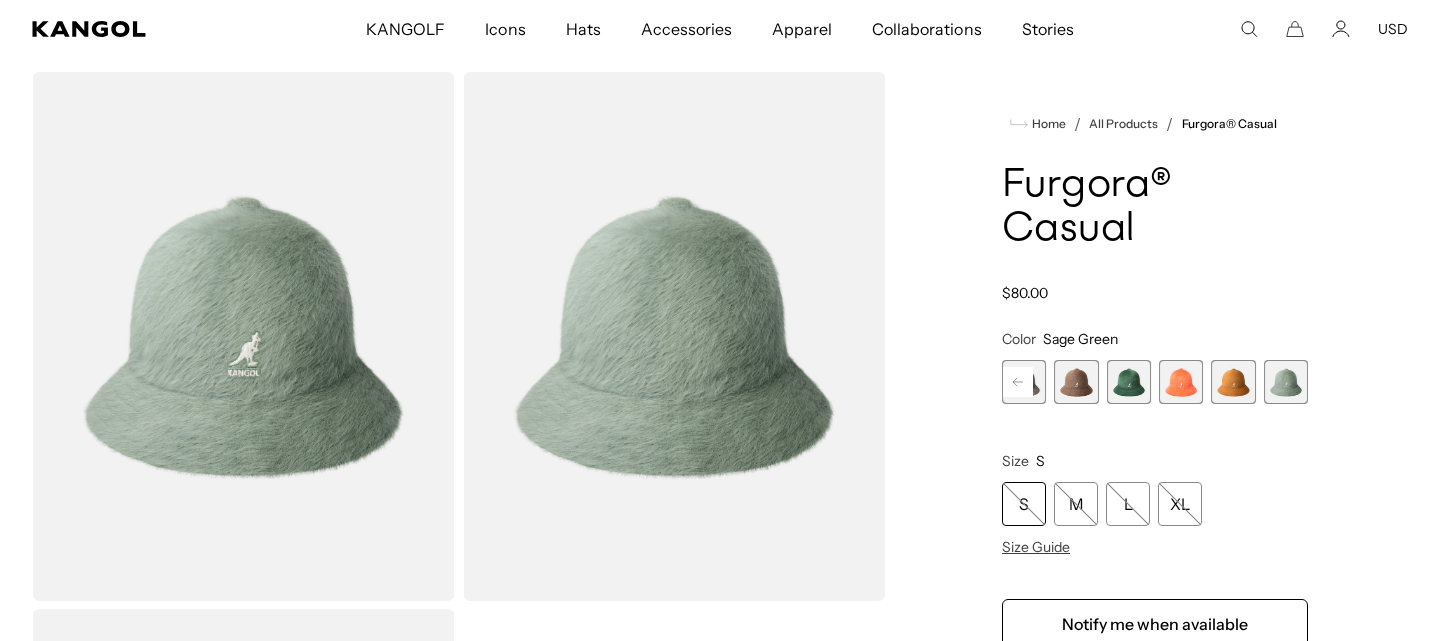 scroll, scrollTop: 0, scrollLeft: 0, axis: both 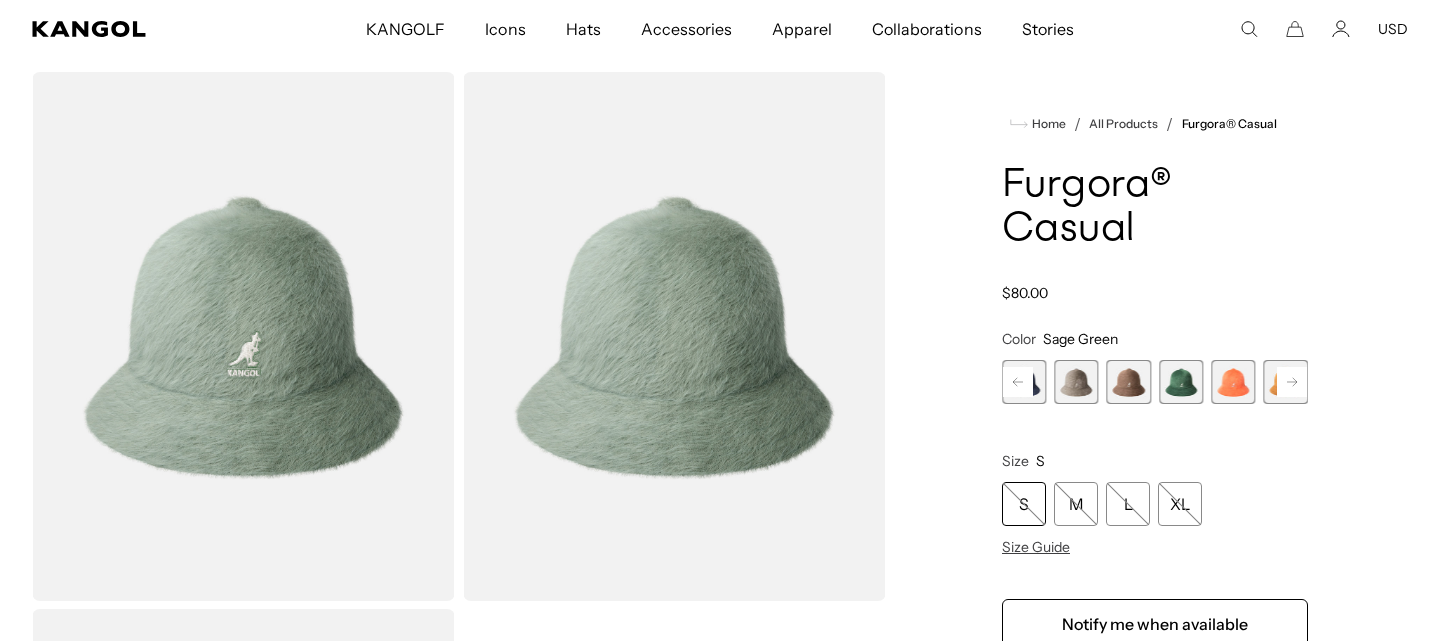 click 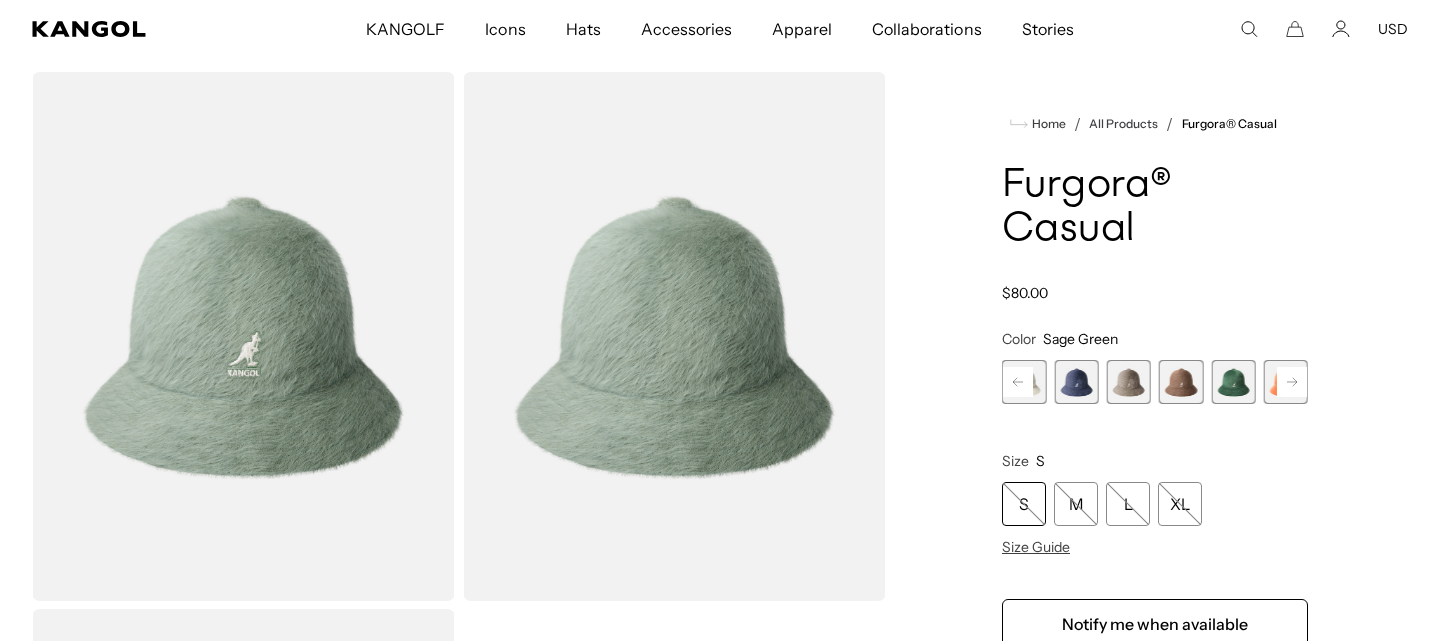 click 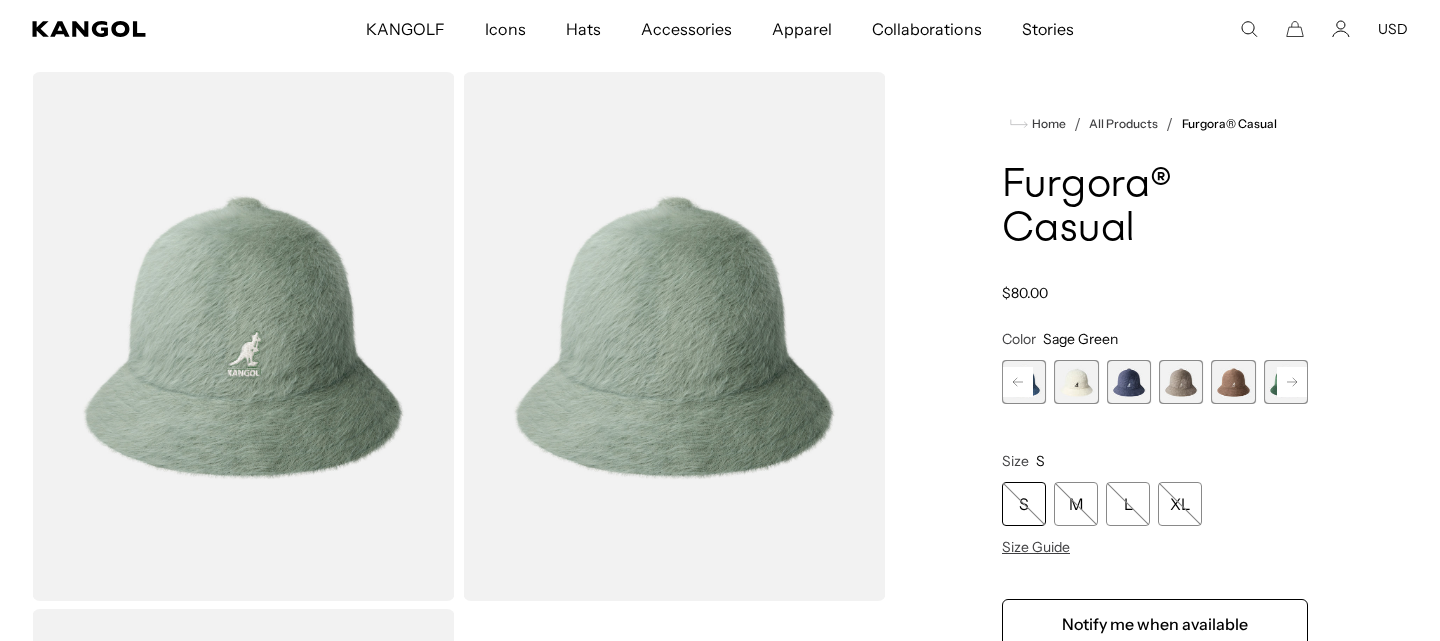 click 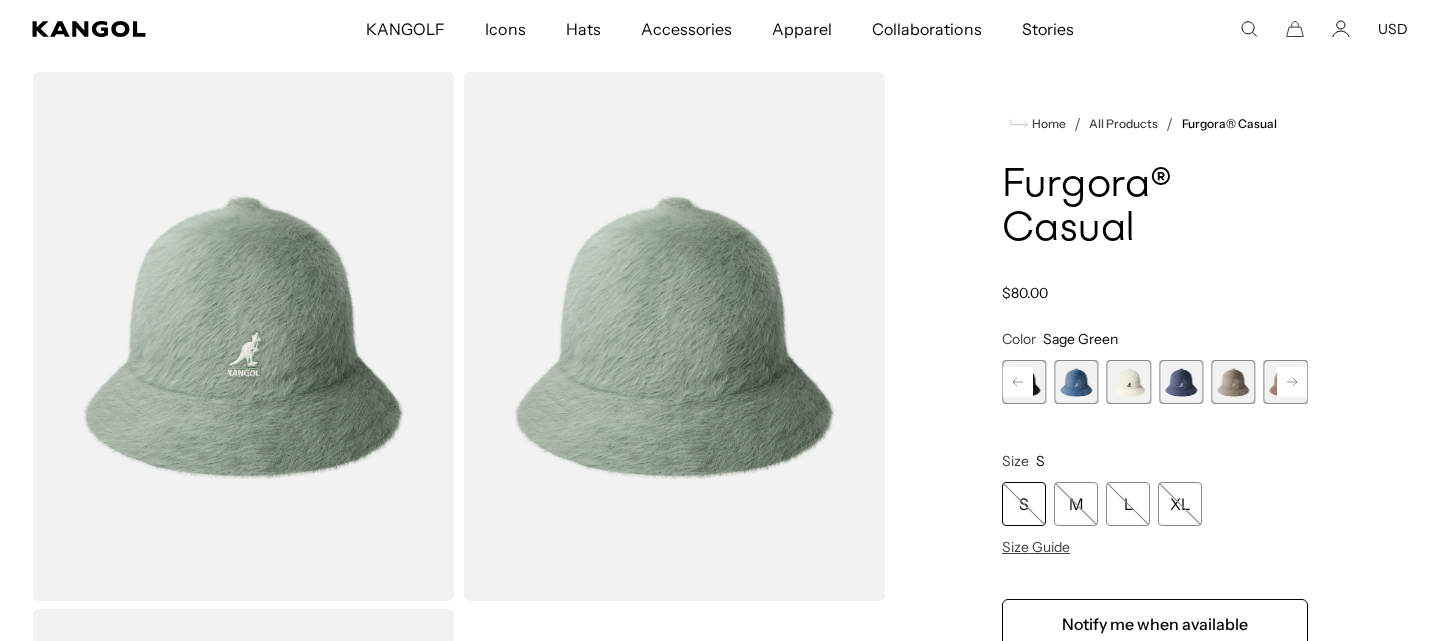 scroll, scrollTop: 0, scrollLeft: 411, axis: horizontal 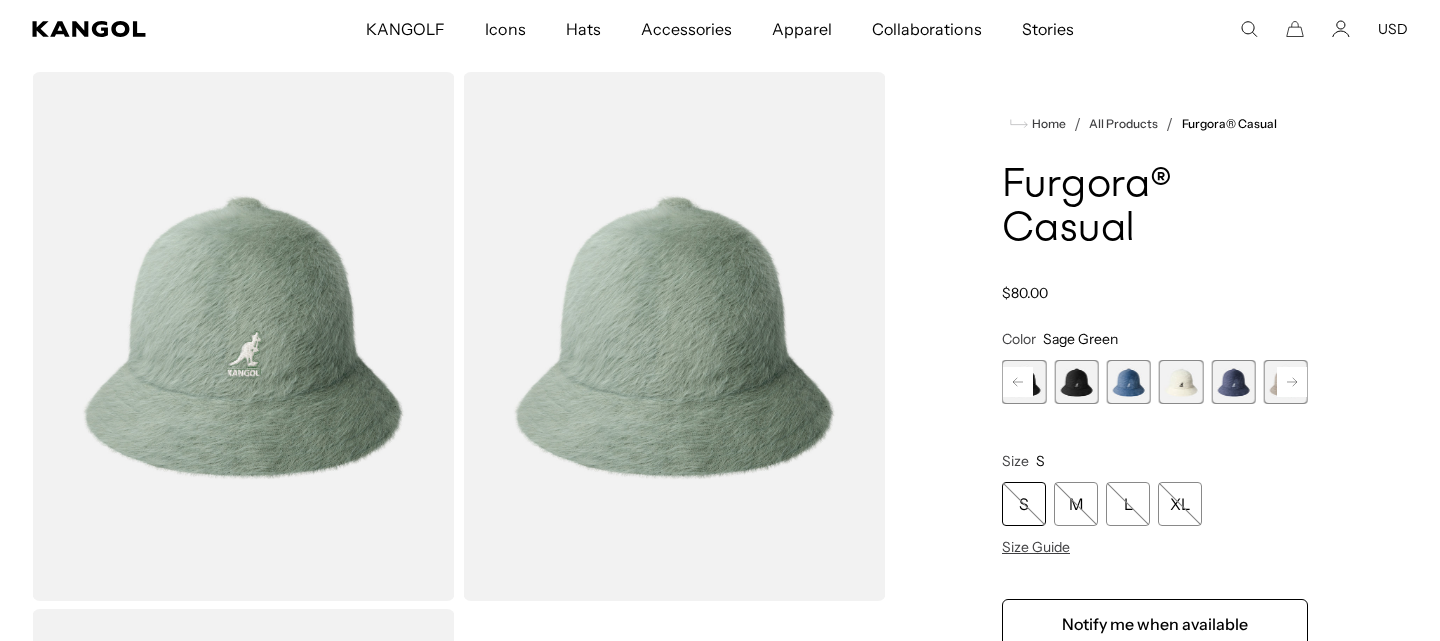 click 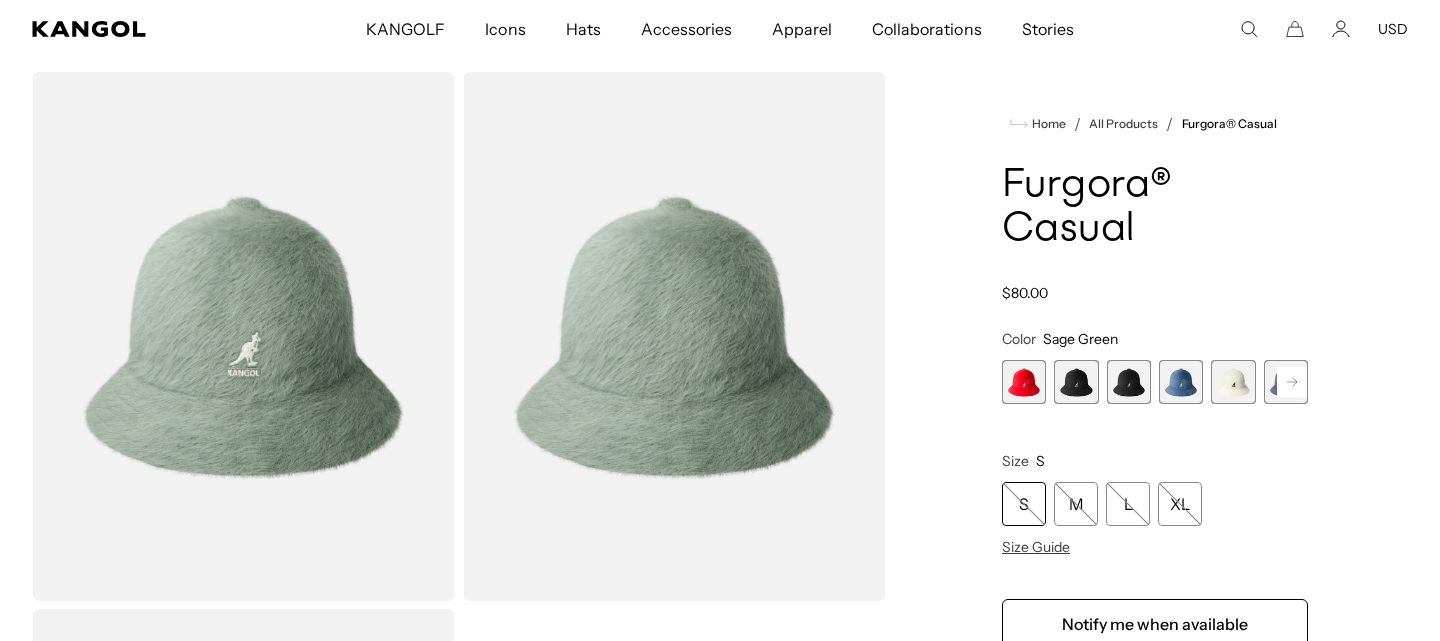 scroll, scrollTop: 0, scrollLeft: 0, axis: both 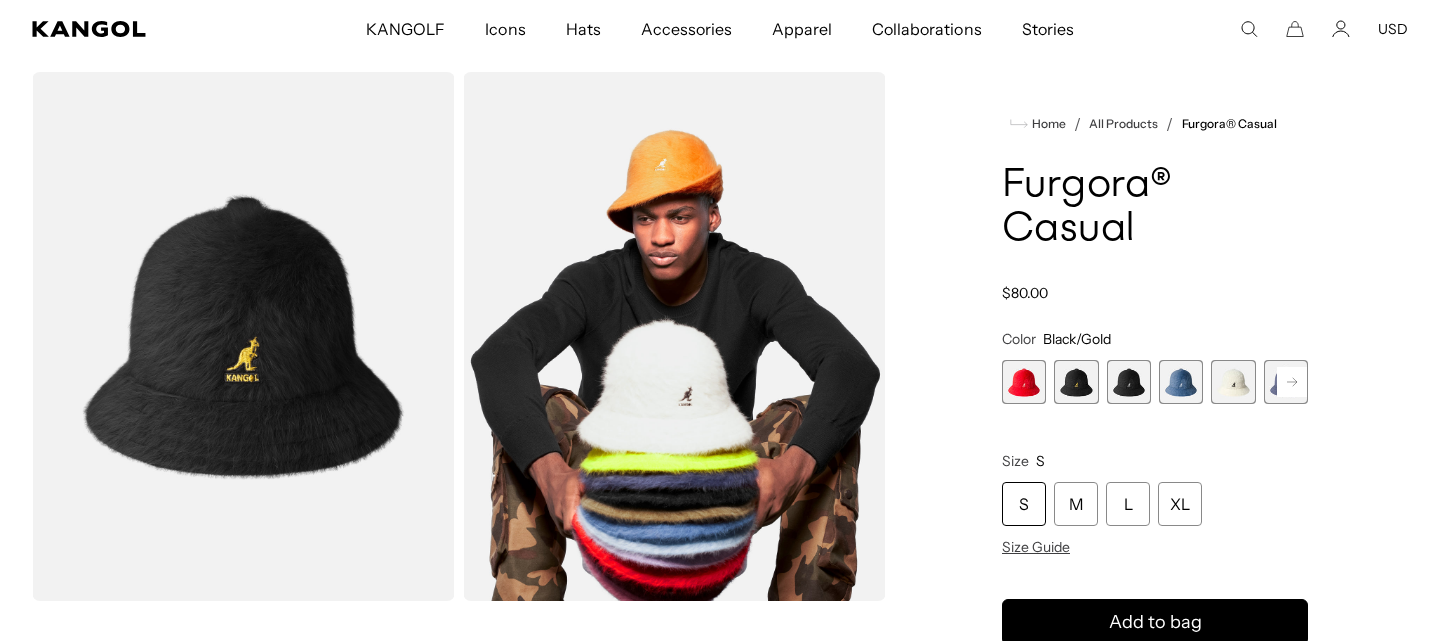 click at bounding box center [1129, 382] 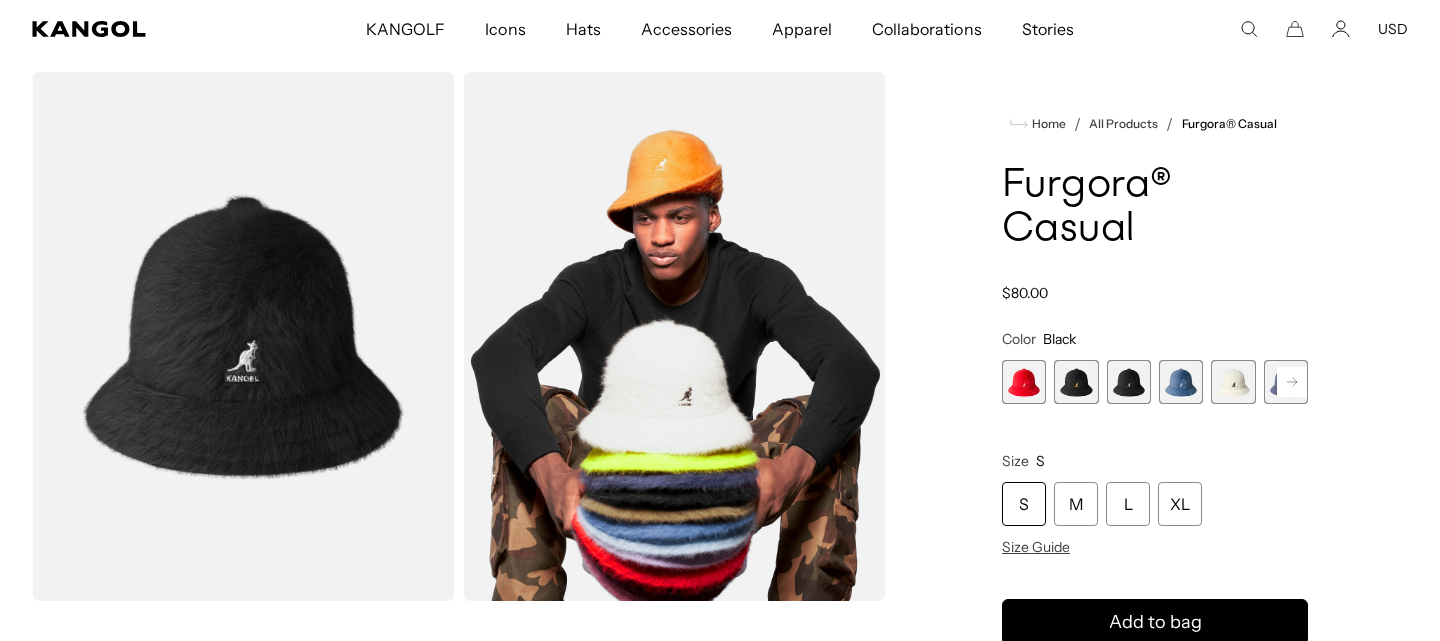 scroll, scrollTop: 0, scrollLeft: 0, axis: both 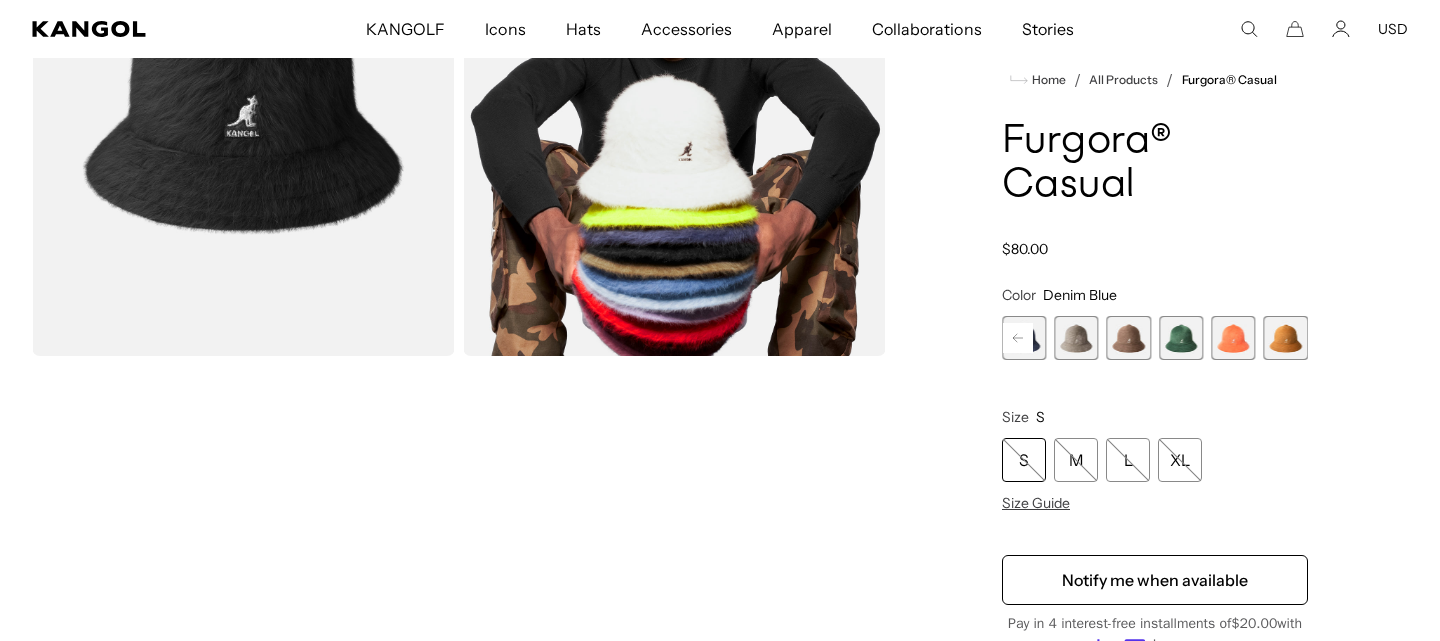click at bounding box center (1181, 338) 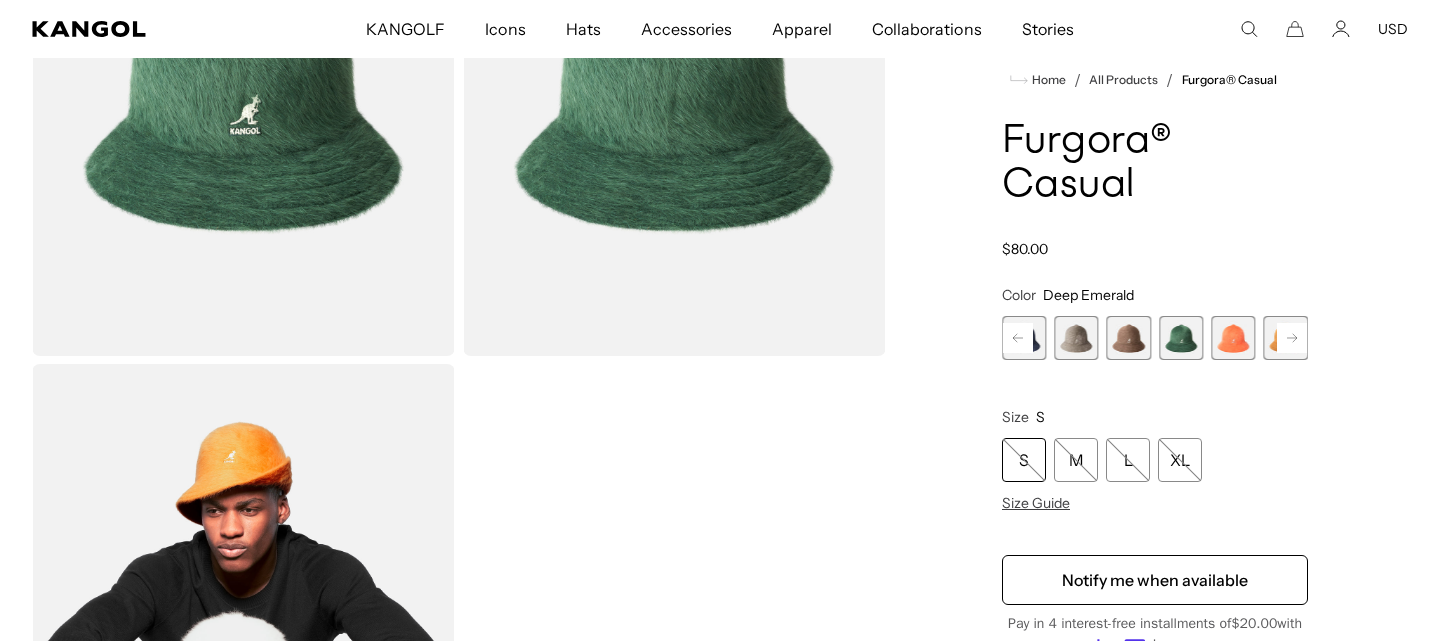 scroll, scrollTop: 0, scrollLeft: 411, axis: horizontal 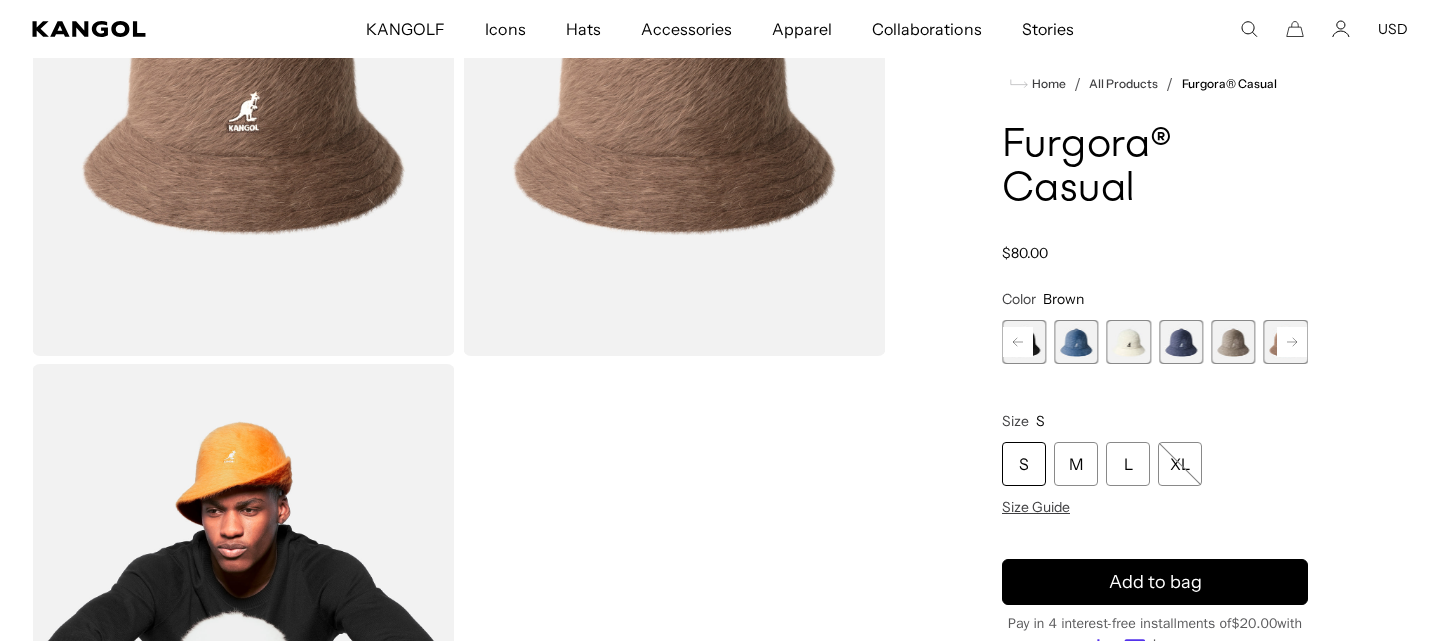 click at bounding box center (1181, 342) 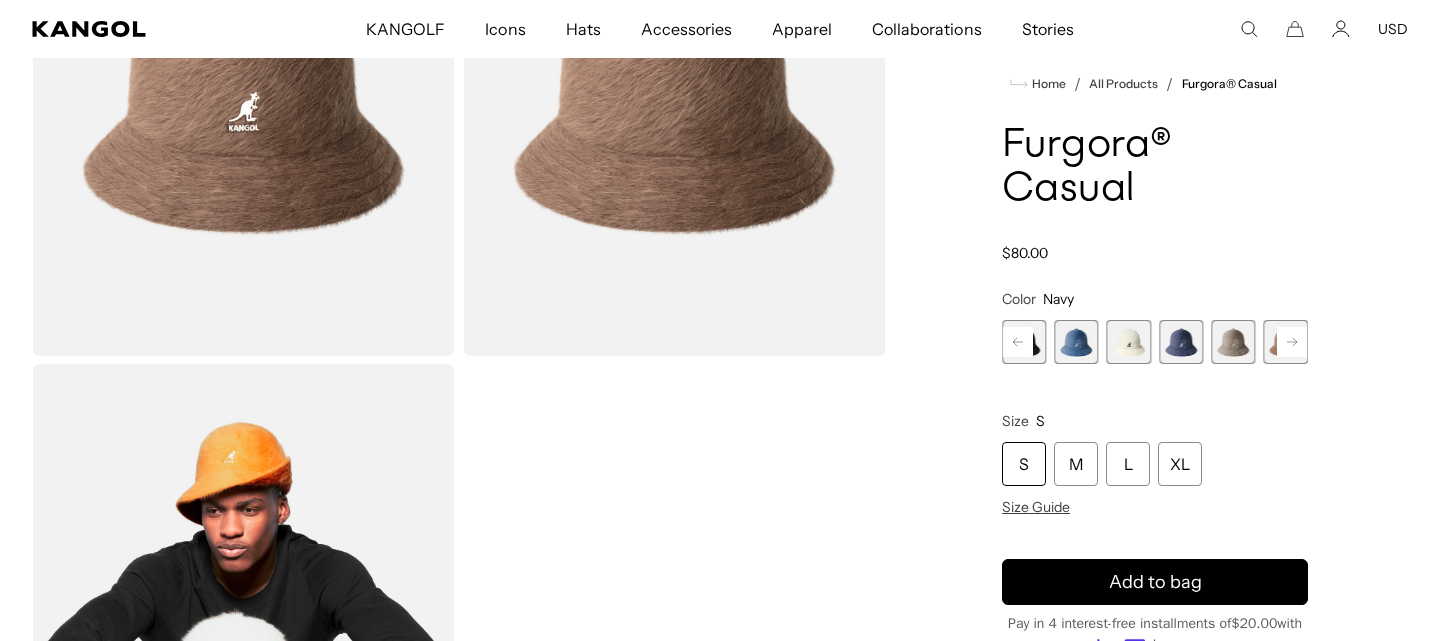 scroll, scrollTop: 0, scrollLeft: 411, axis: horizontal 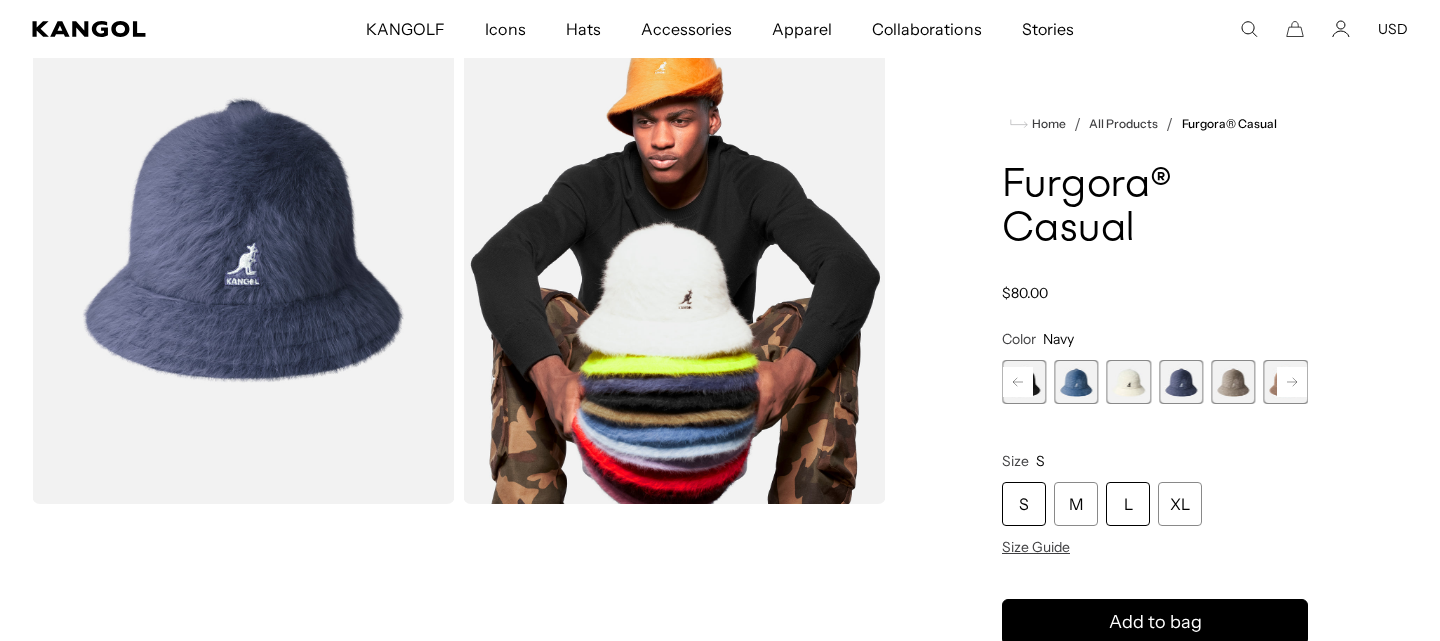 click on "L" at bounding box center (1128, 504) 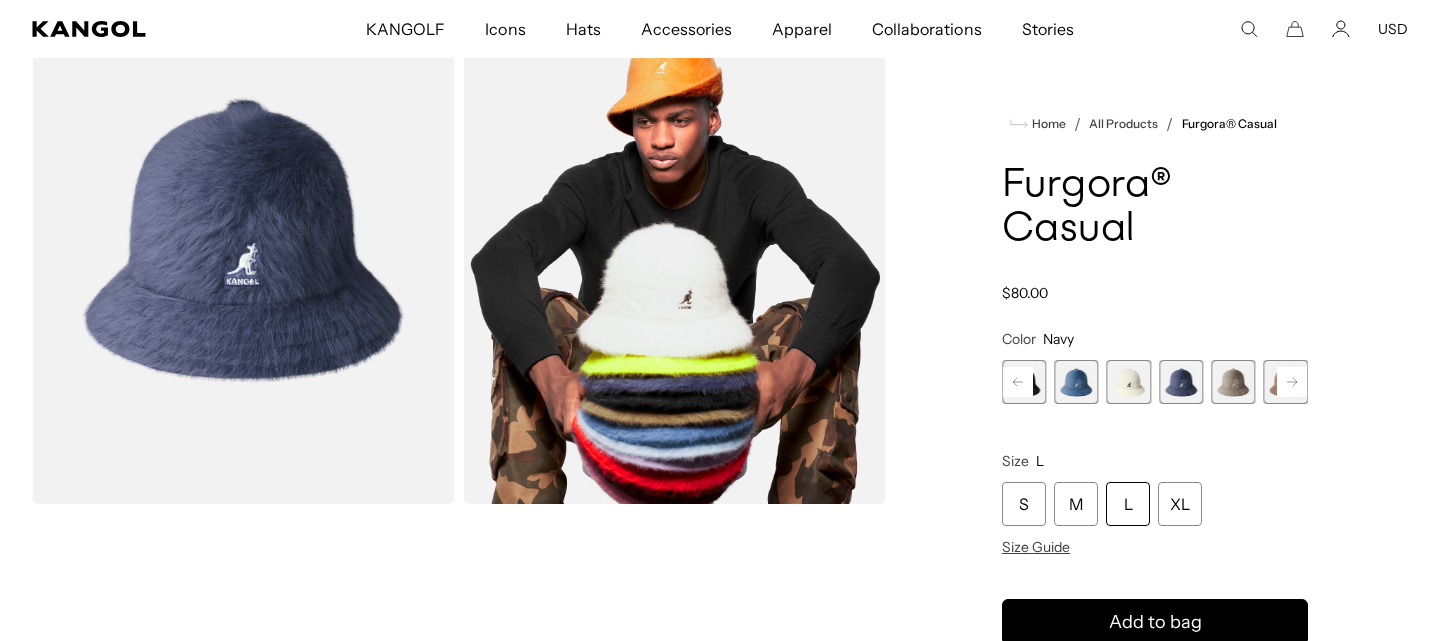 scroll, scrollTop: 0, scrollLeft: 0, axis: both 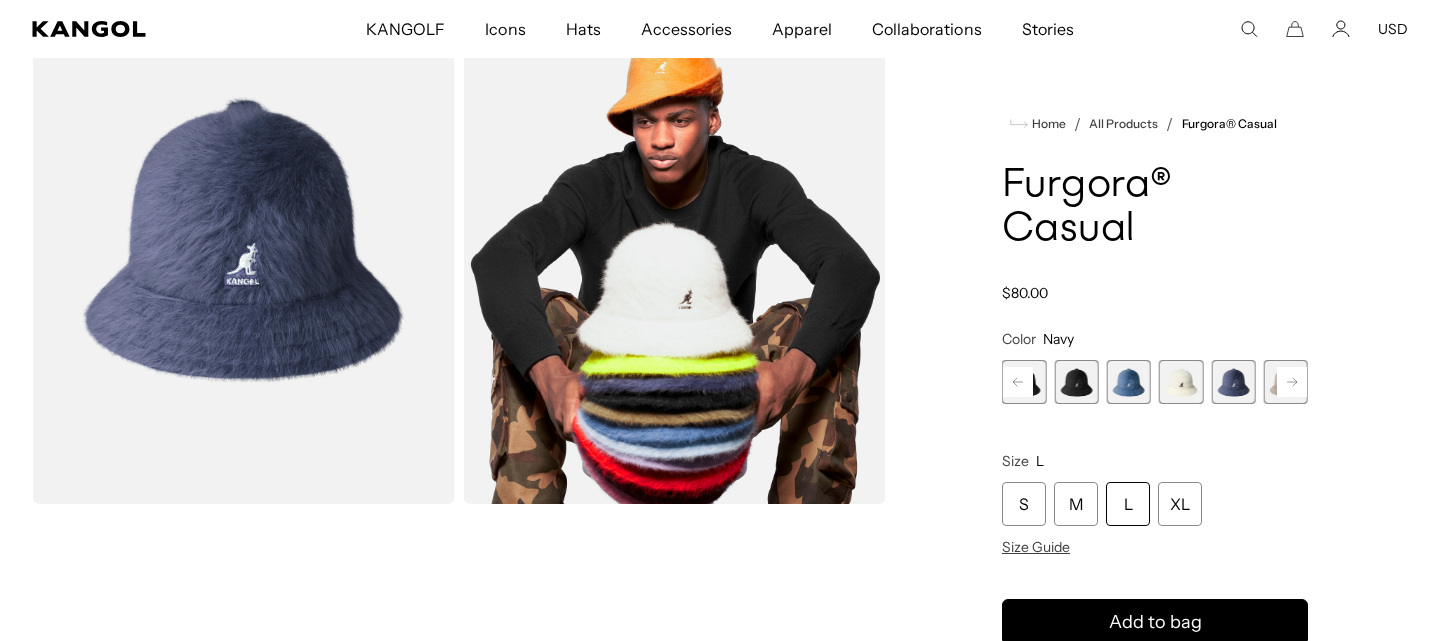 click 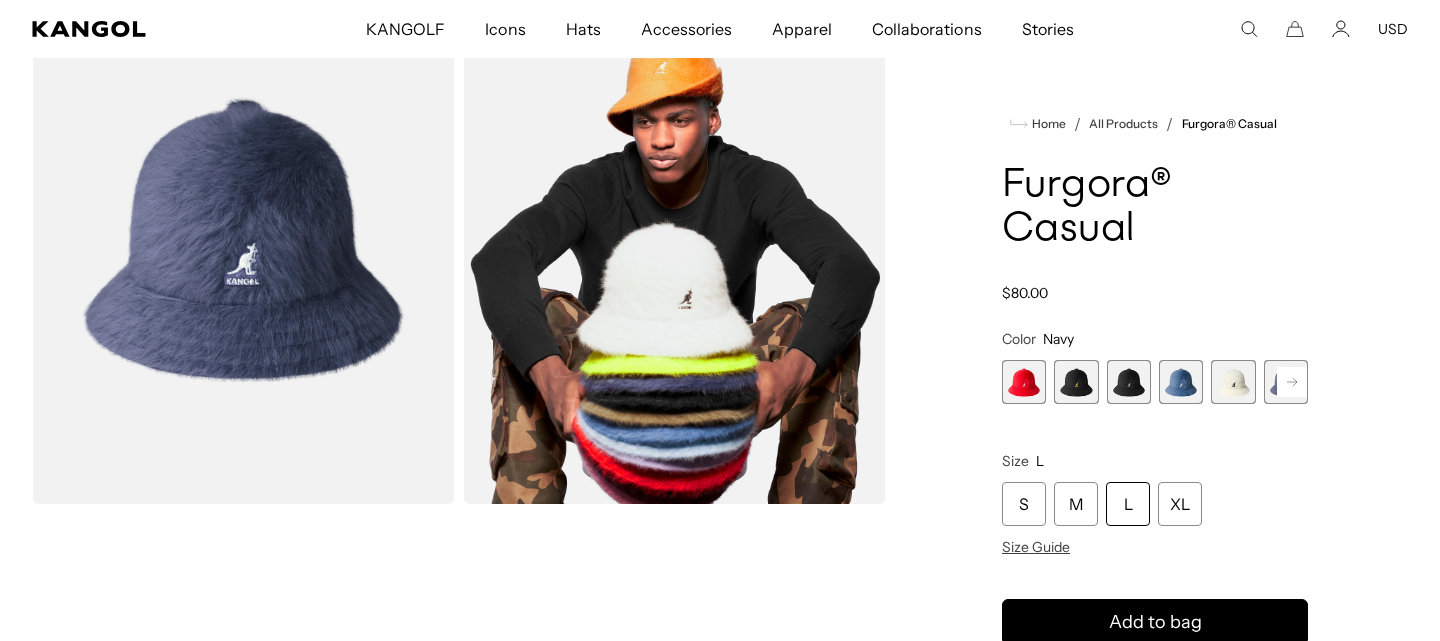 click at bounding box center [1024, 382] 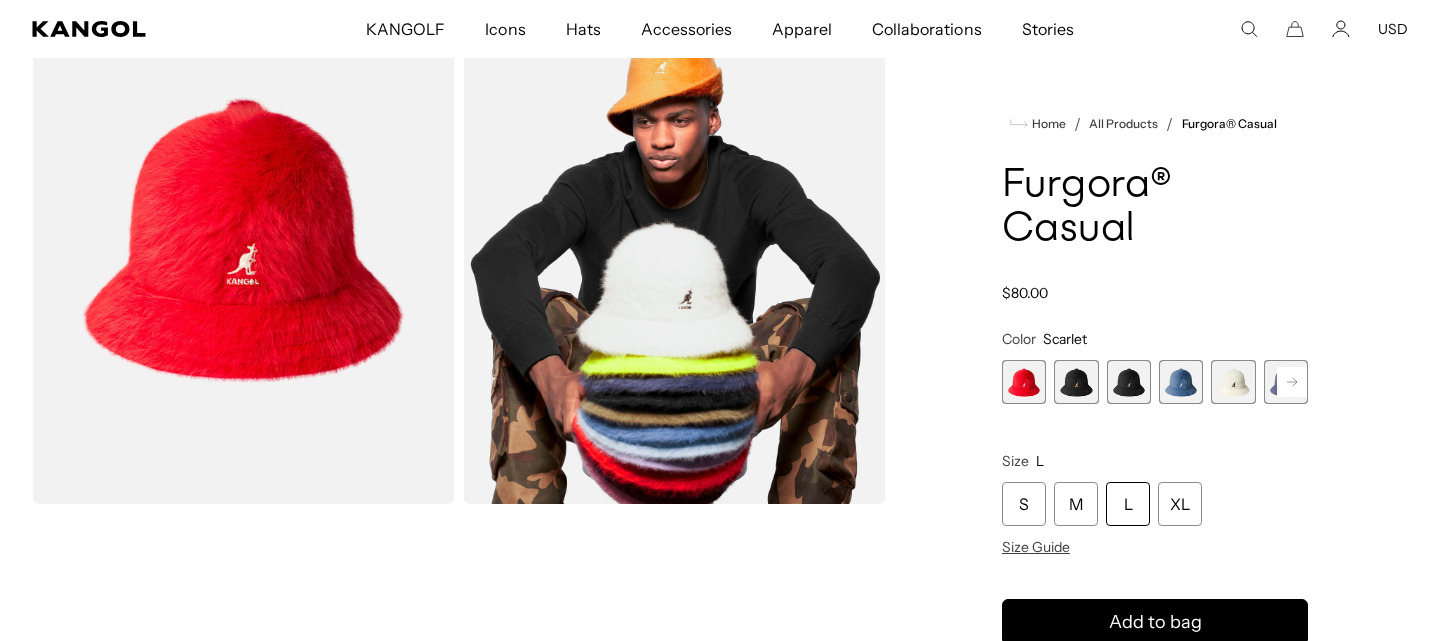 scroll, scrollTop: 0, scrollLeft: 0, axis: both 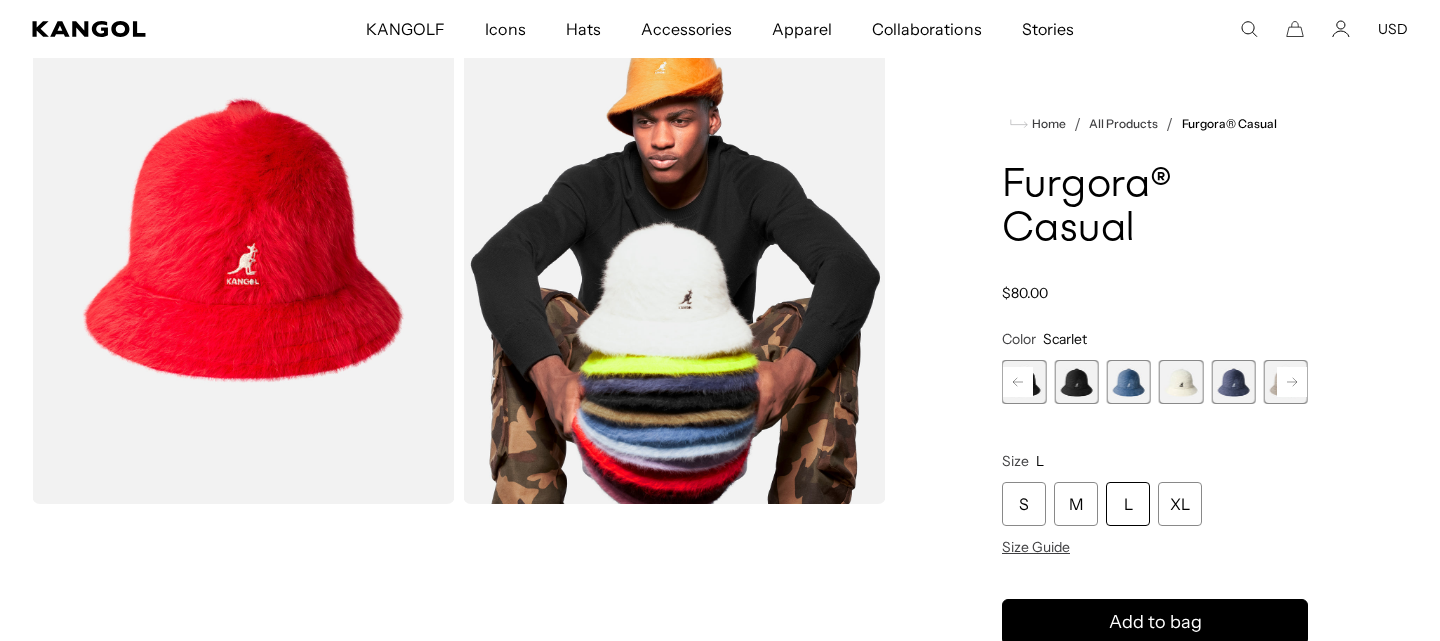 click 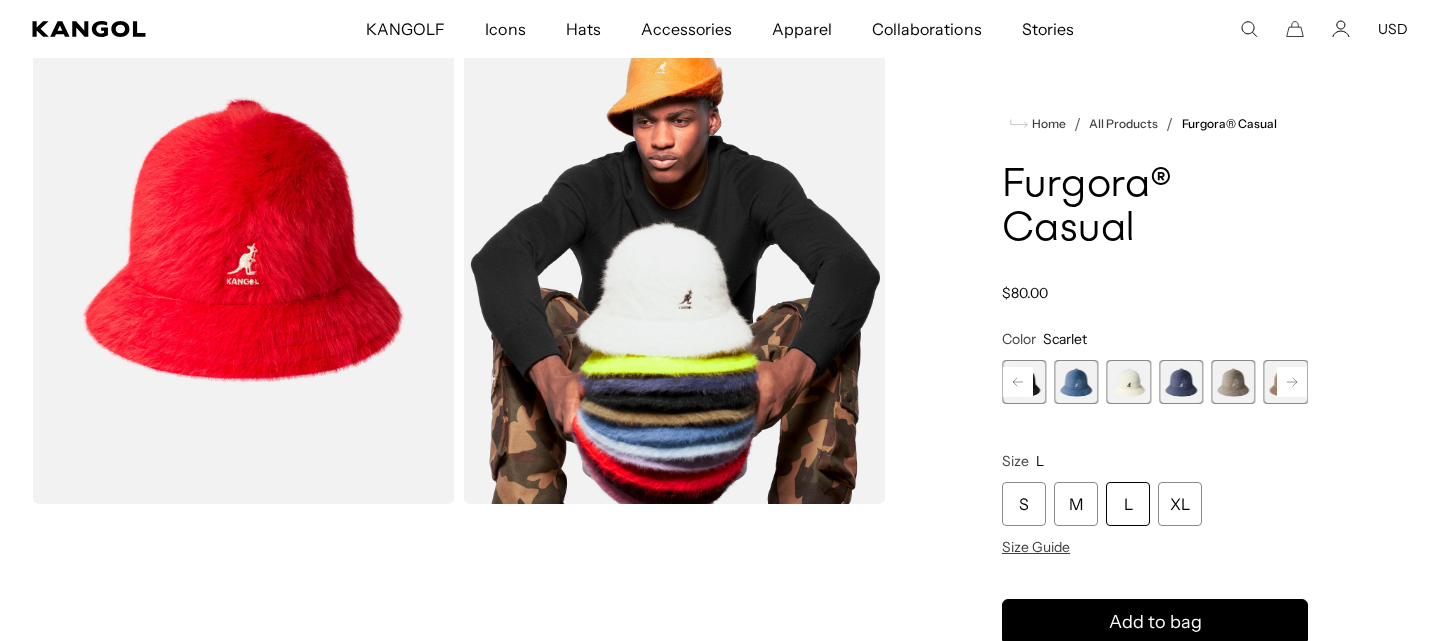 click 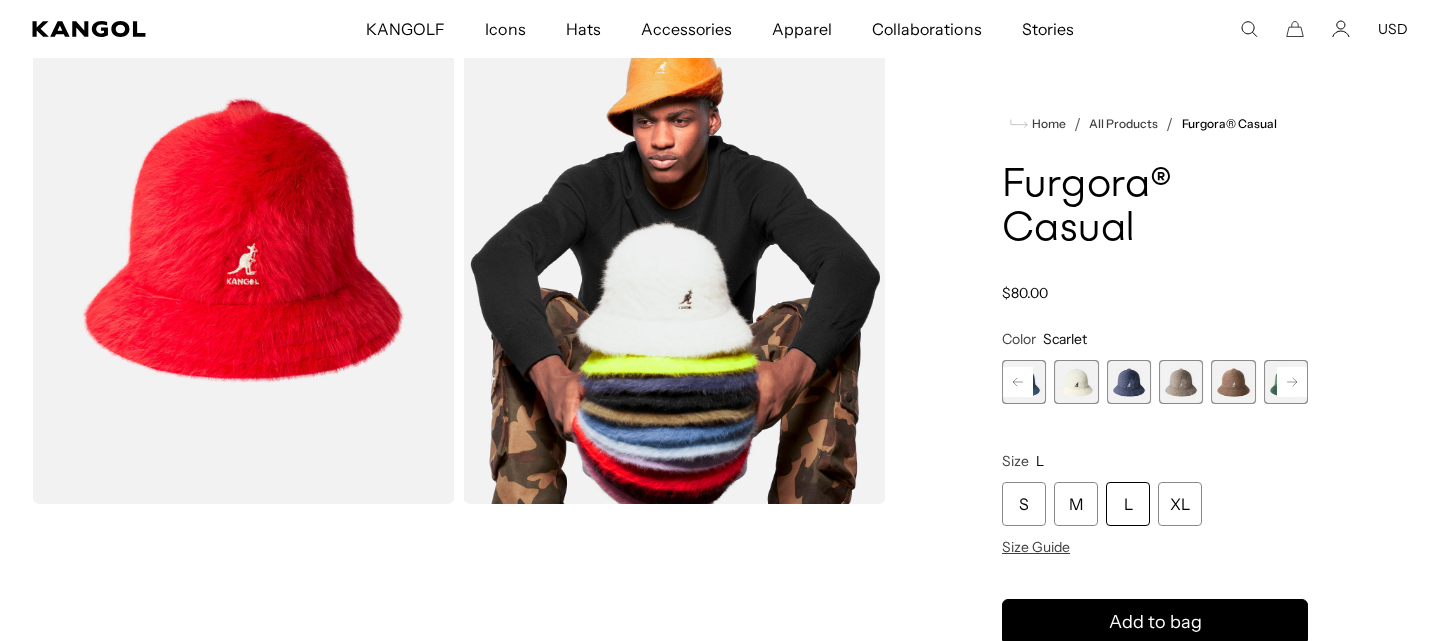 click 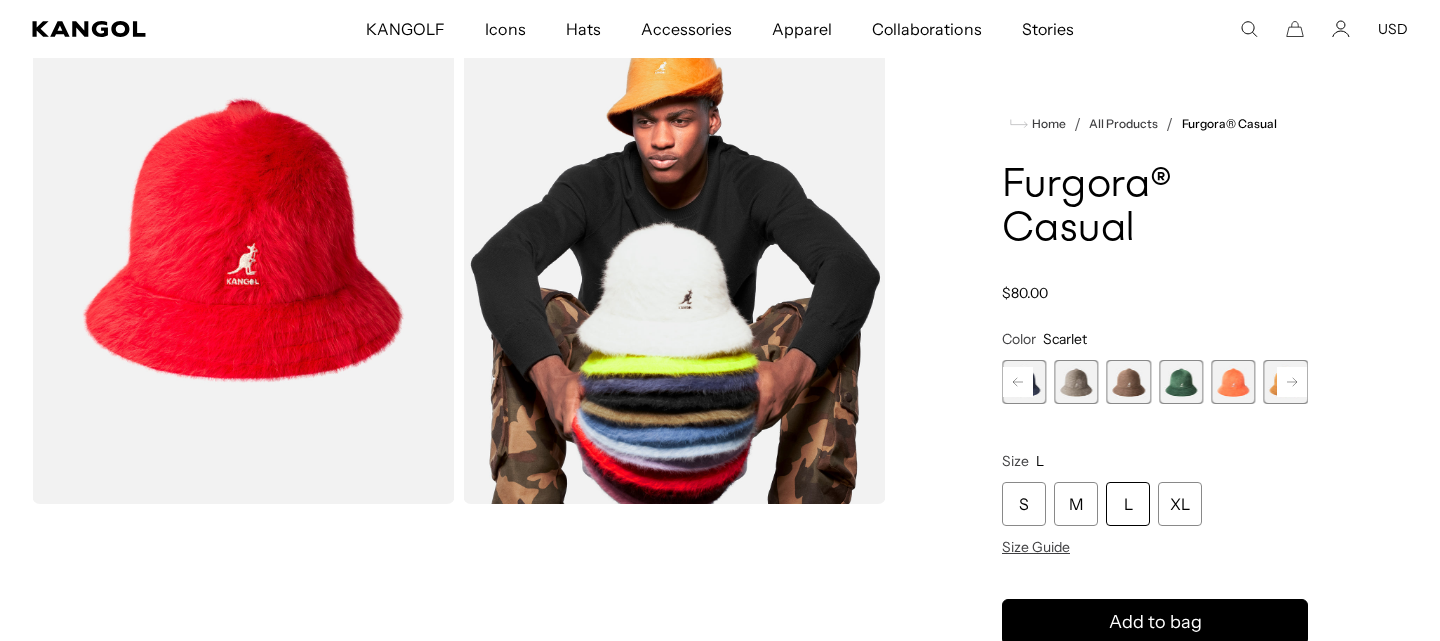 click 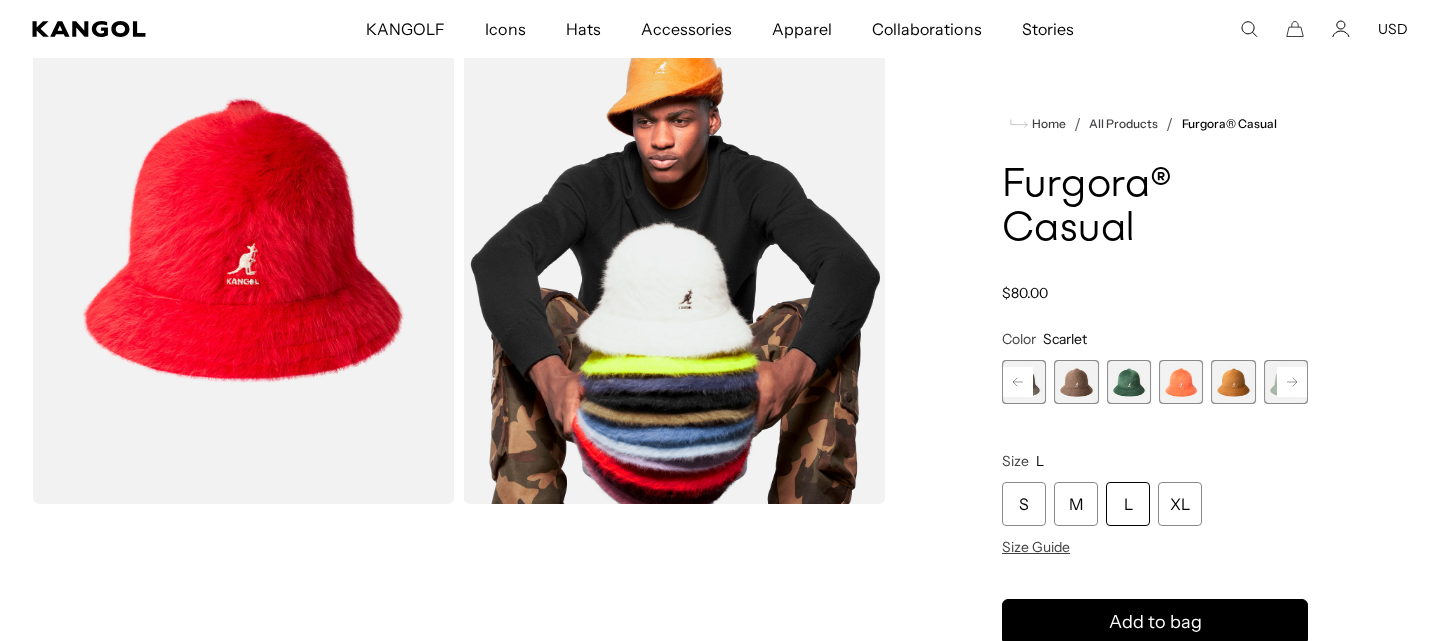 click 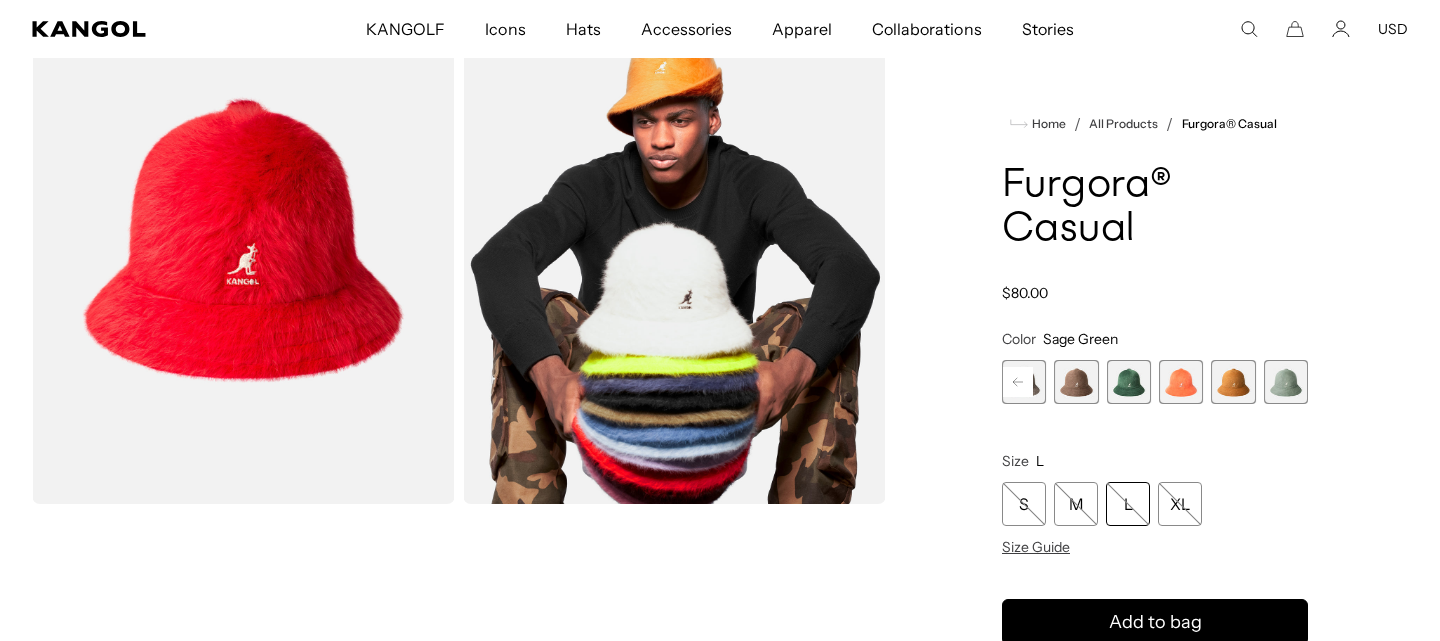 click at bounding box center (1286, 382) 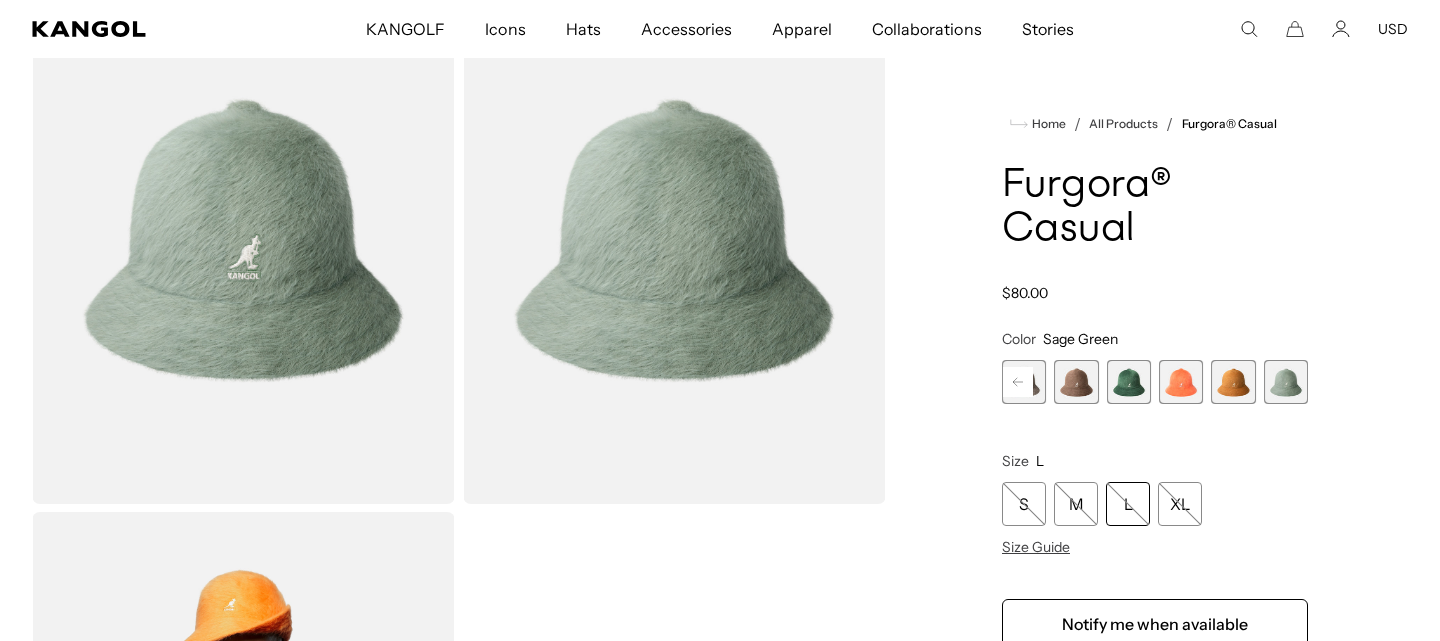 scroll, scrollTop: 0, scrollLeft: 0, axis: both 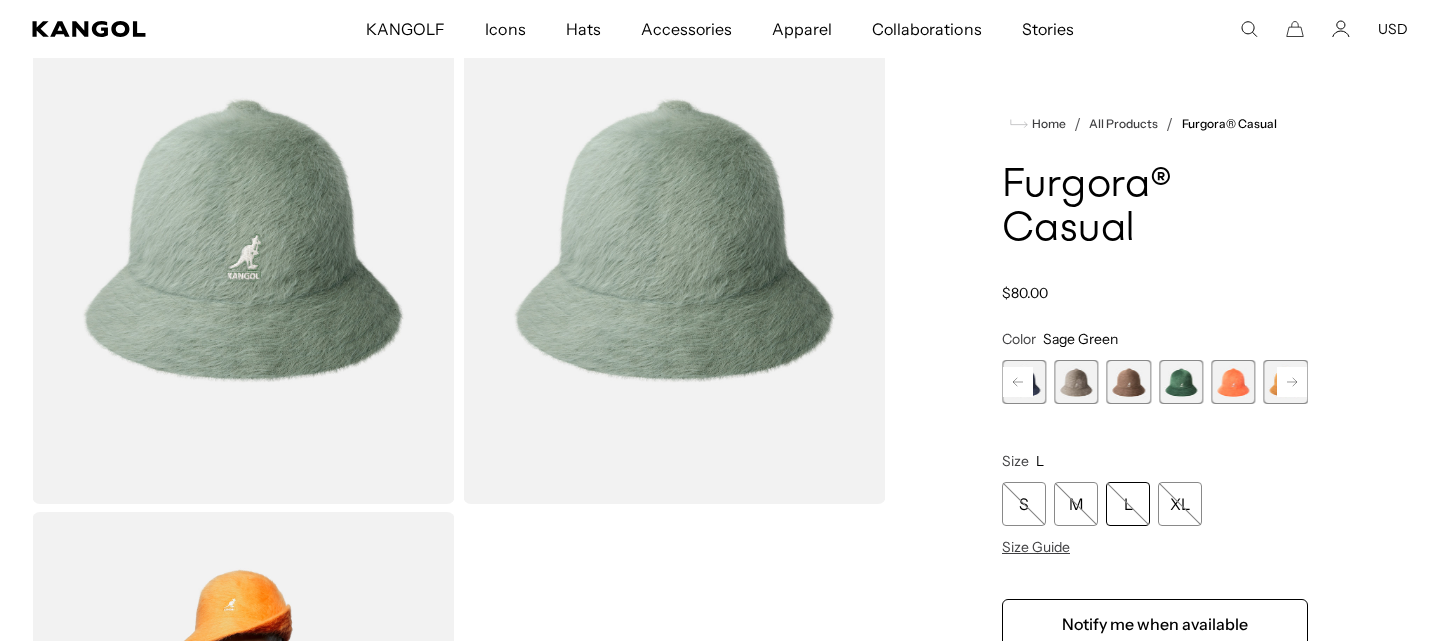 click 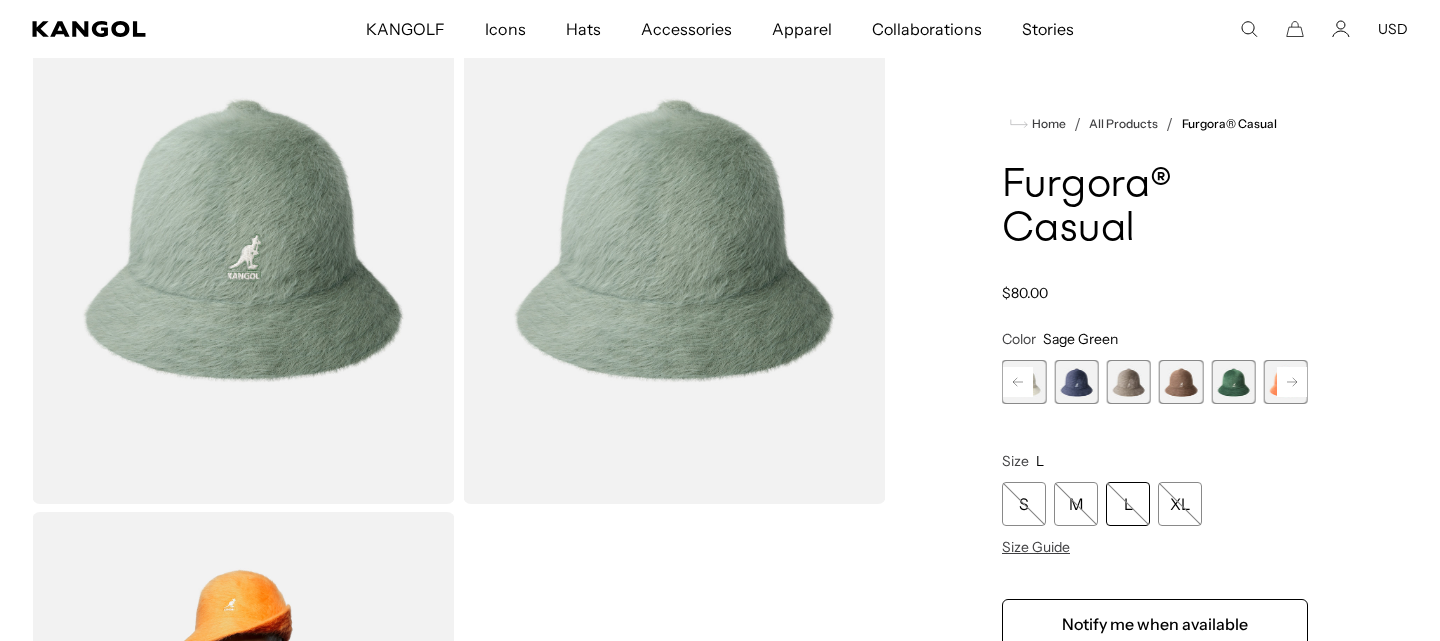 click at bounding box center (1076, 382) 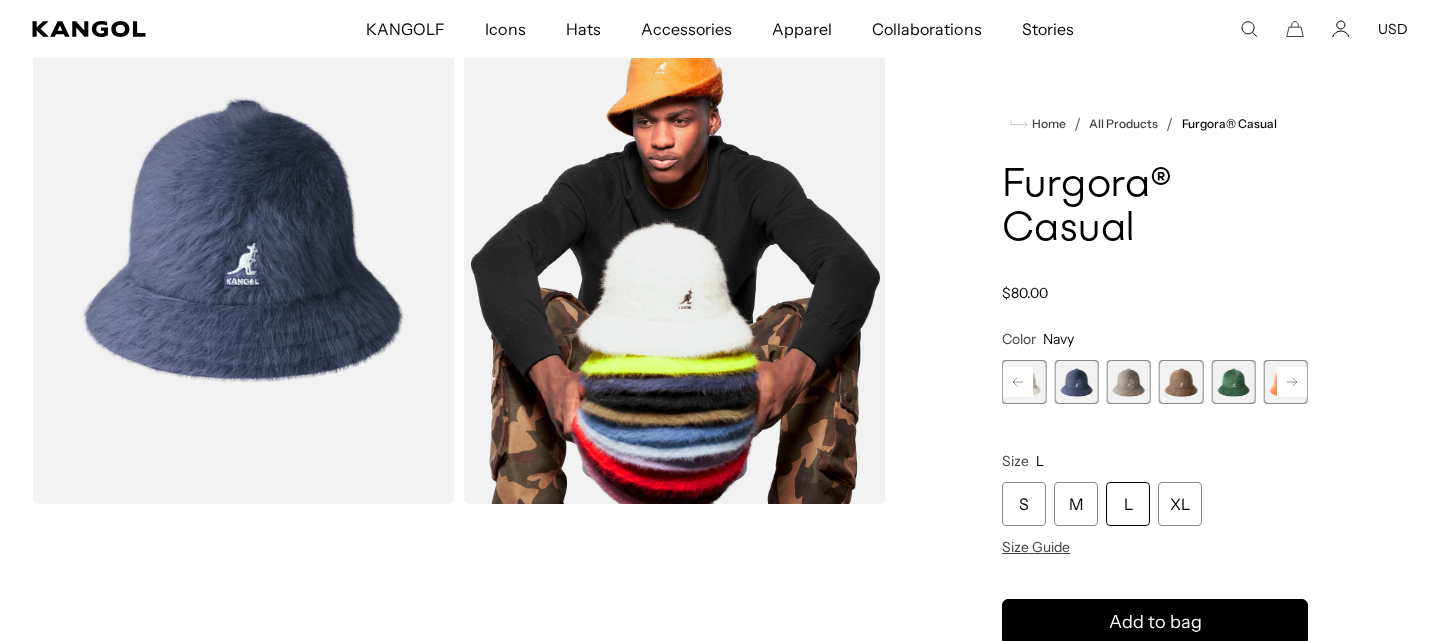 scroll, scrollTop: 0, scrollLeft: 411, axis: horizontal 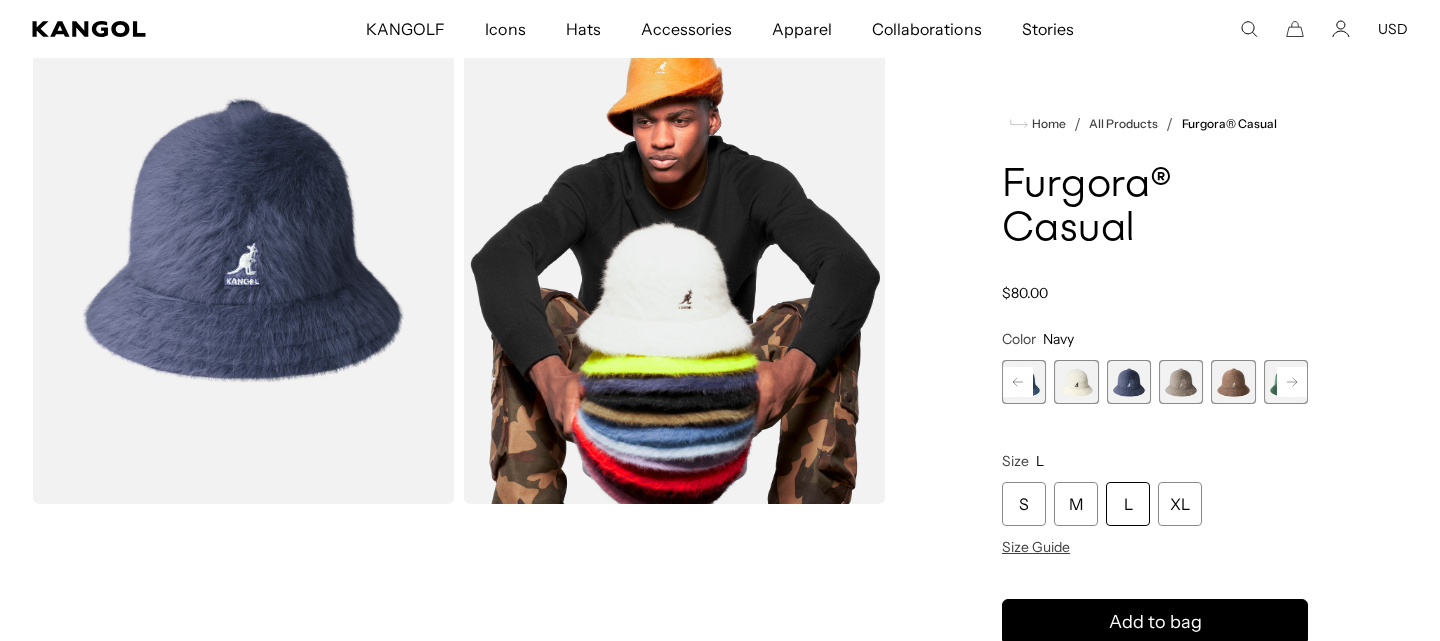 click 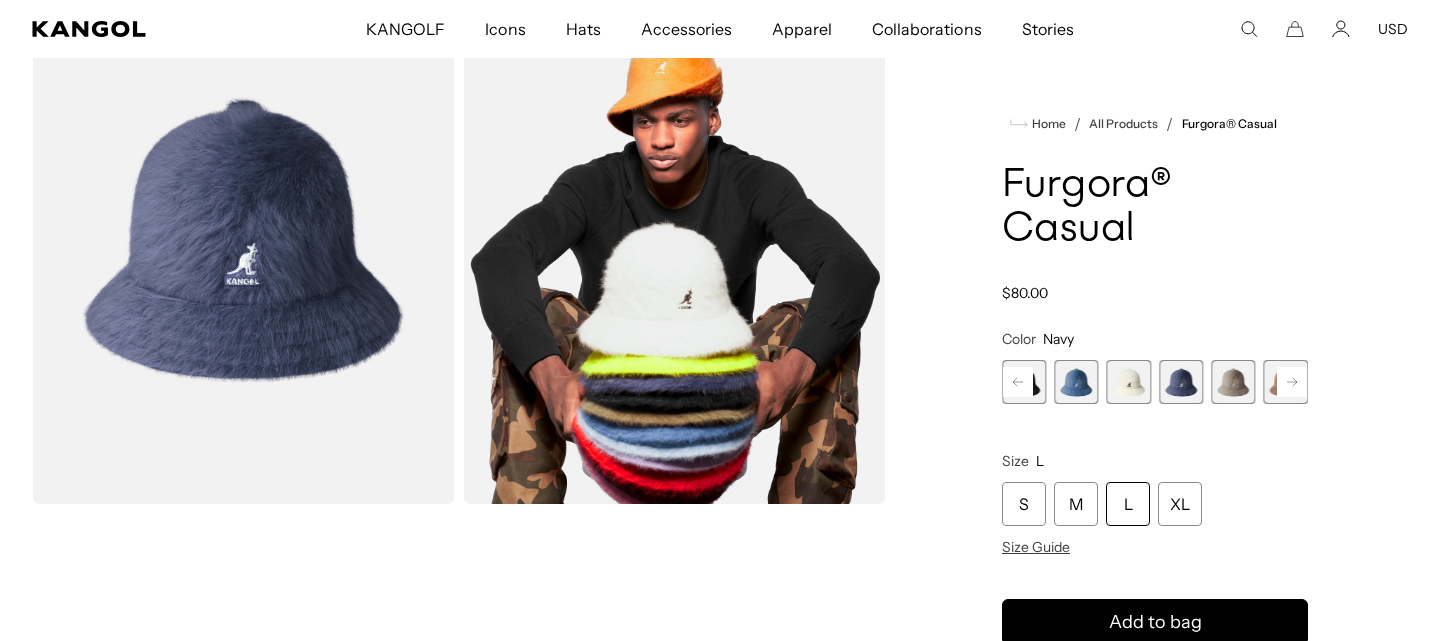 scroll, scrollTop: 0, scrollLeft: 0, axis: both 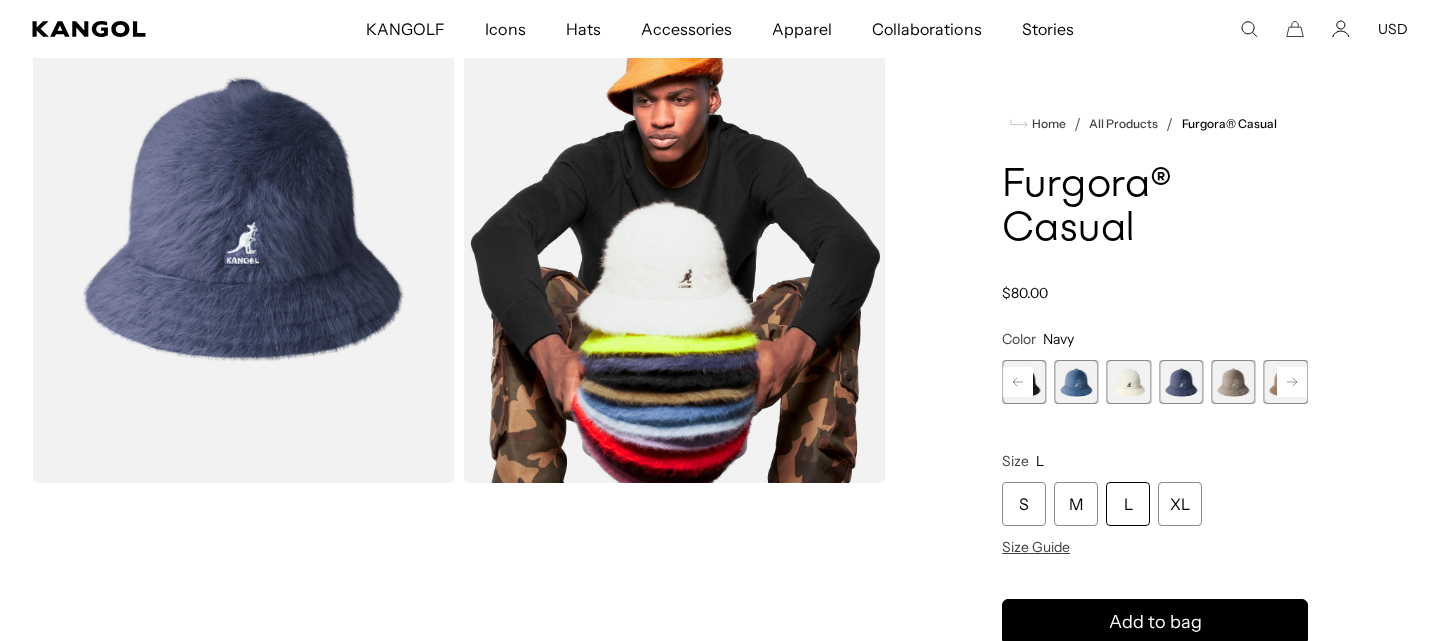 click 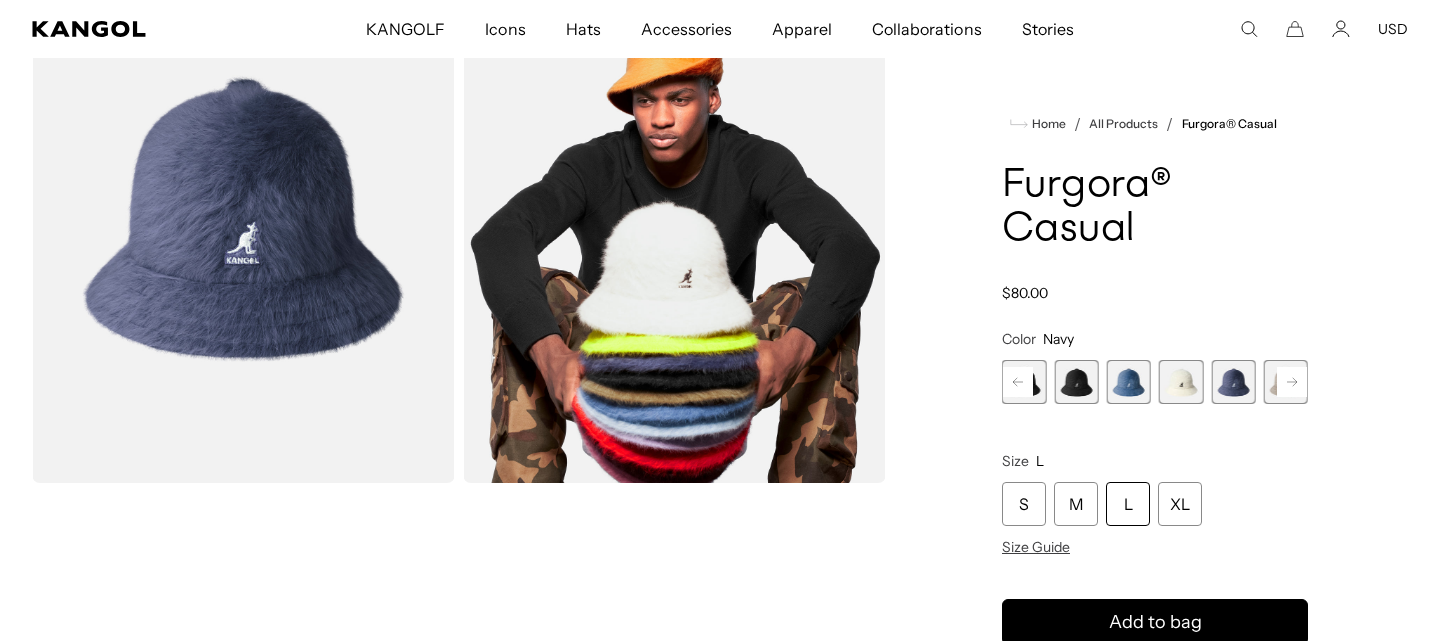 scroll, scrollTop: 0, scrollLeft: 411, axis: horizontal 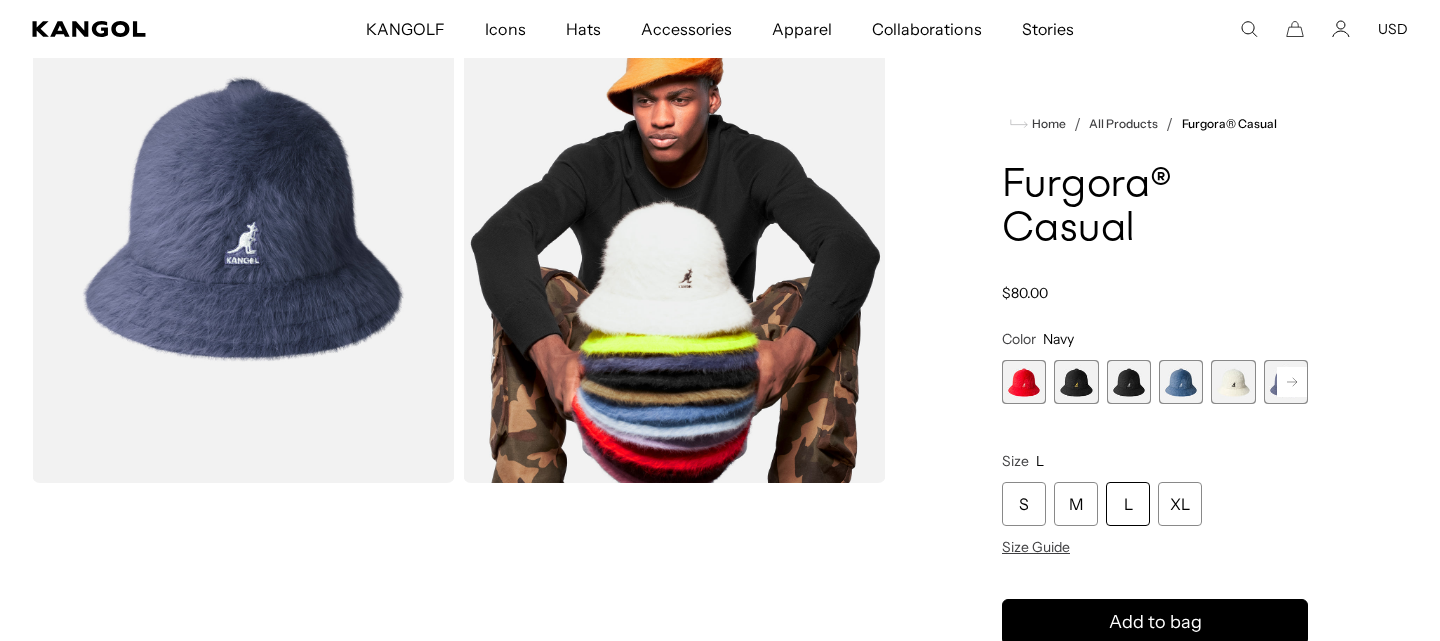 click at bounding box center (1024, 382) 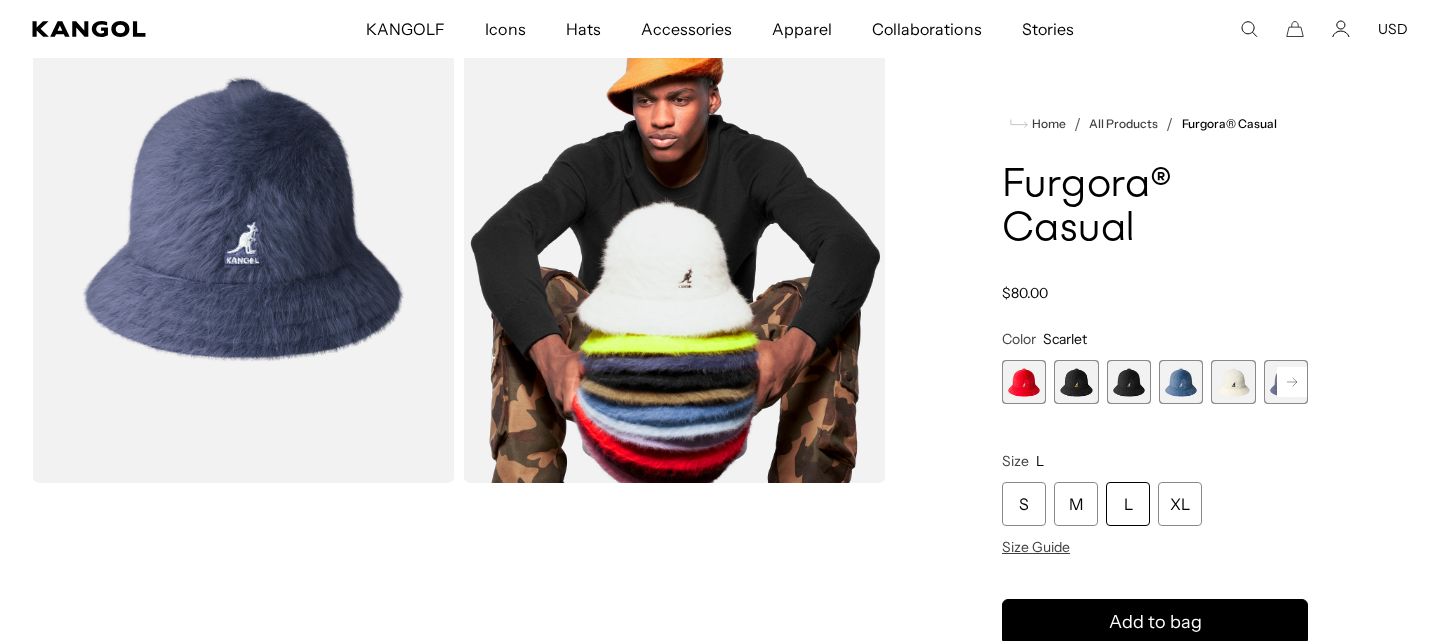 scroll, scrollTop: 0, scrollLeft: 0, axis: both 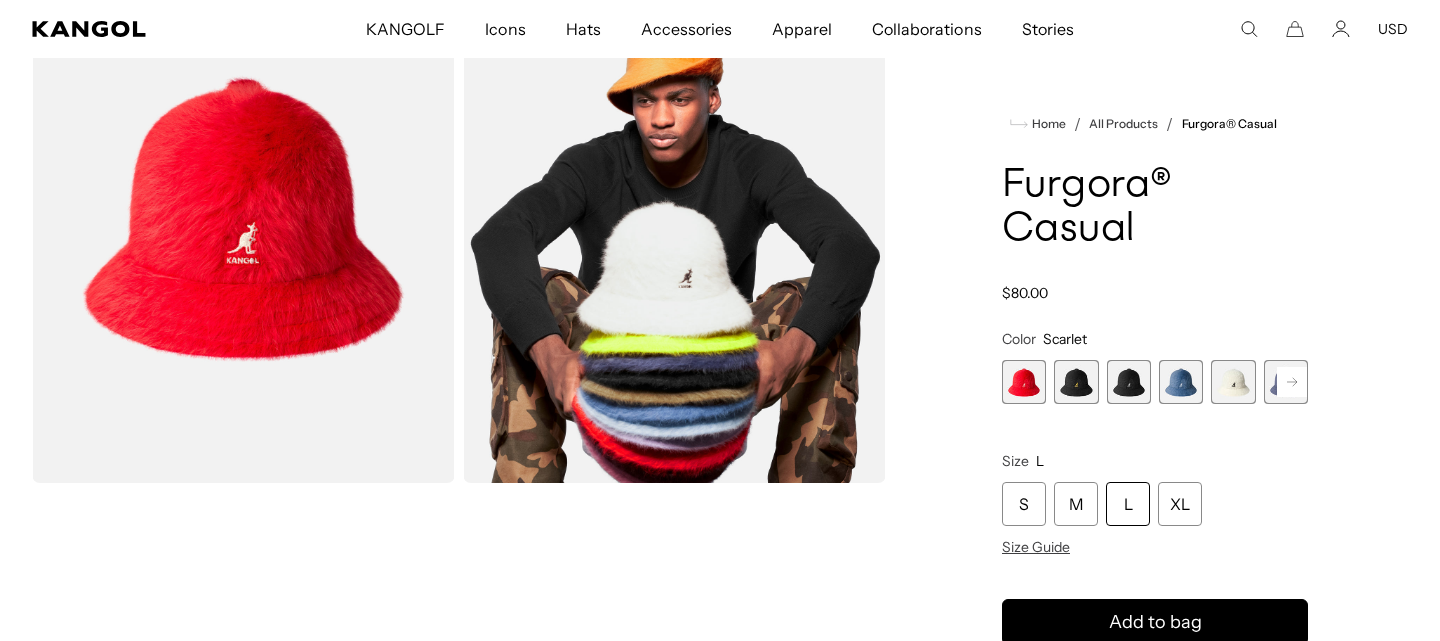 click at bounding box center [1076, 382] 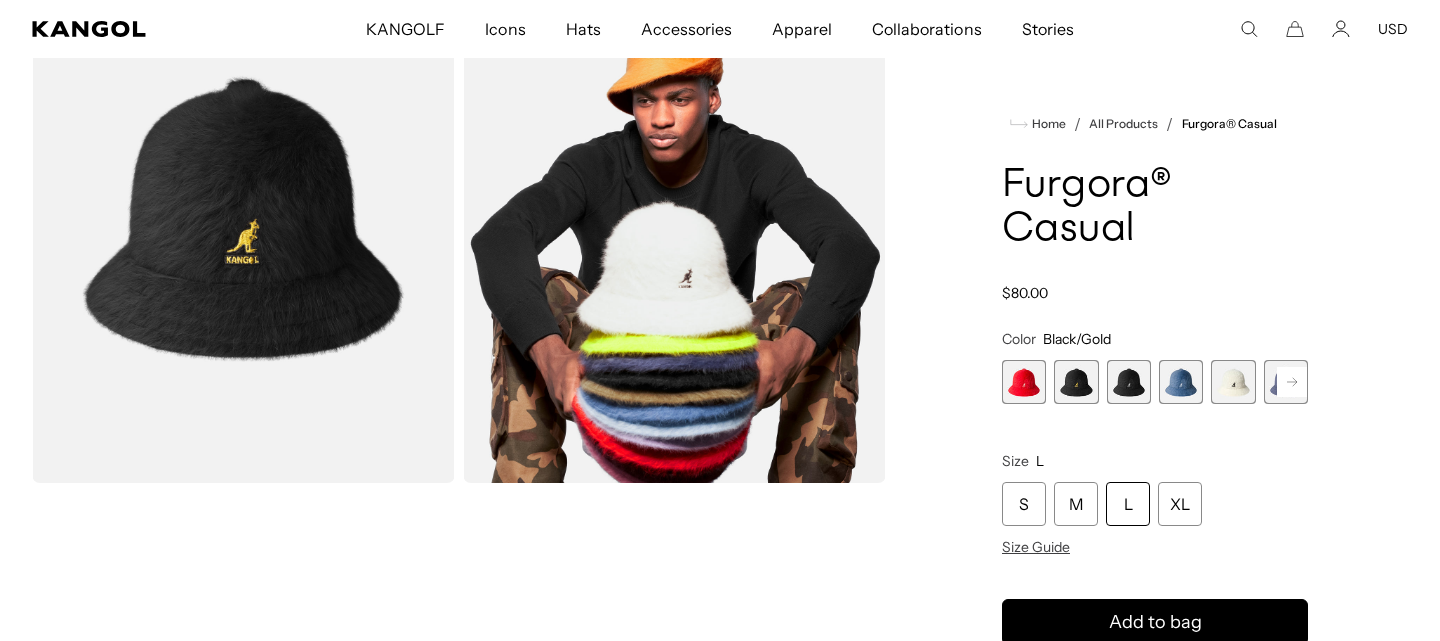 scroll, scrollTop: 0, scrollLeft: 411, axis: horizontal 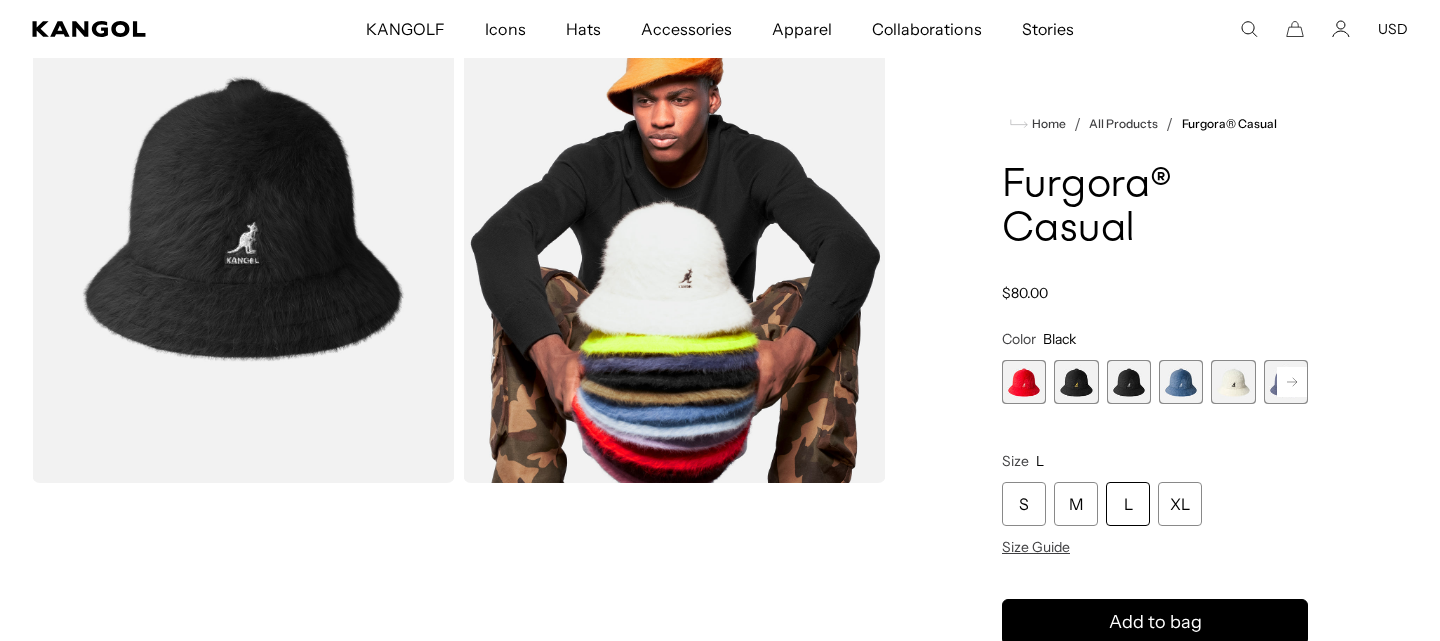 click at bounding box center [1129, 382] 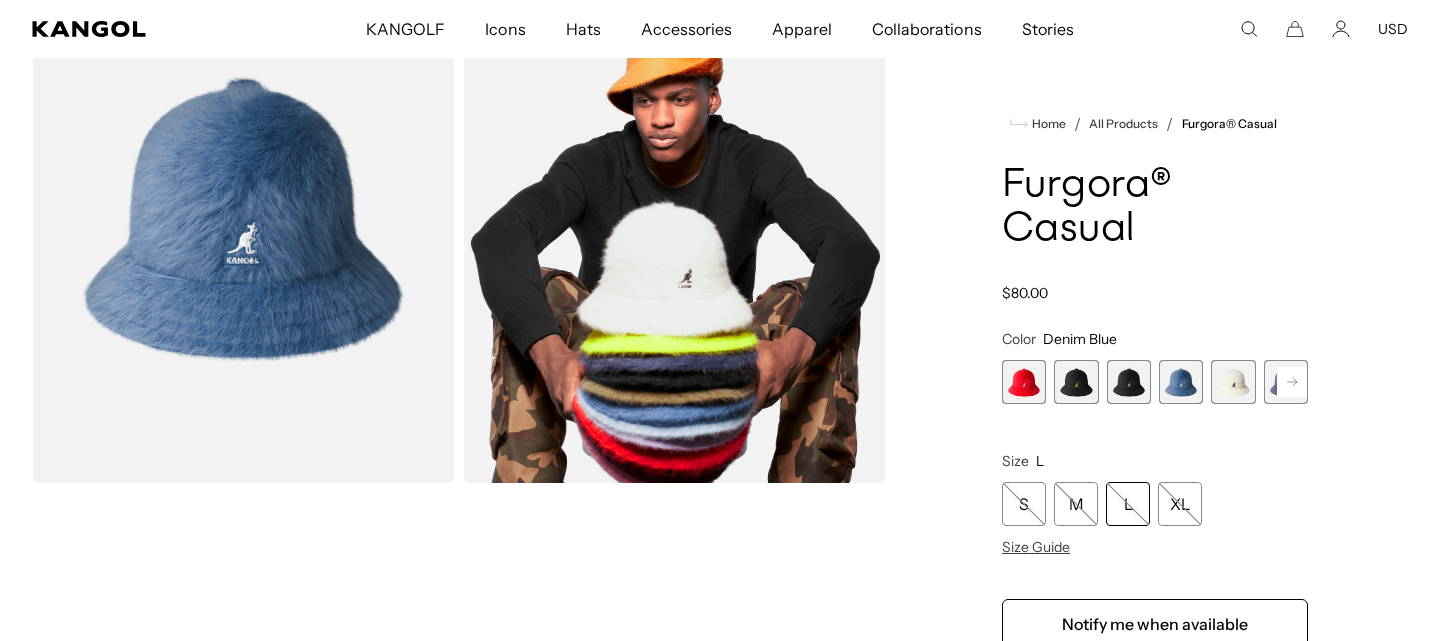scroll, scrollTop: 0, scrollLeft: 0, axis: both 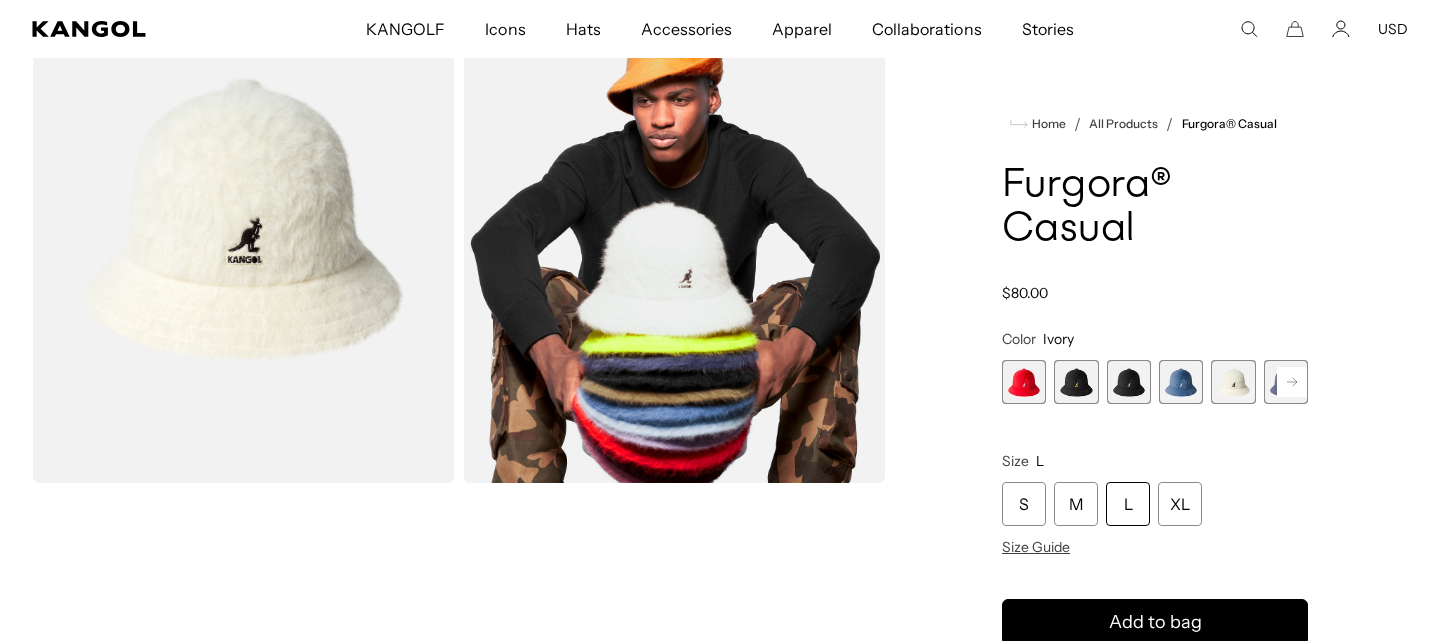 click 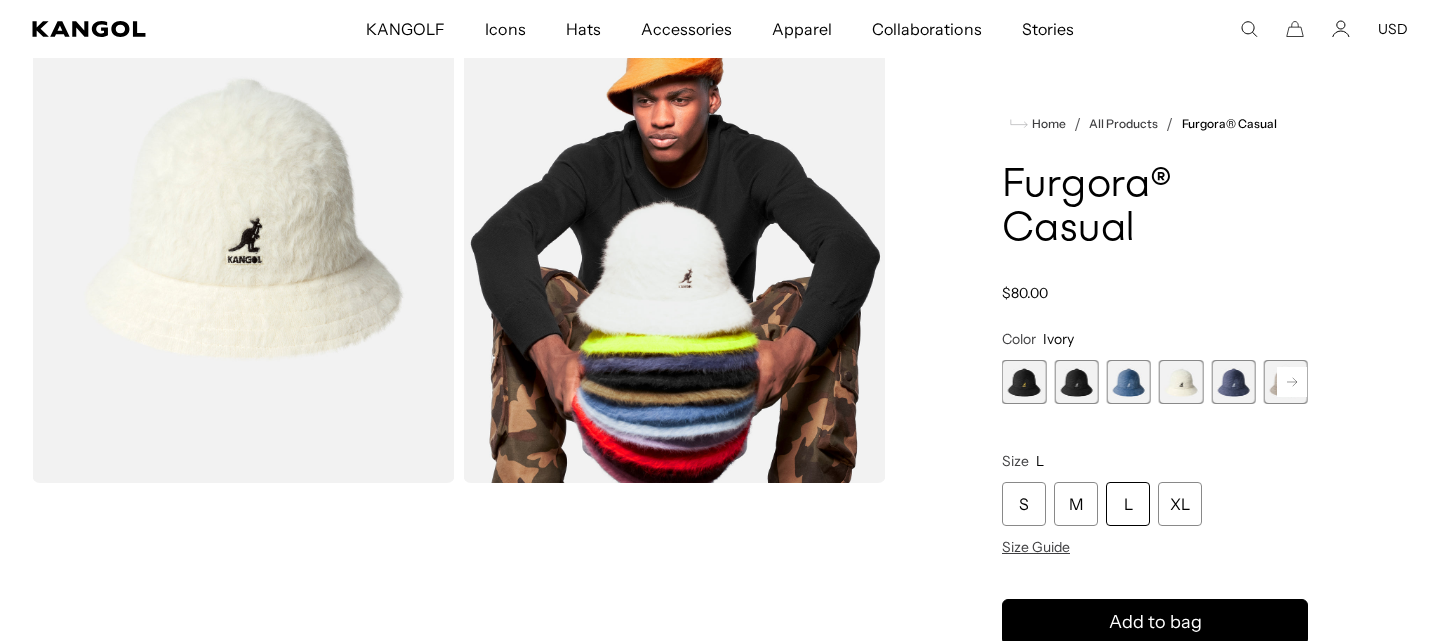 scroll, scrollTop: 0, scrollLeft: 0, axis: both 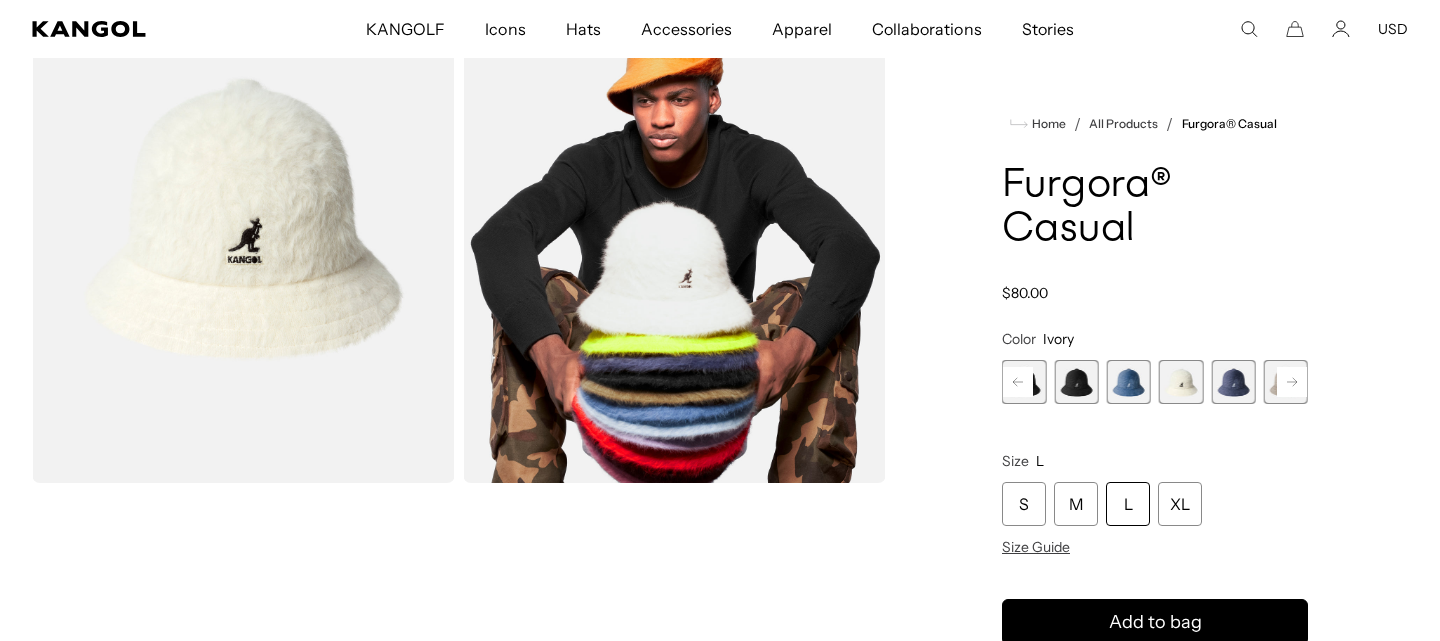 click at bounding box center [1233, 382] 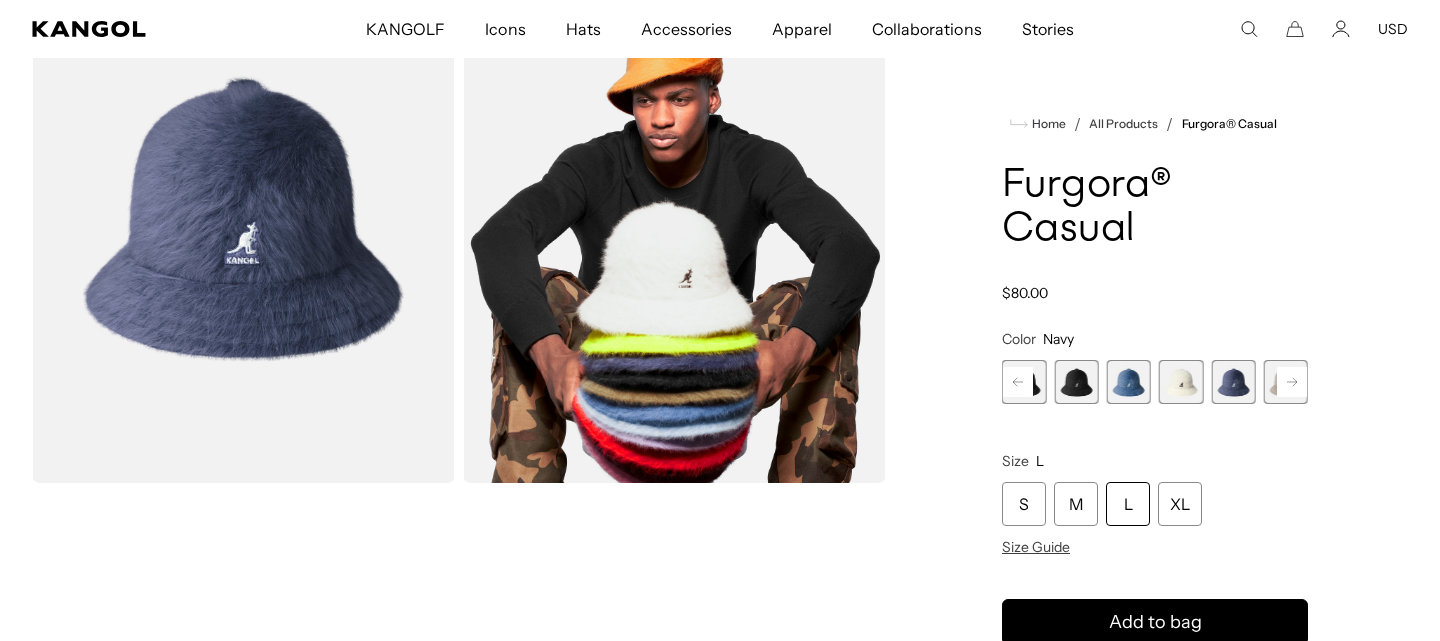 scroll, scrollTop: 0, scrollLeft: 411, axis: horizontal 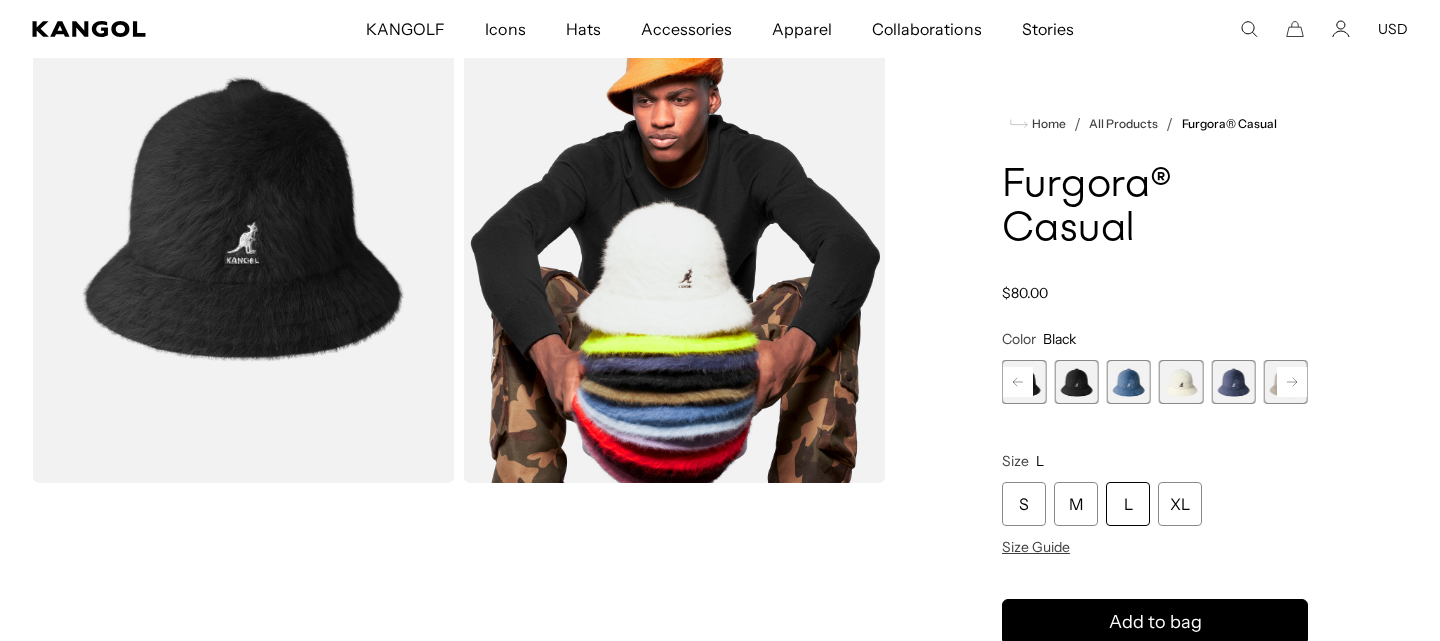 click at bounding box center [1129, 382] 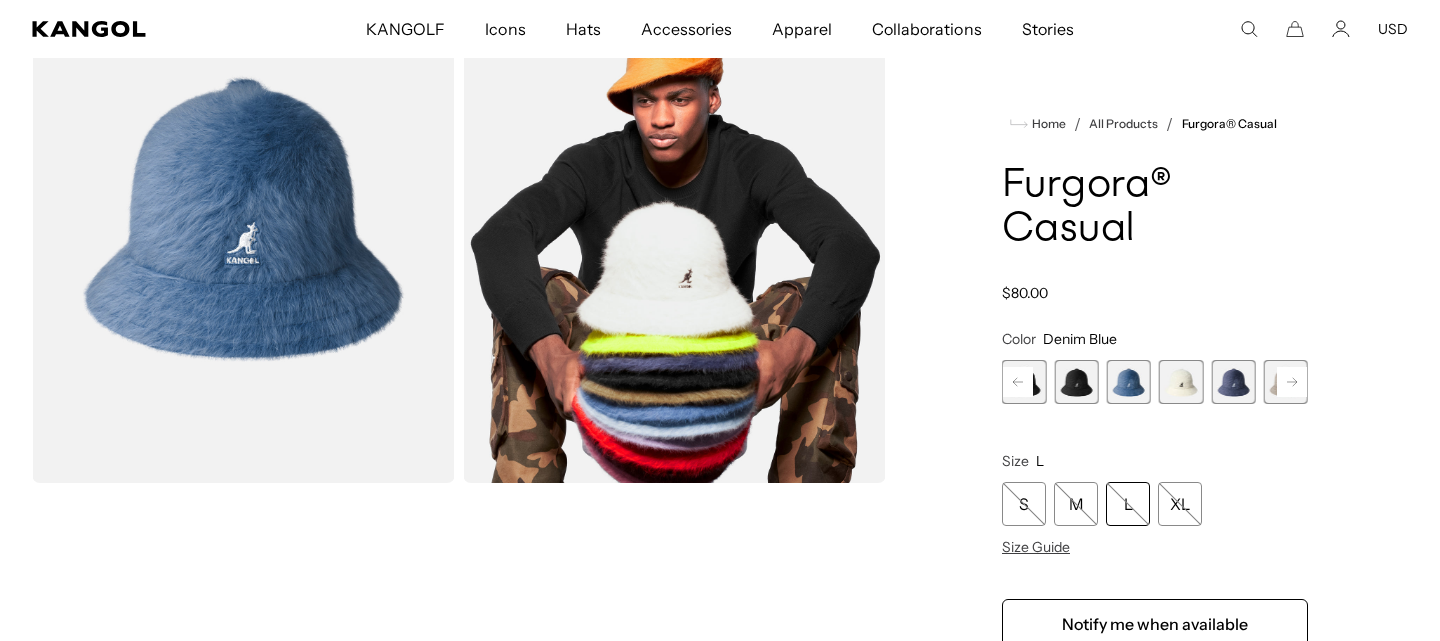 click 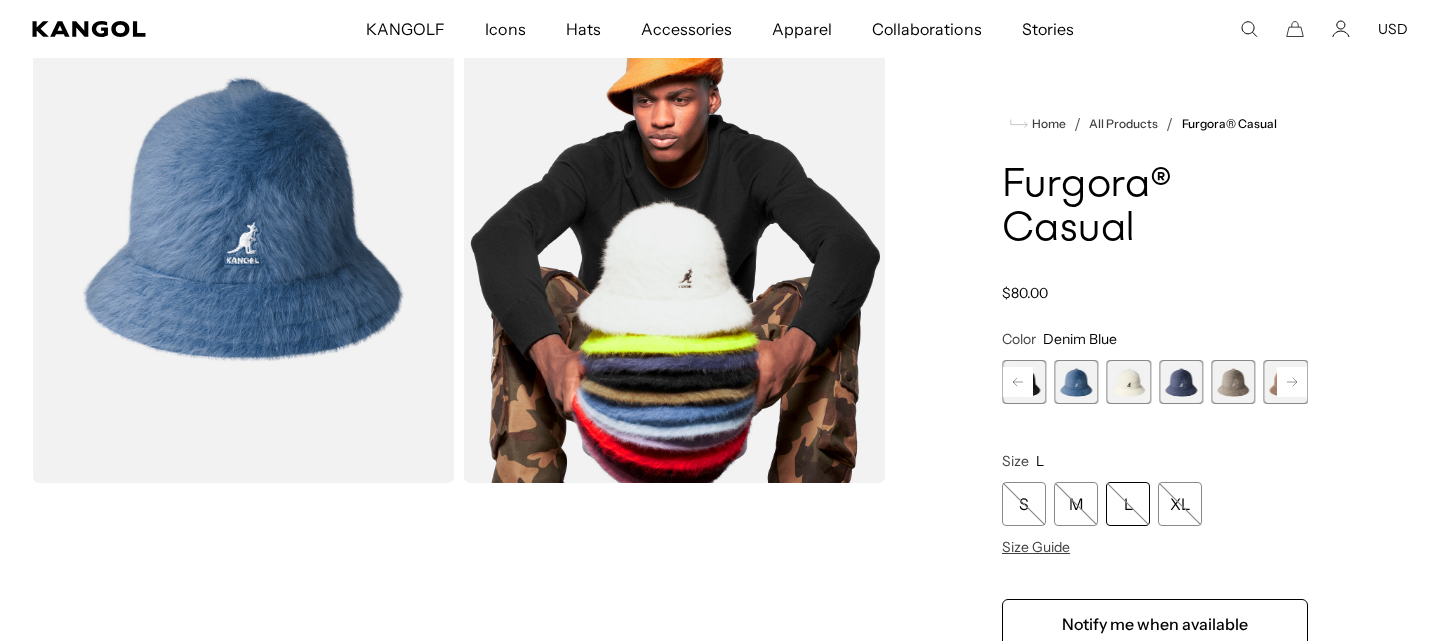 click at bounding box center [1233, 382] 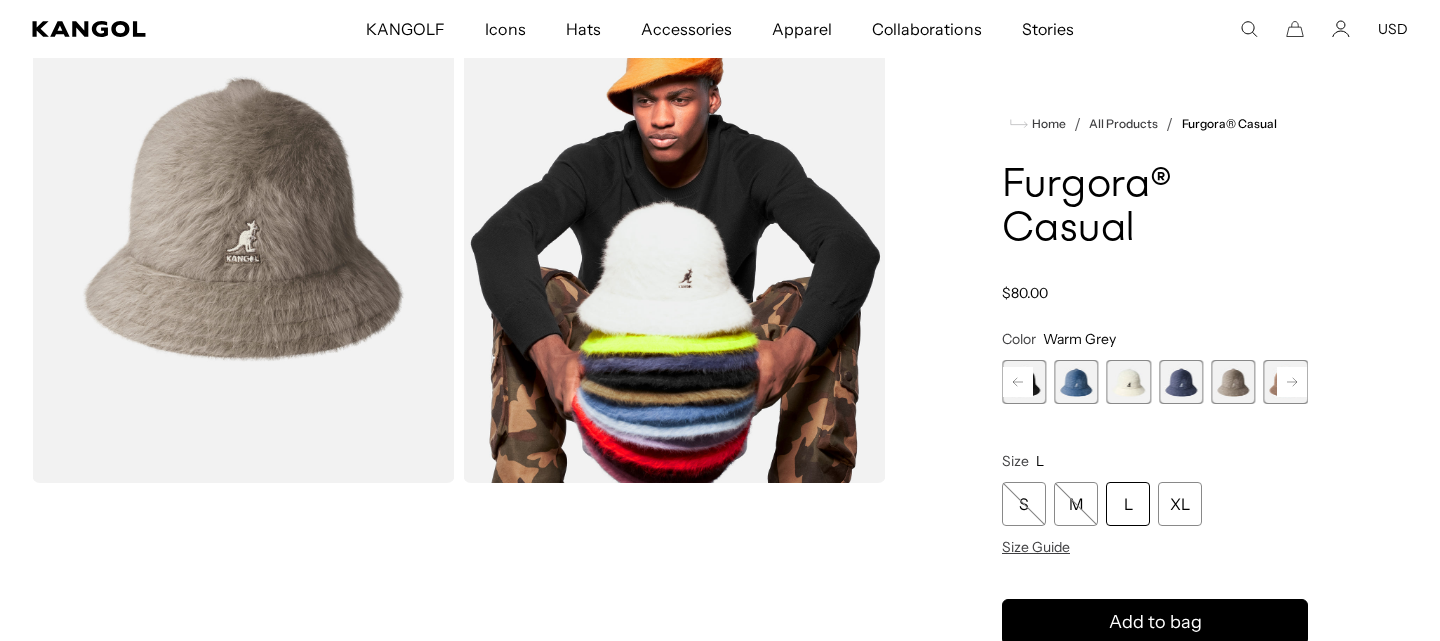 scroll, scrollTop: 0, scrollLeft: 411, axis: horizontal 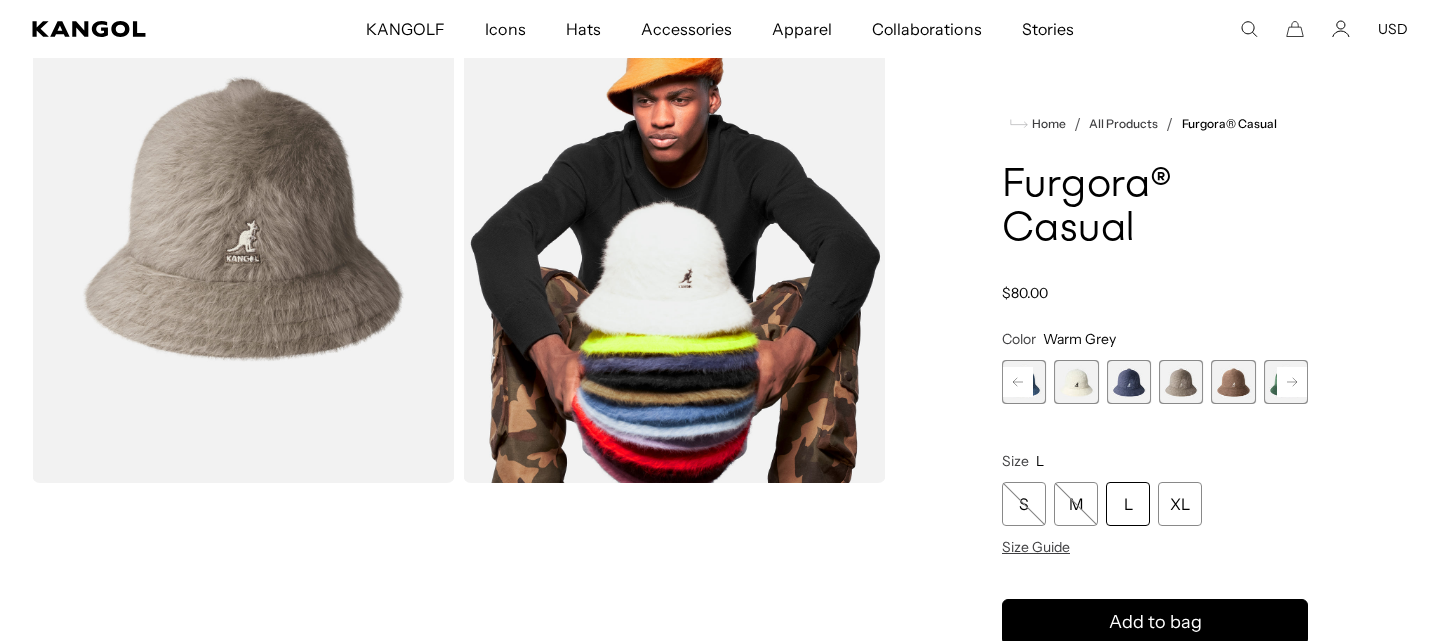 click at bounding box center (1233, 382) 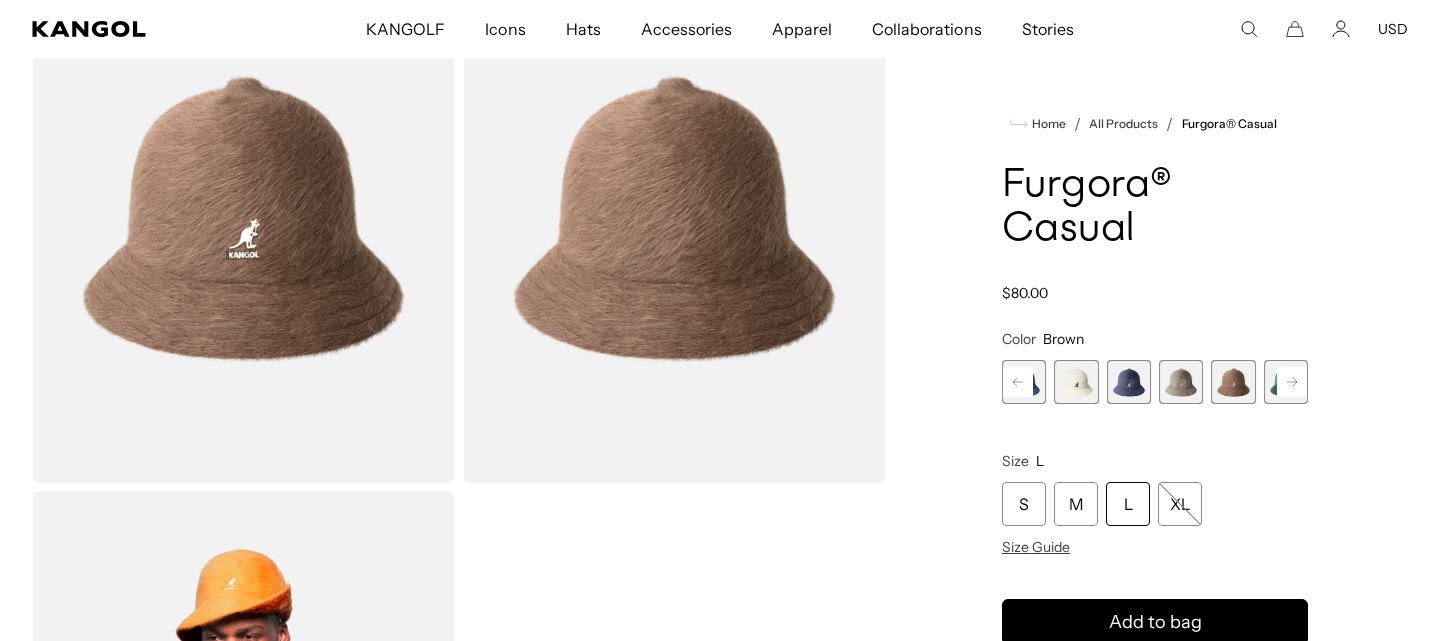 scroll, scrollTop: 0, scrollLeft: 411, axis: horizontal 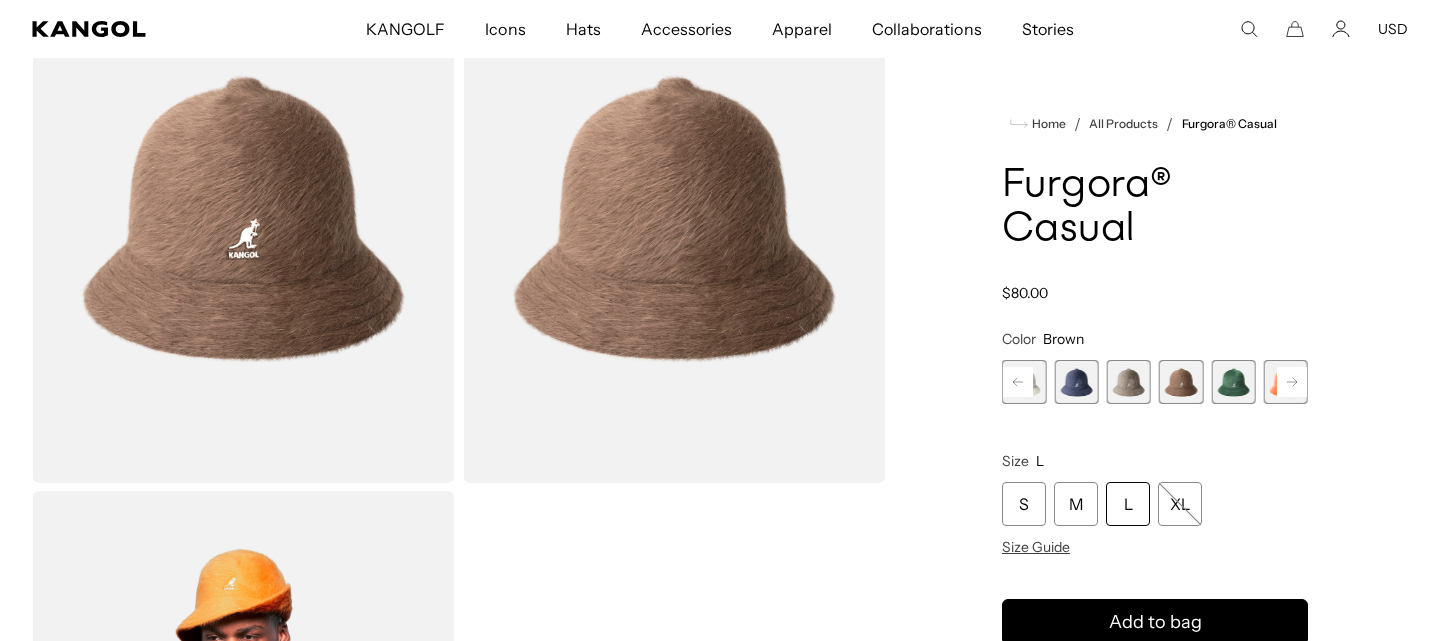 click at bounding box center (1233, 382) 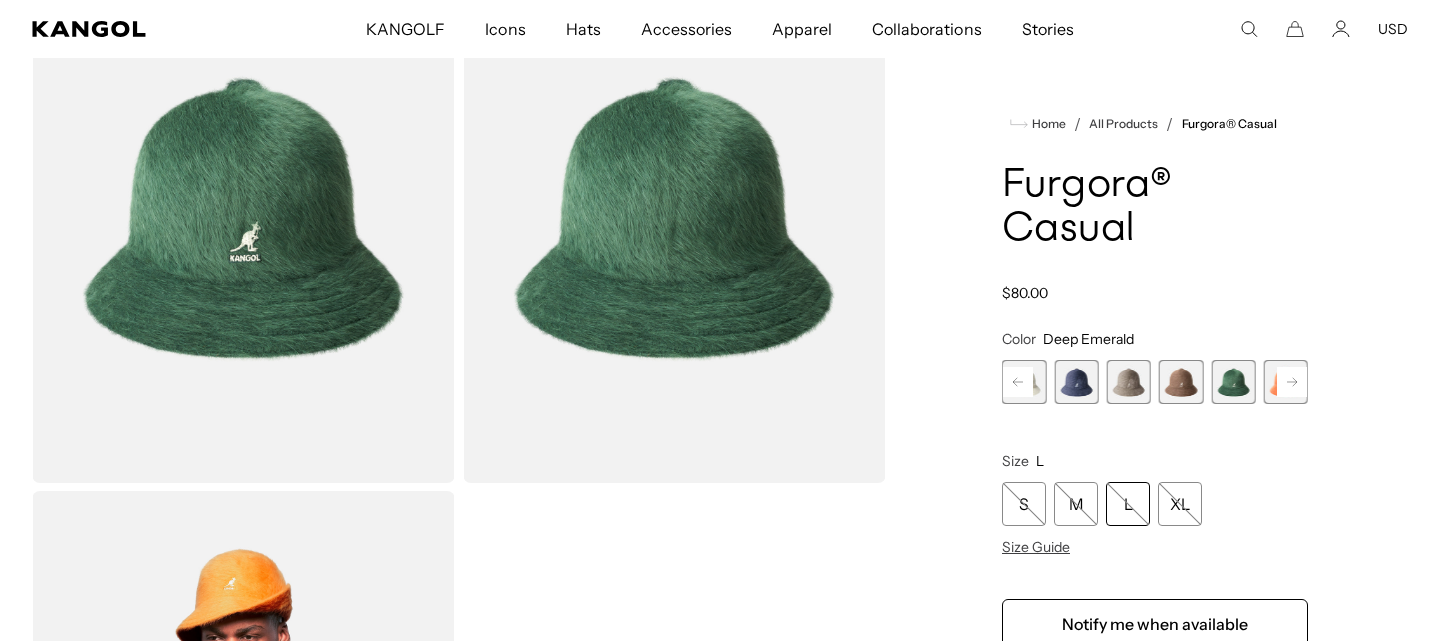 scroll, scrollTop: 0, scrollLeft: 0, axis: both 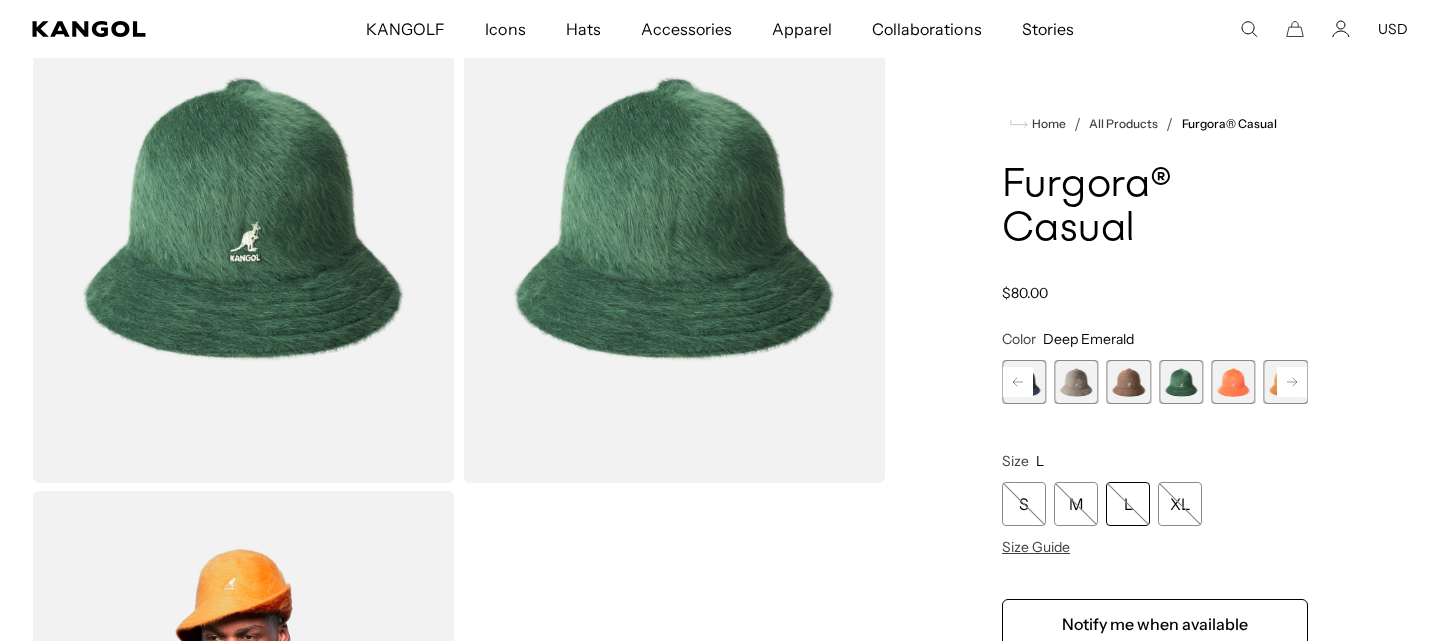 click 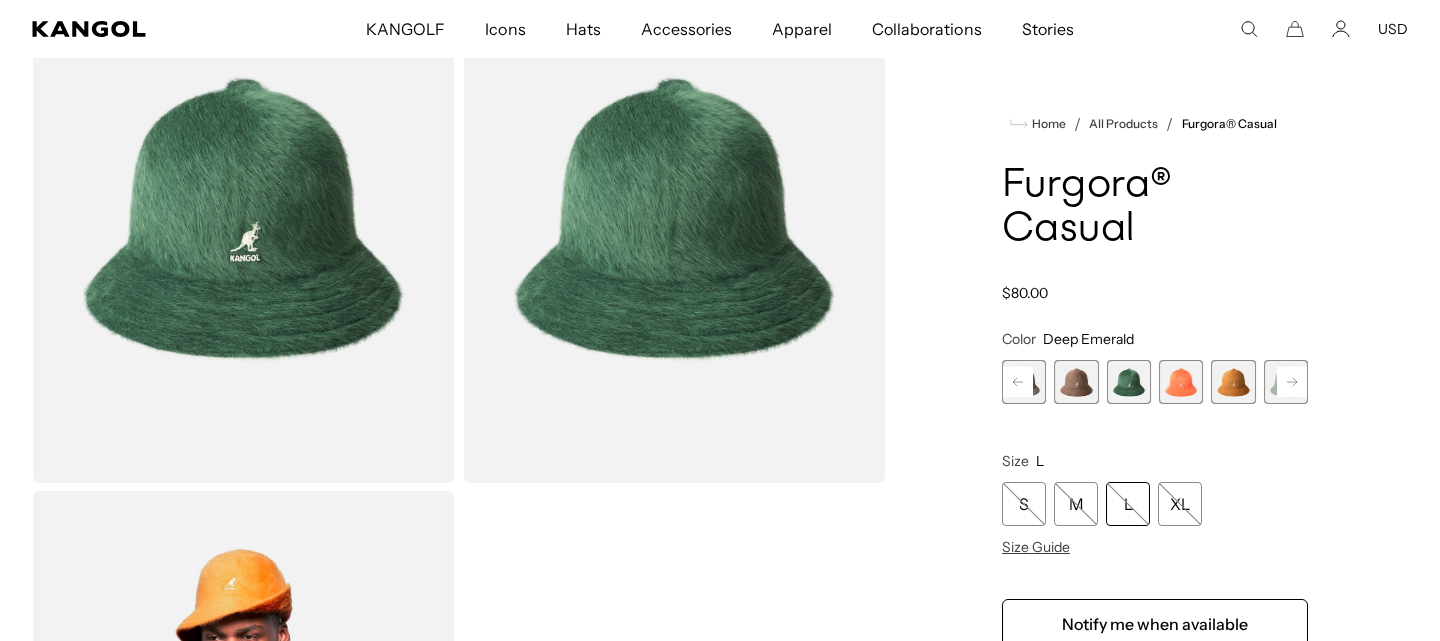 click 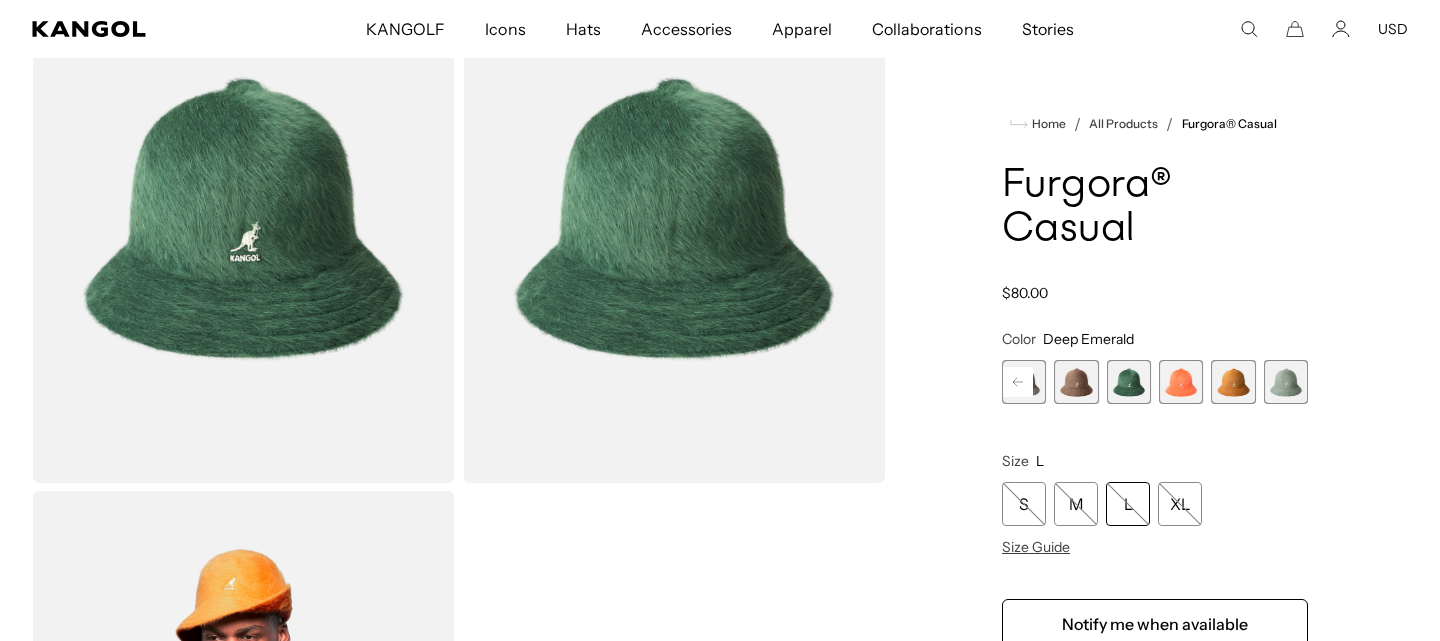 click at bounding box center (1286, 382) 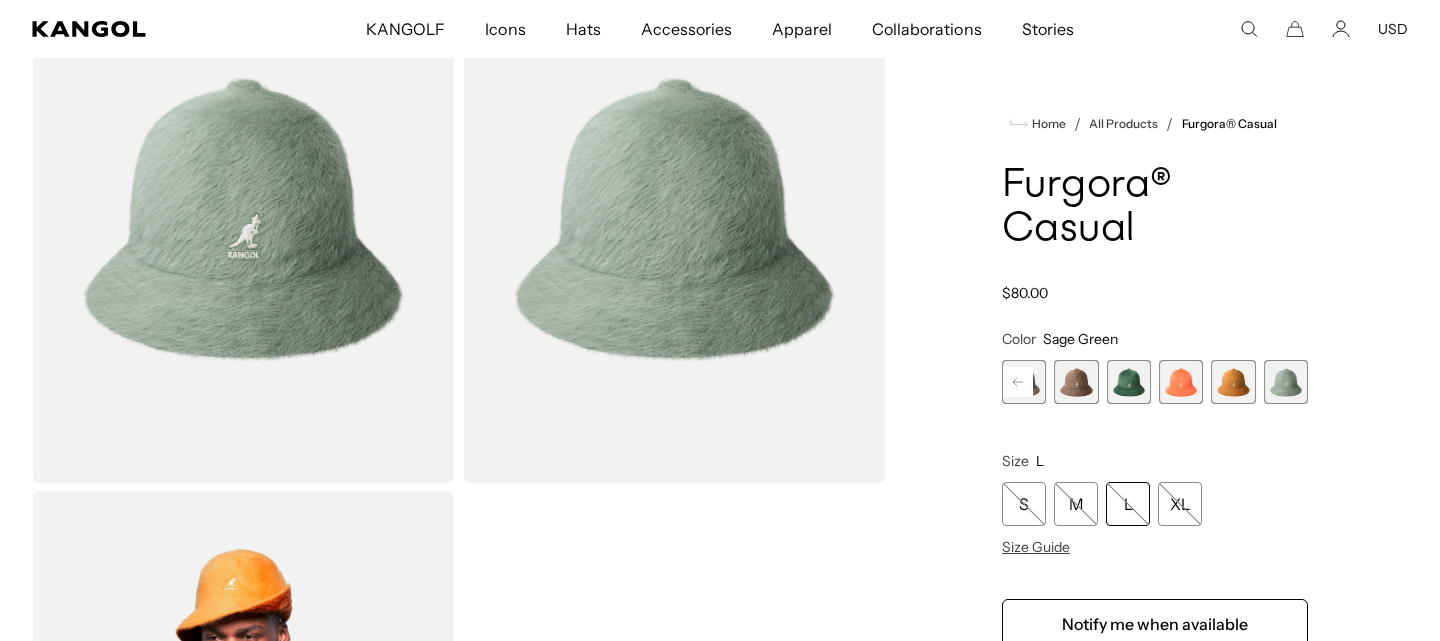 scroll, scrollTop: 0, scrollLeft: 411, axis: horizontal 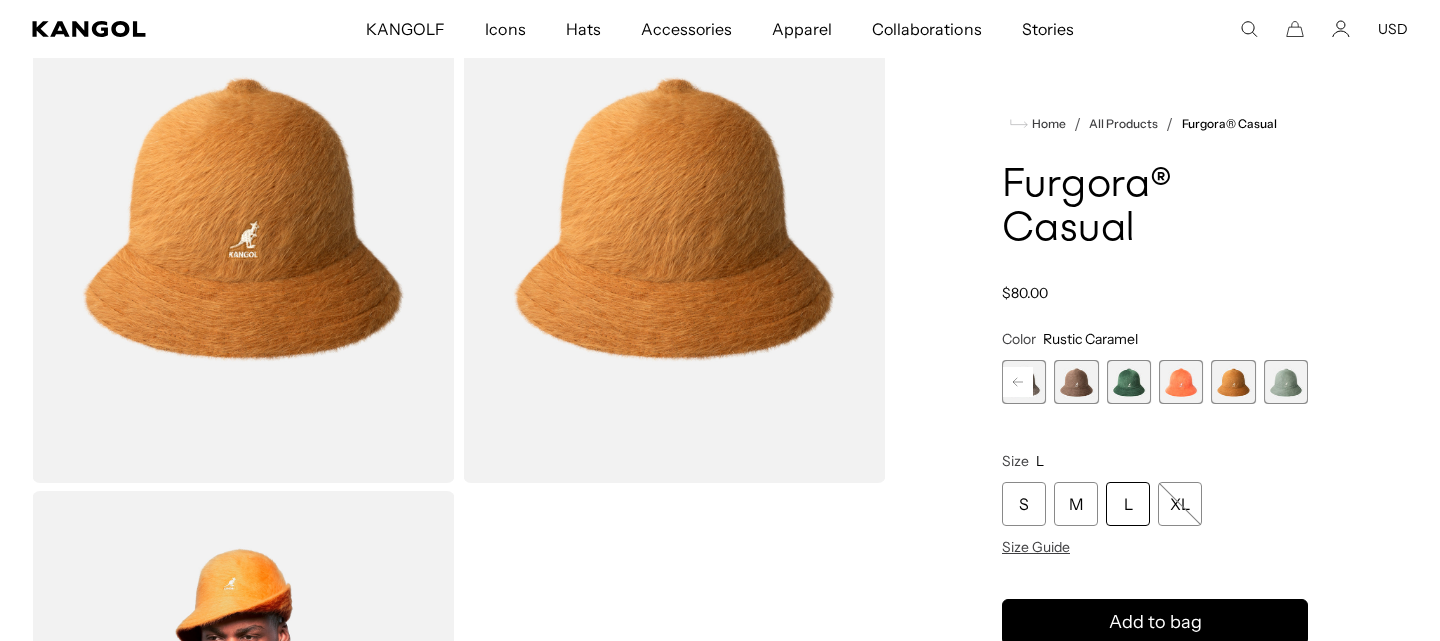 click at bounding box center (1181, 382) 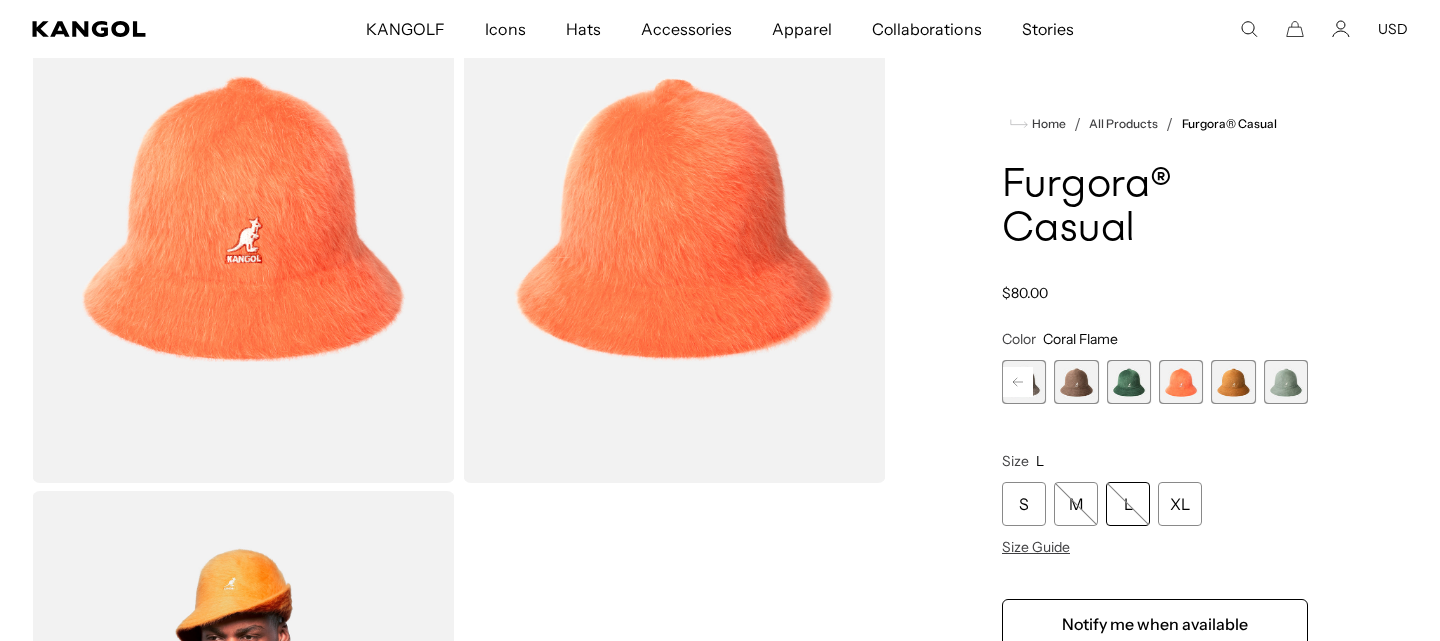 scroll, scrollTop: 0, scrollLeft: 411, axis: horizontal 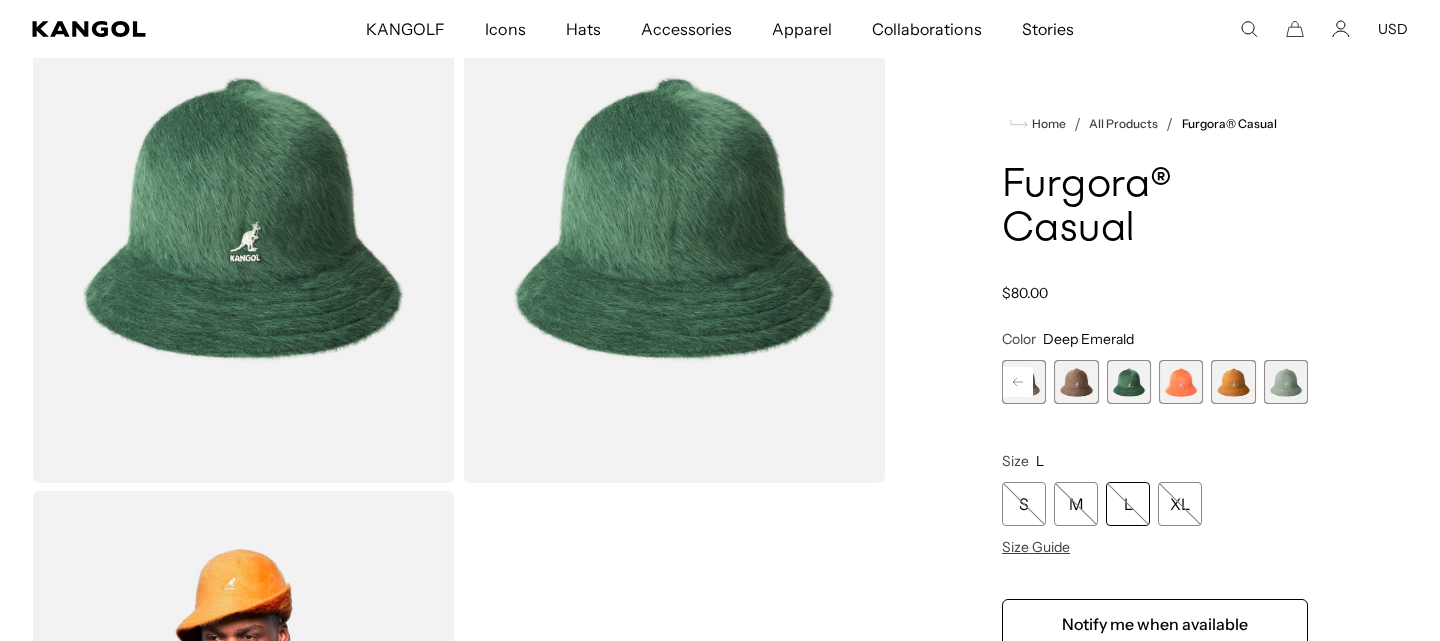 click at bounding box center (1076, 382) 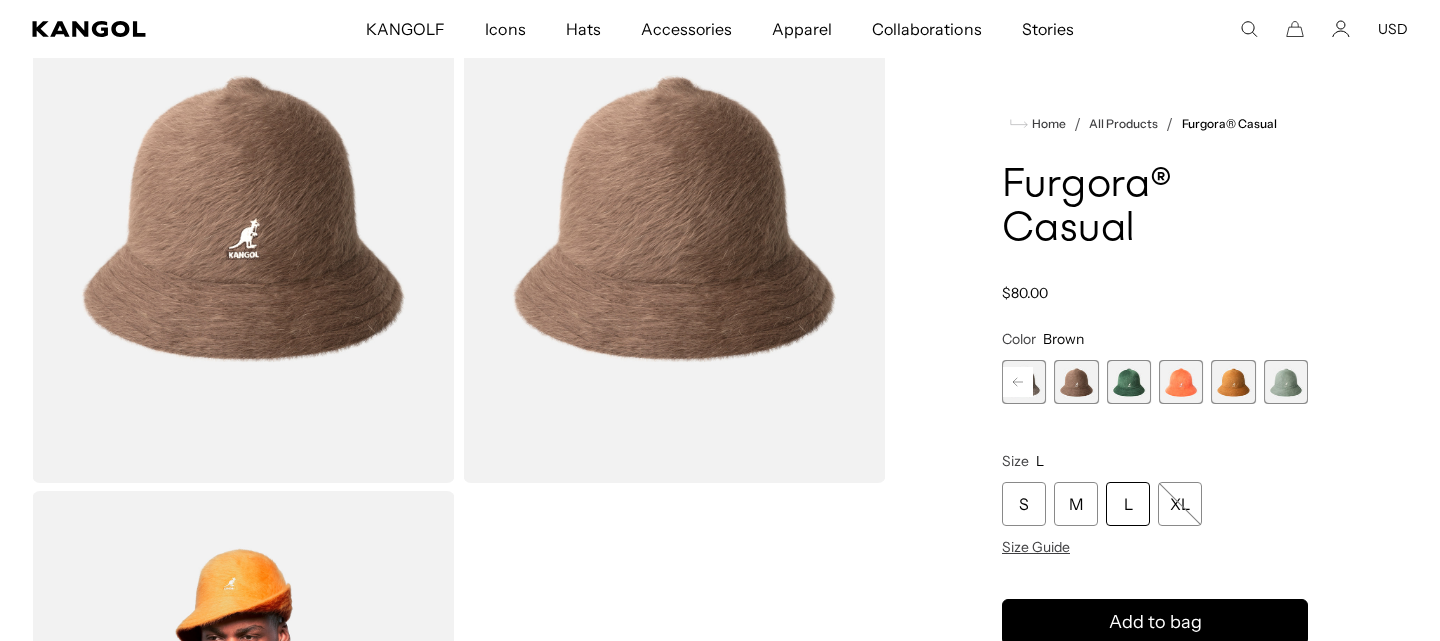 scroll, scrollTop: 0, scrollLeft: 0, axis: both 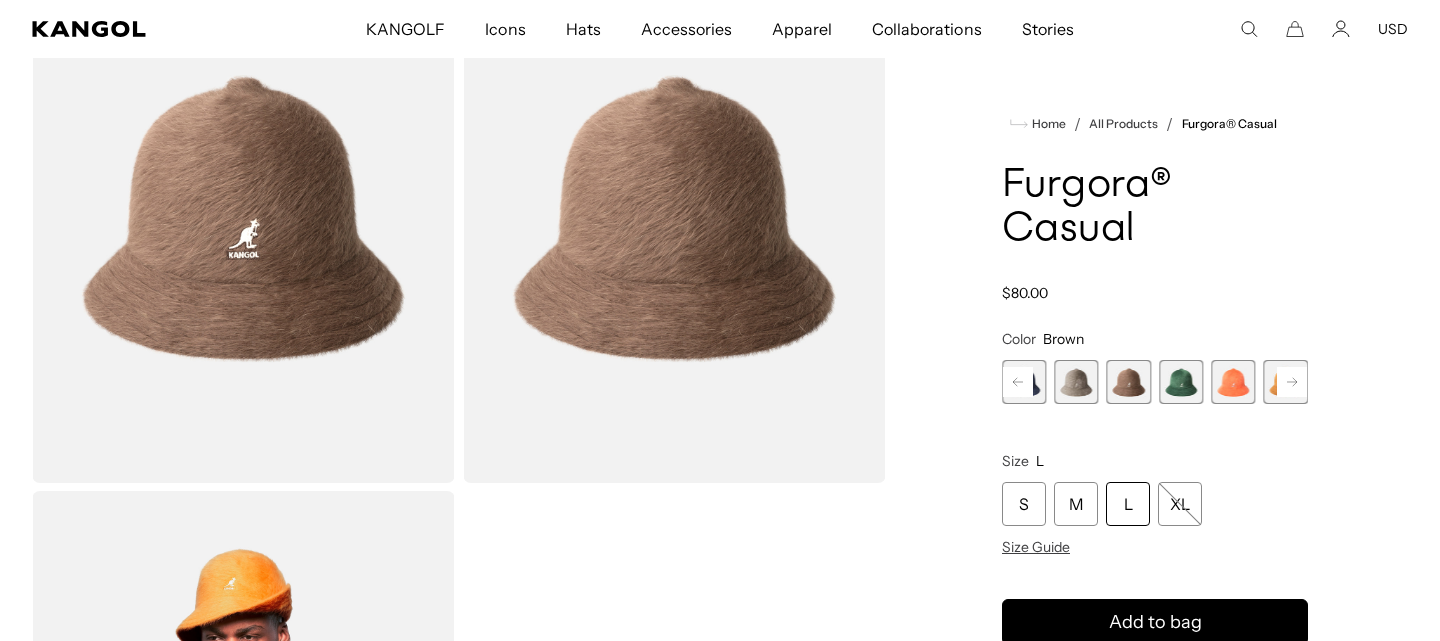 click 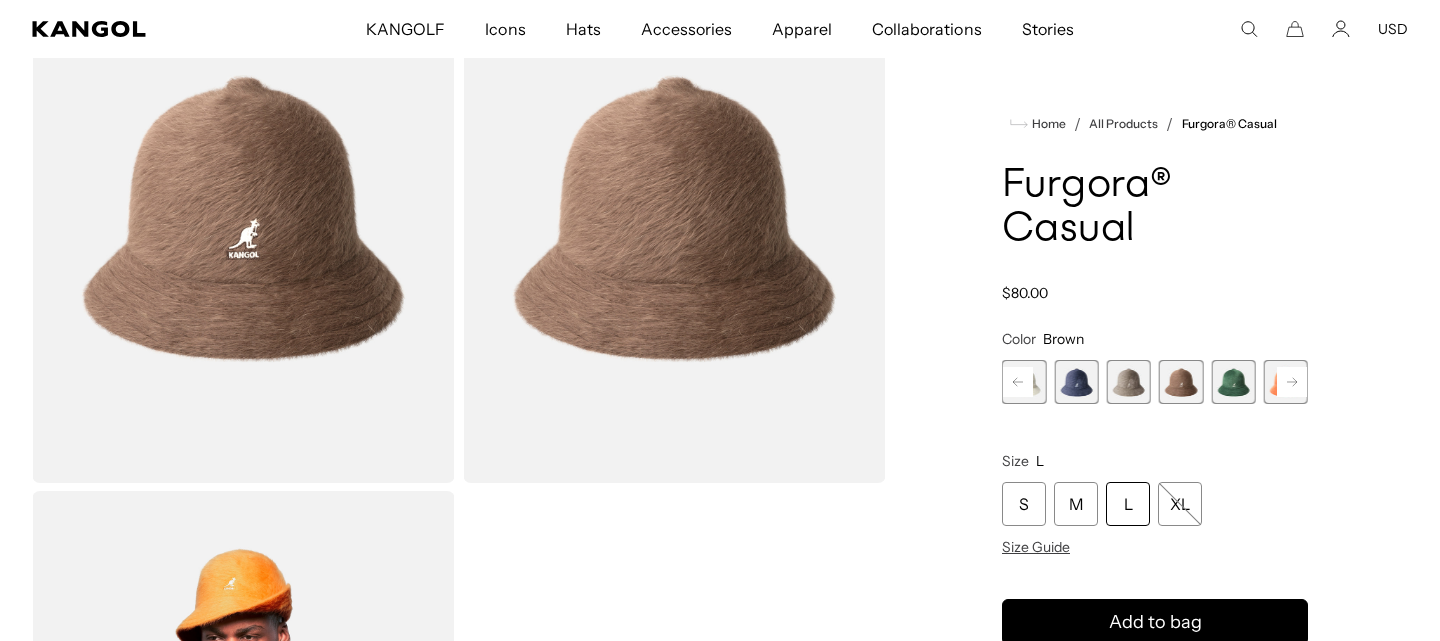 click 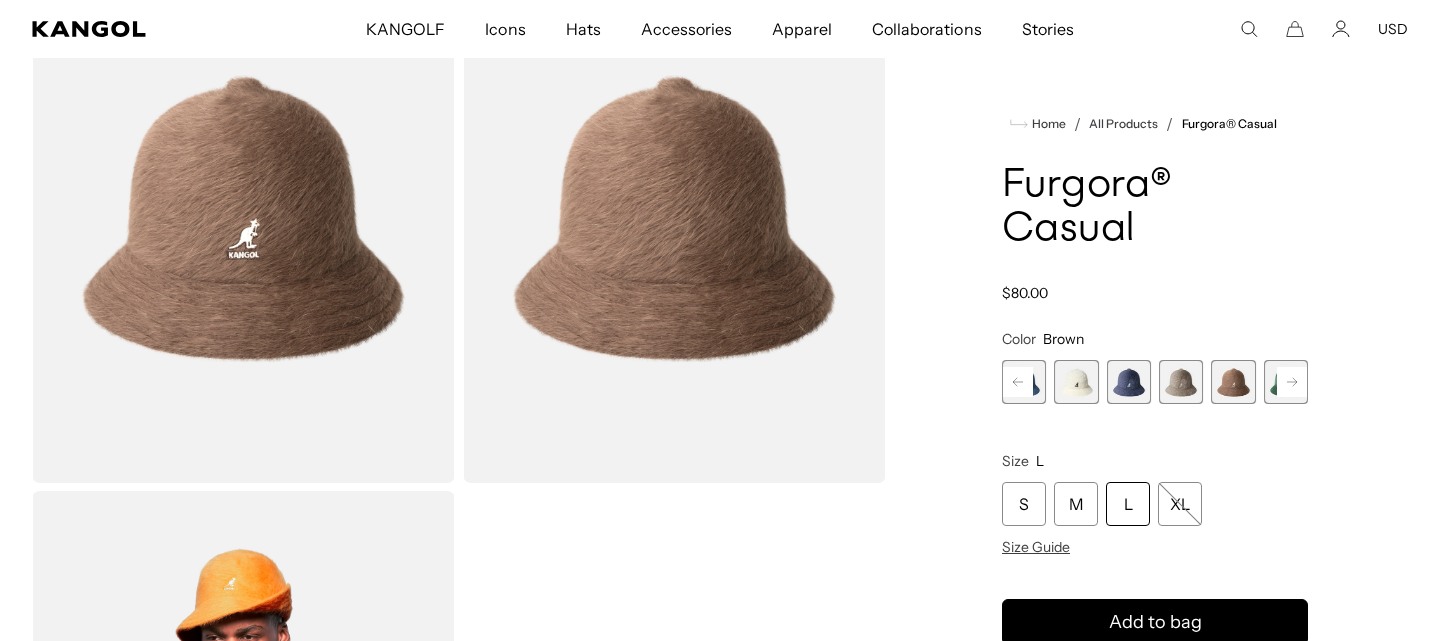 scroll, scrollTop: 0, scrollLeft: 411, axis: horizontal 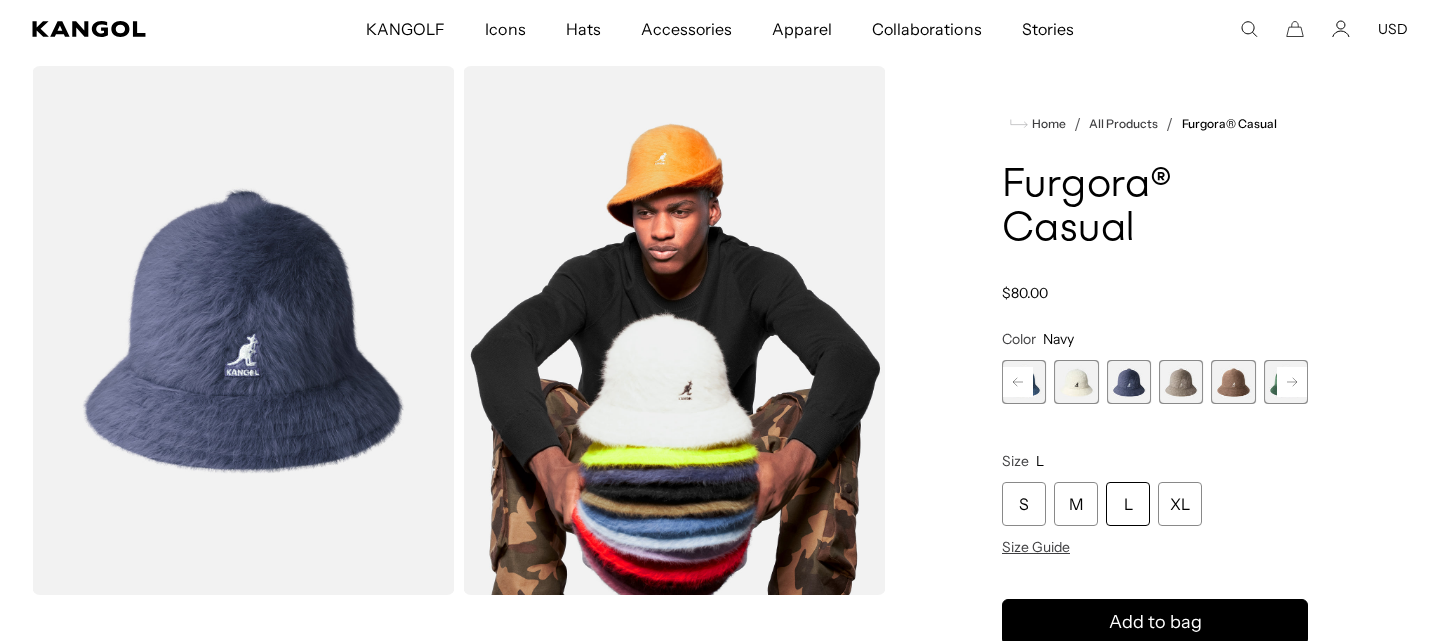 click 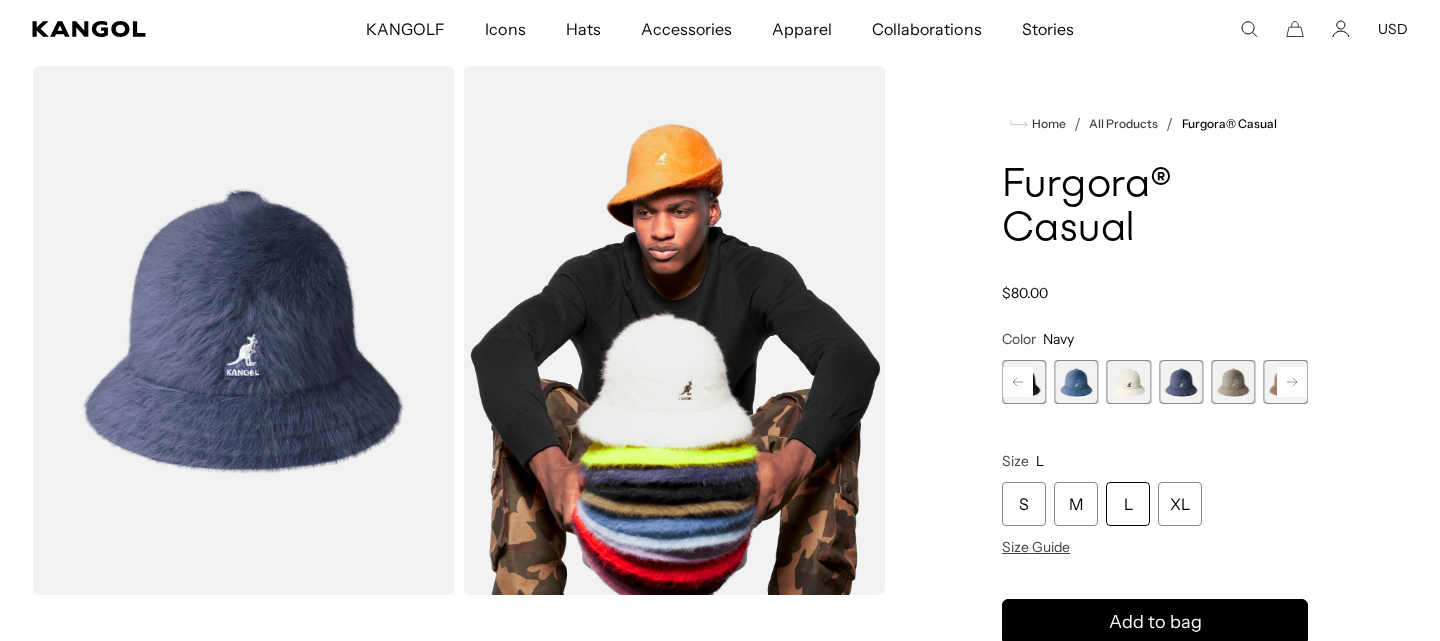 click 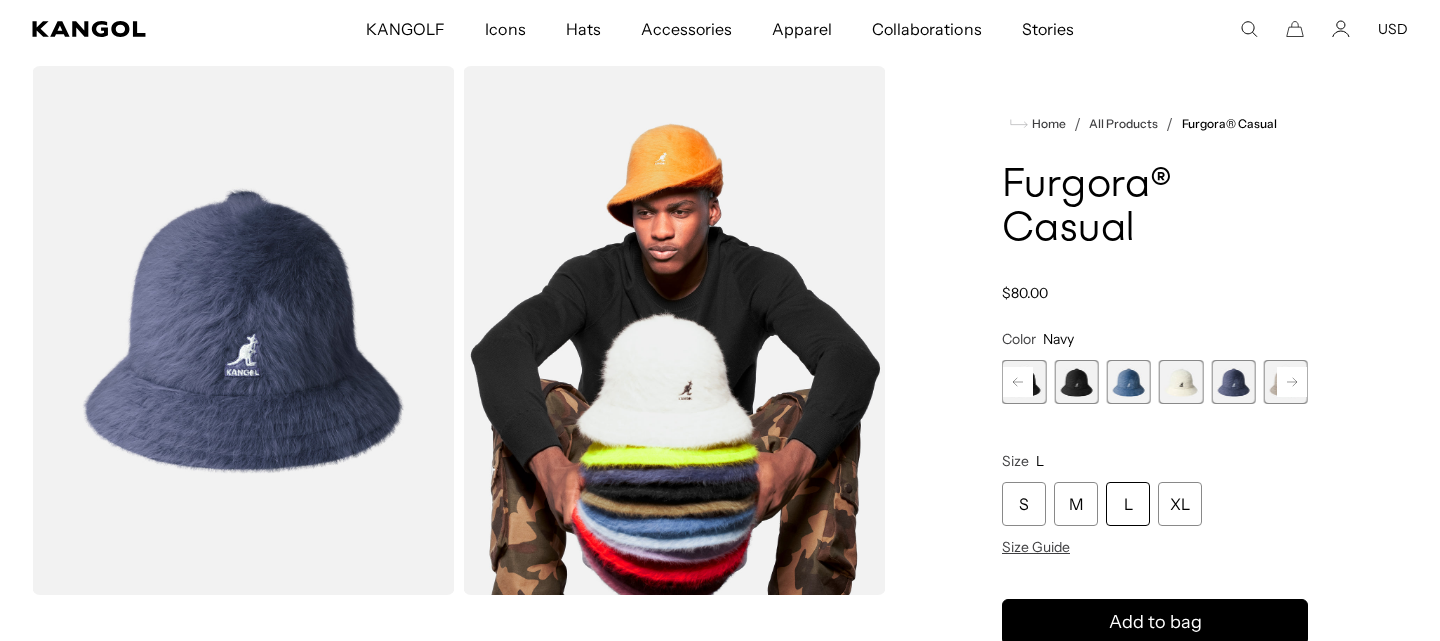 click 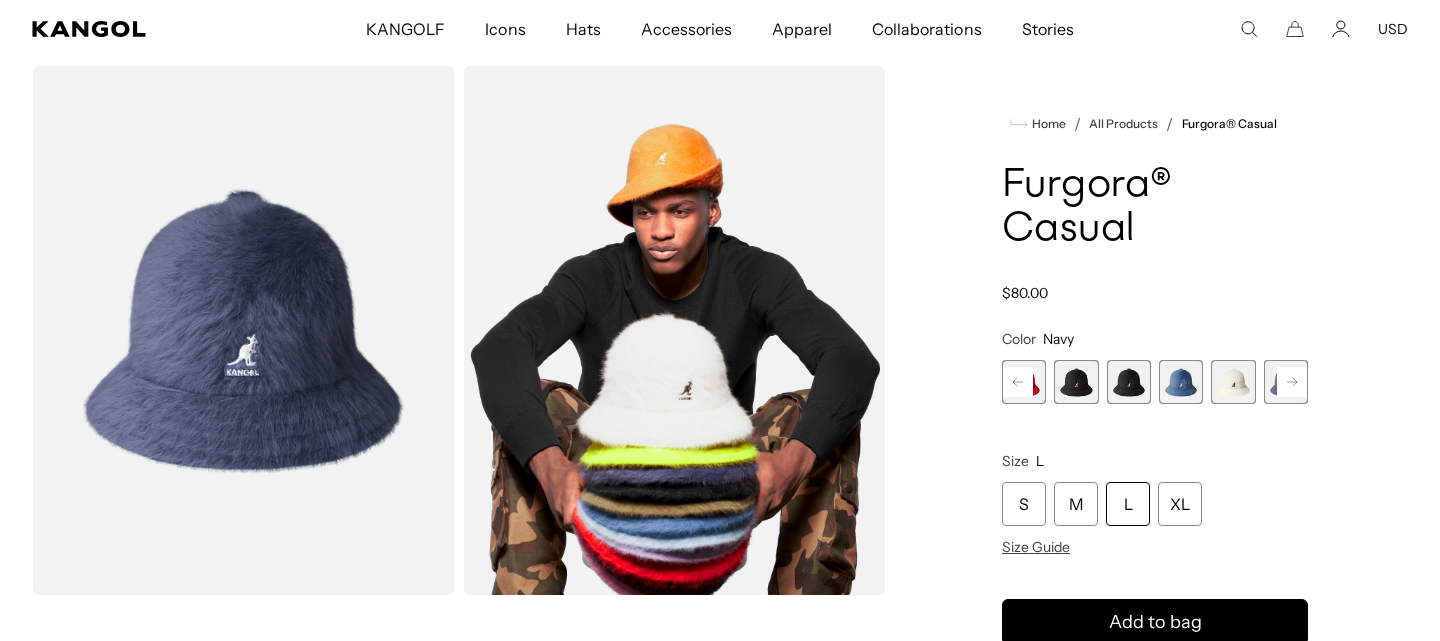 click 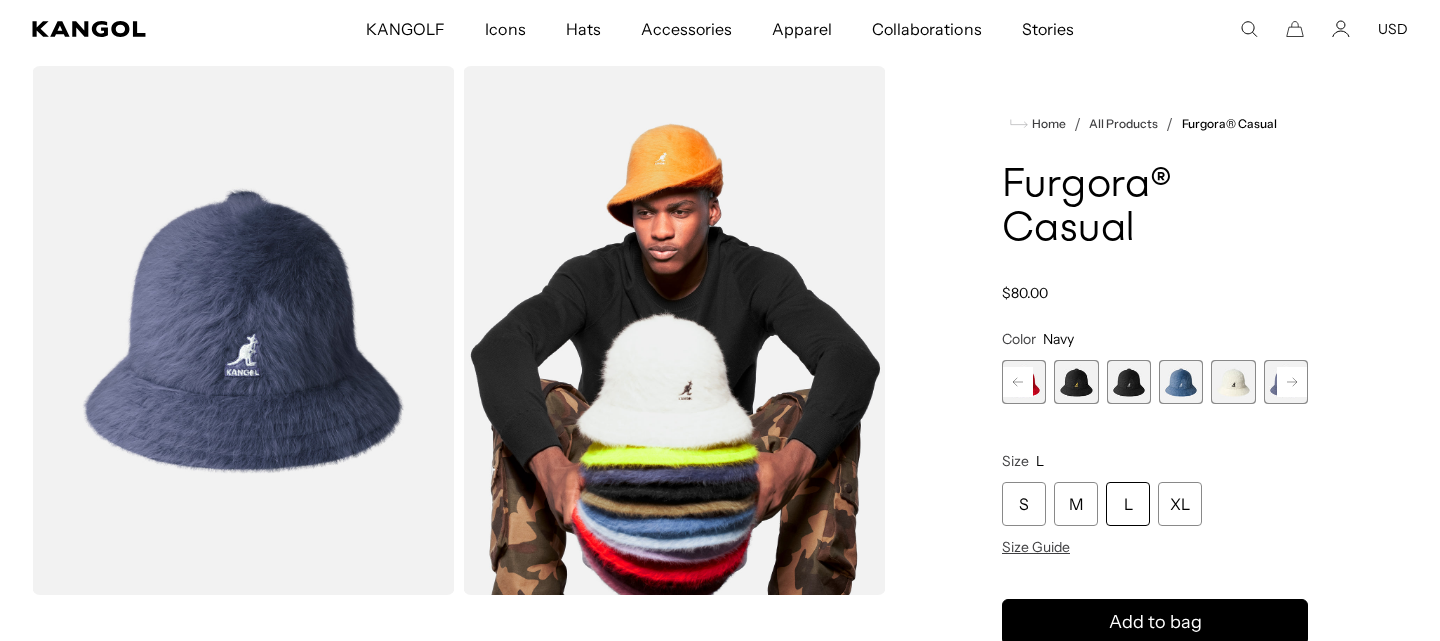 click 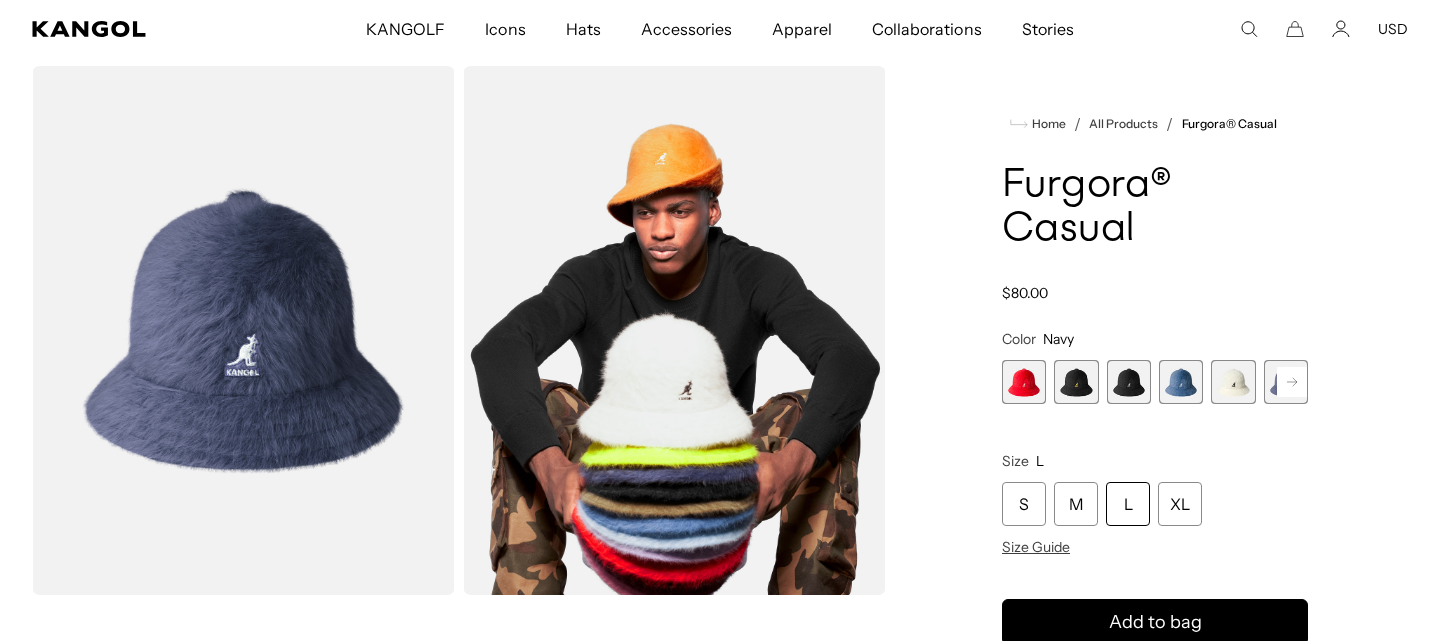click at bounding box center [1024, 382] 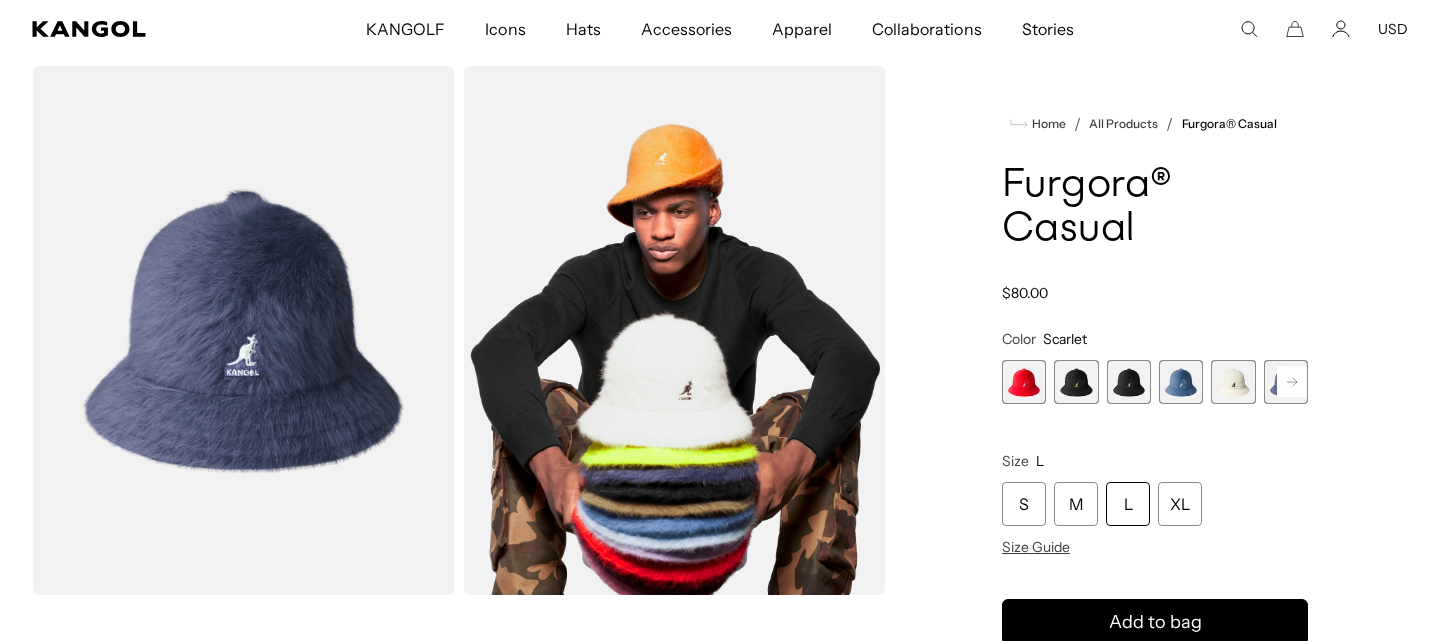 click at bounding box center (1024, 382) 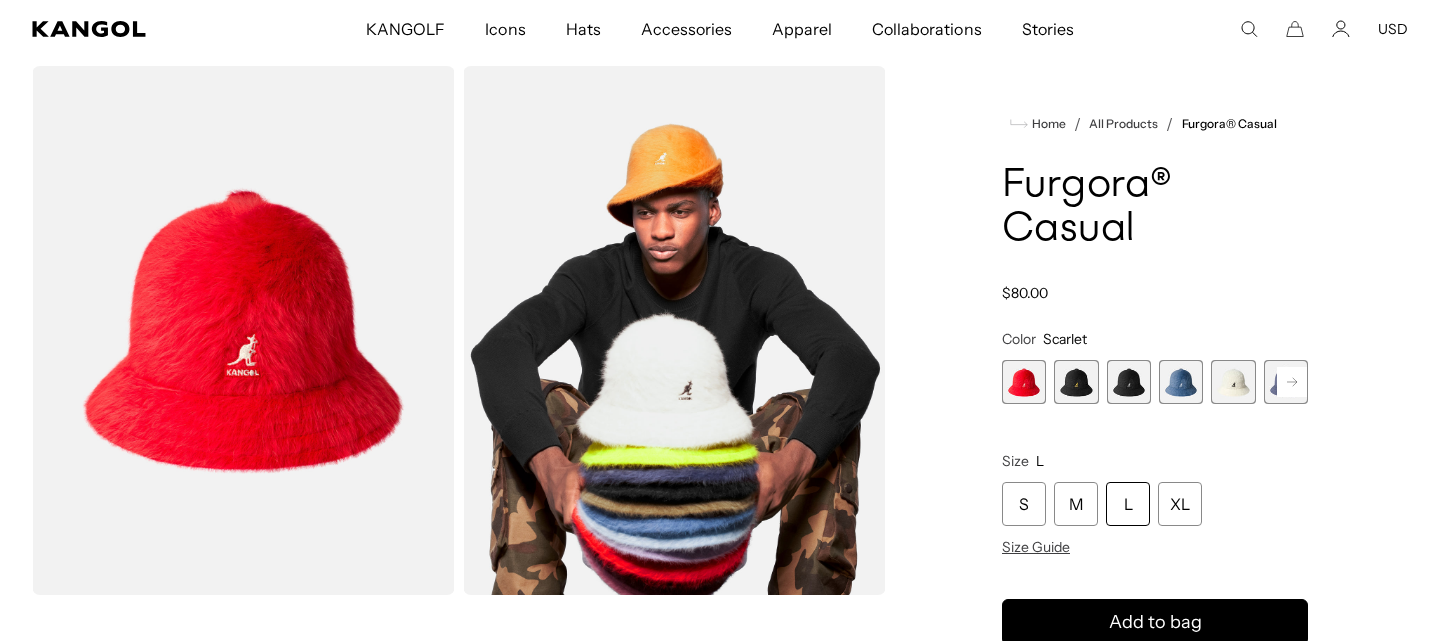 scroll, scrollTop: 0, scrollLeft: 0, axis: both 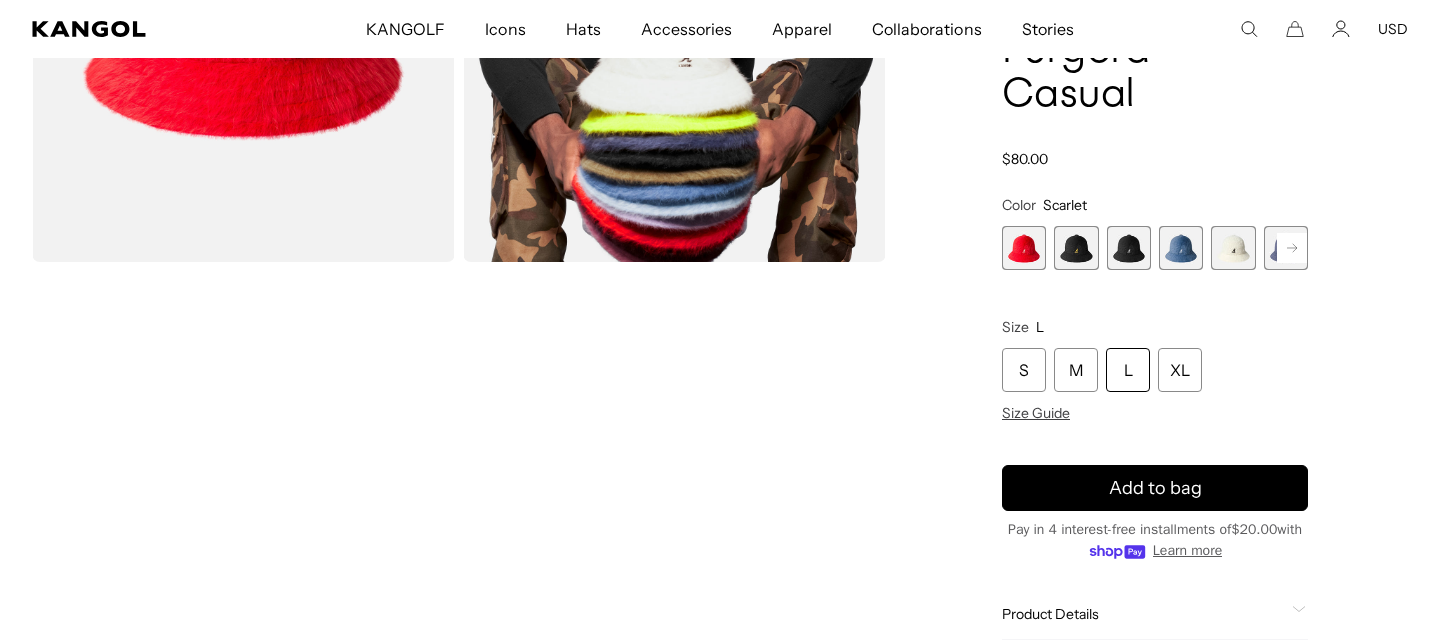click 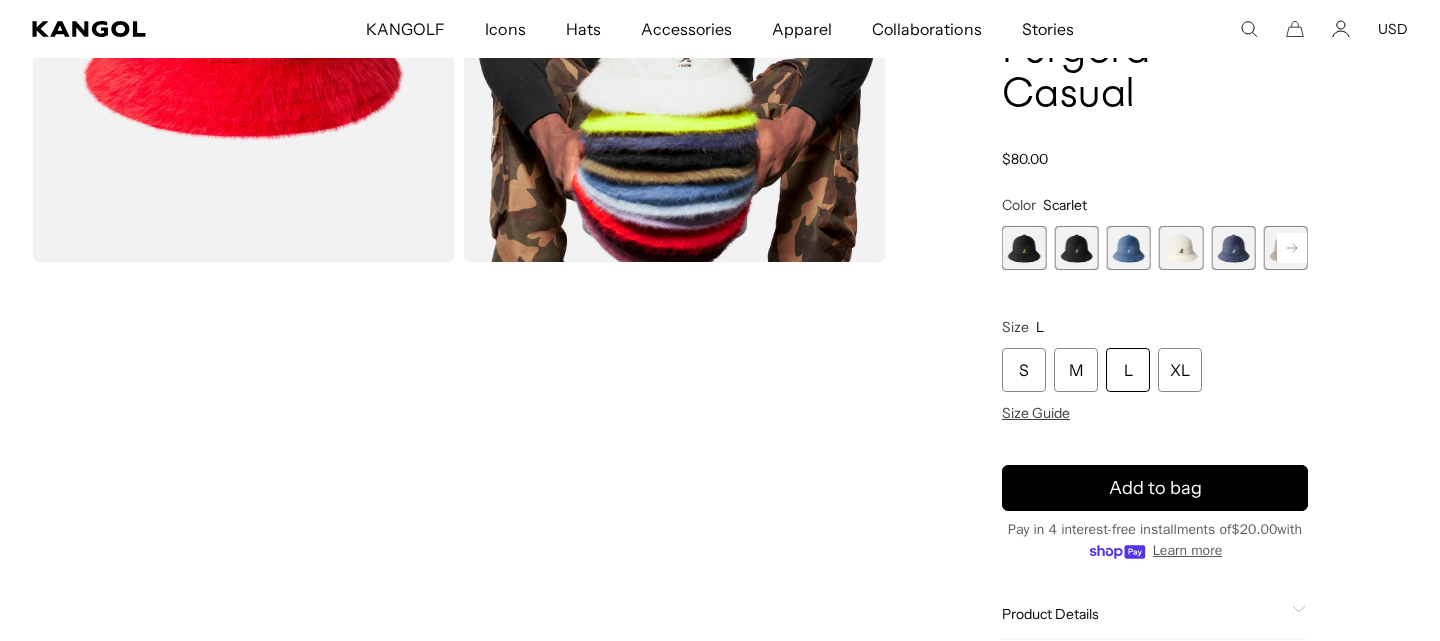 click 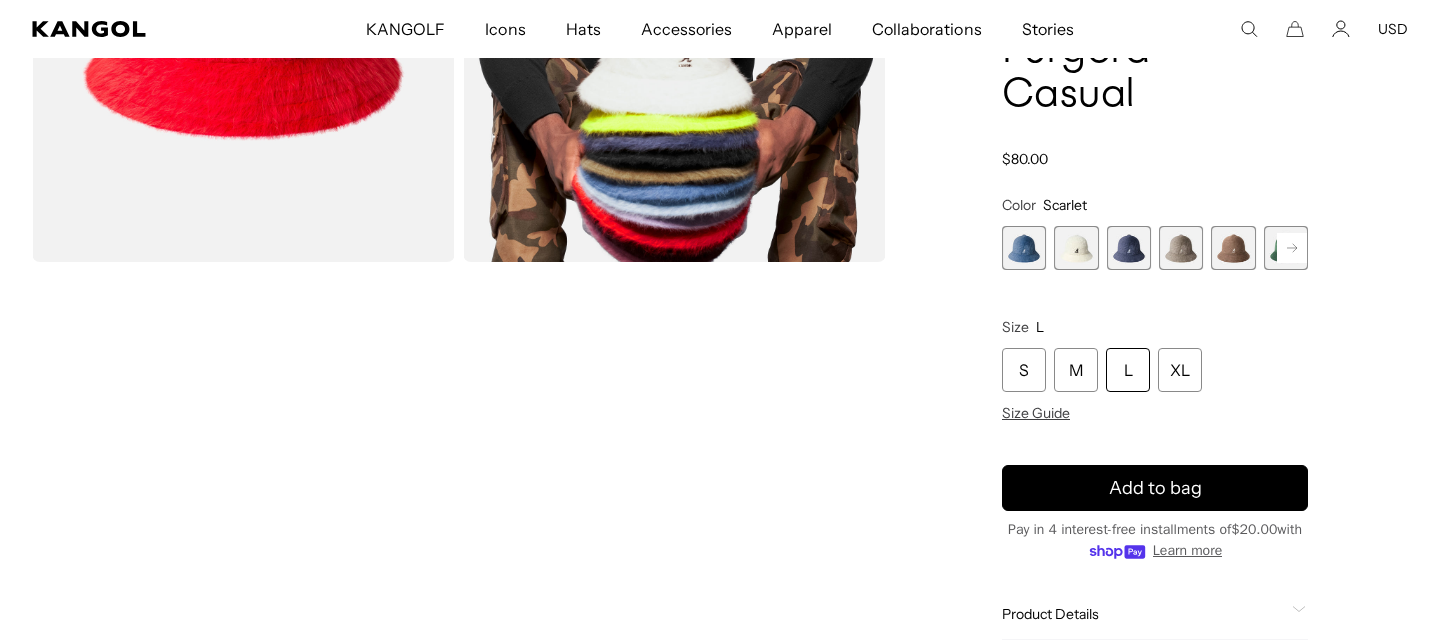 click 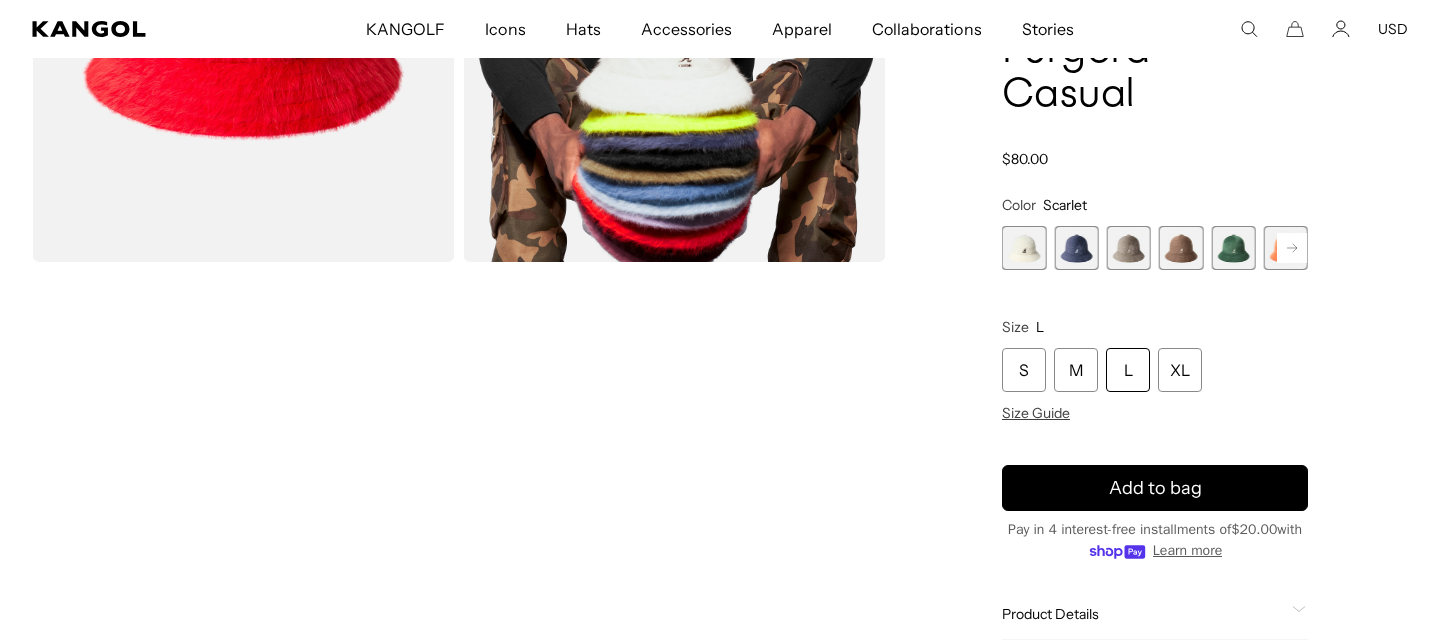 click 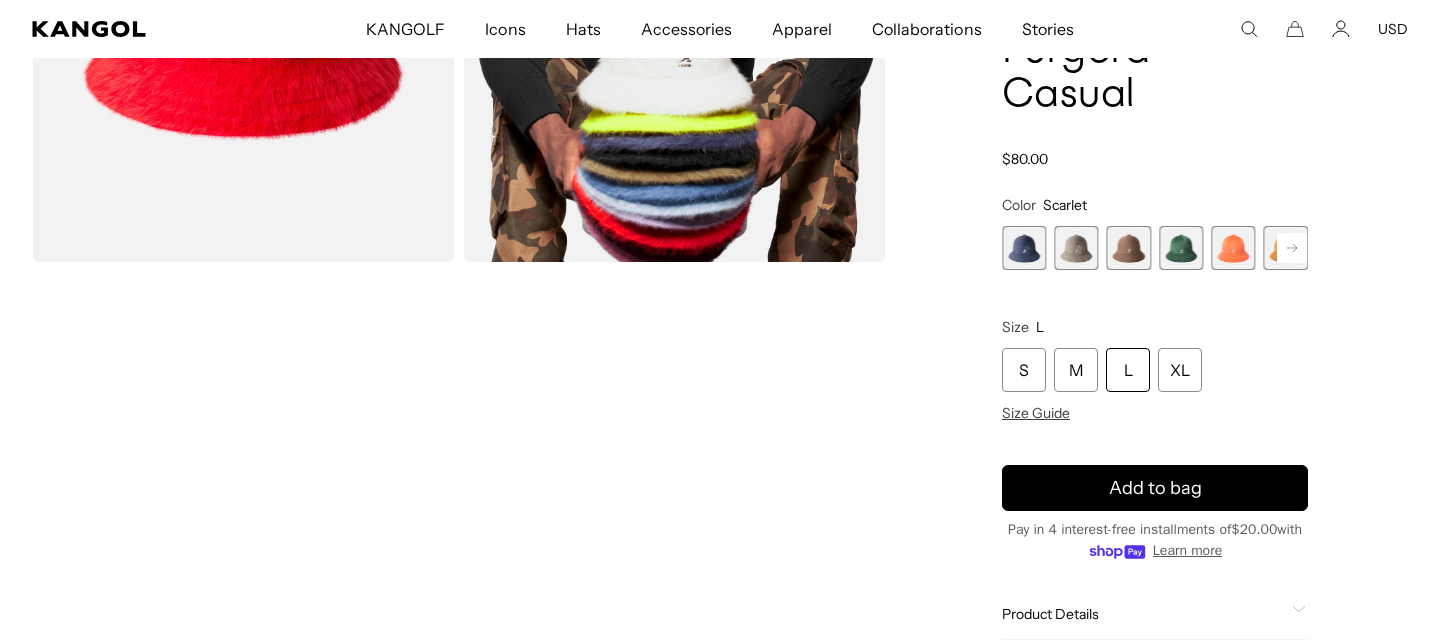 click 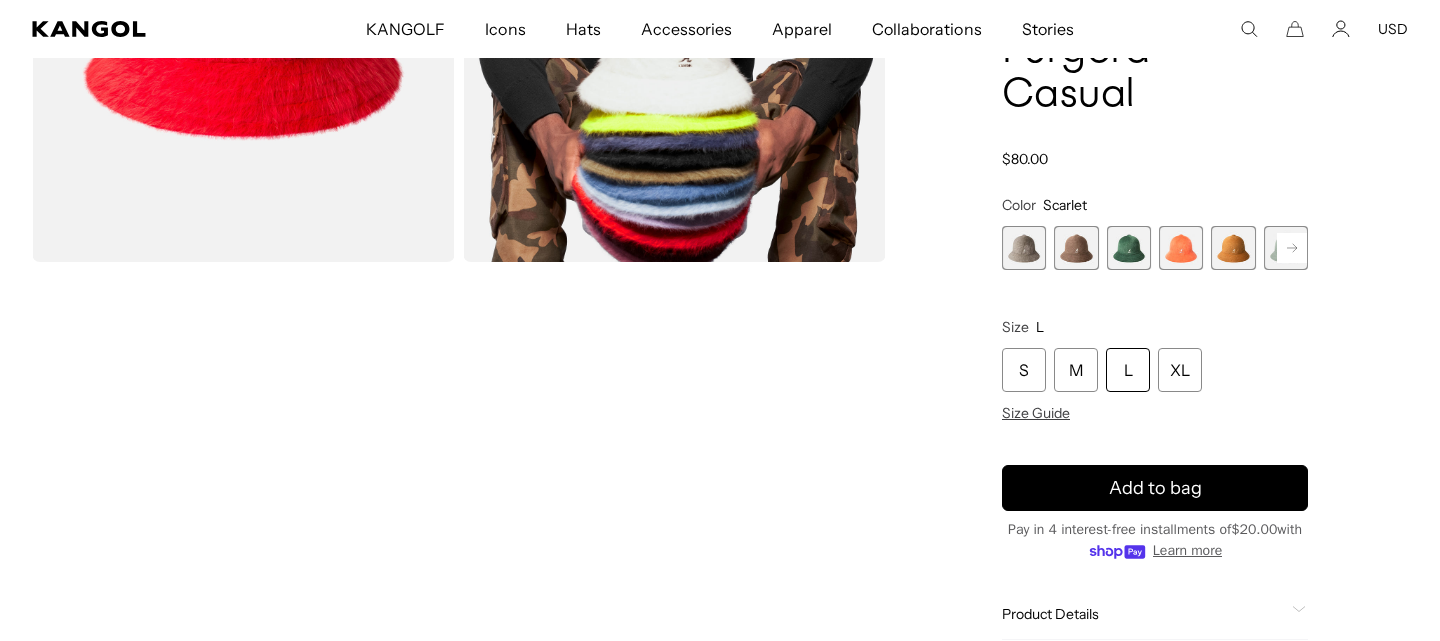 click 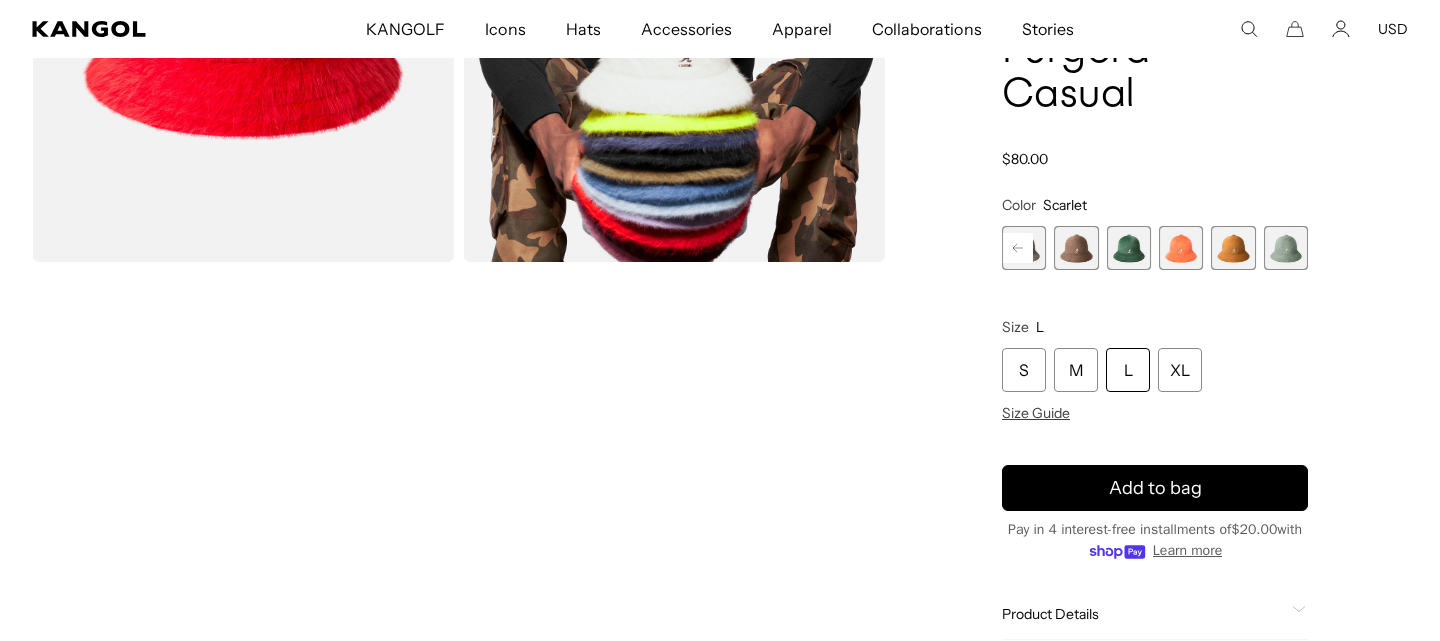 click at bounding box center (1286, 248) 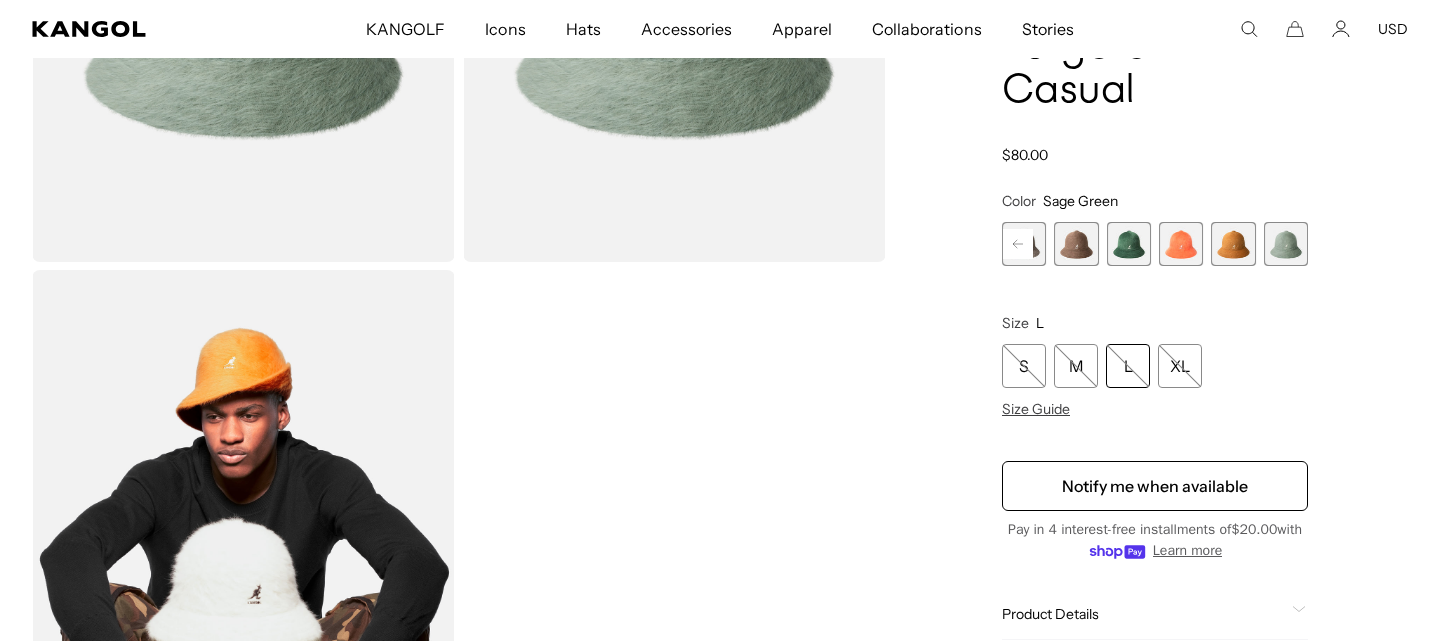 scroll, scrollTop: 0, scrollLeft: 0, axis: both 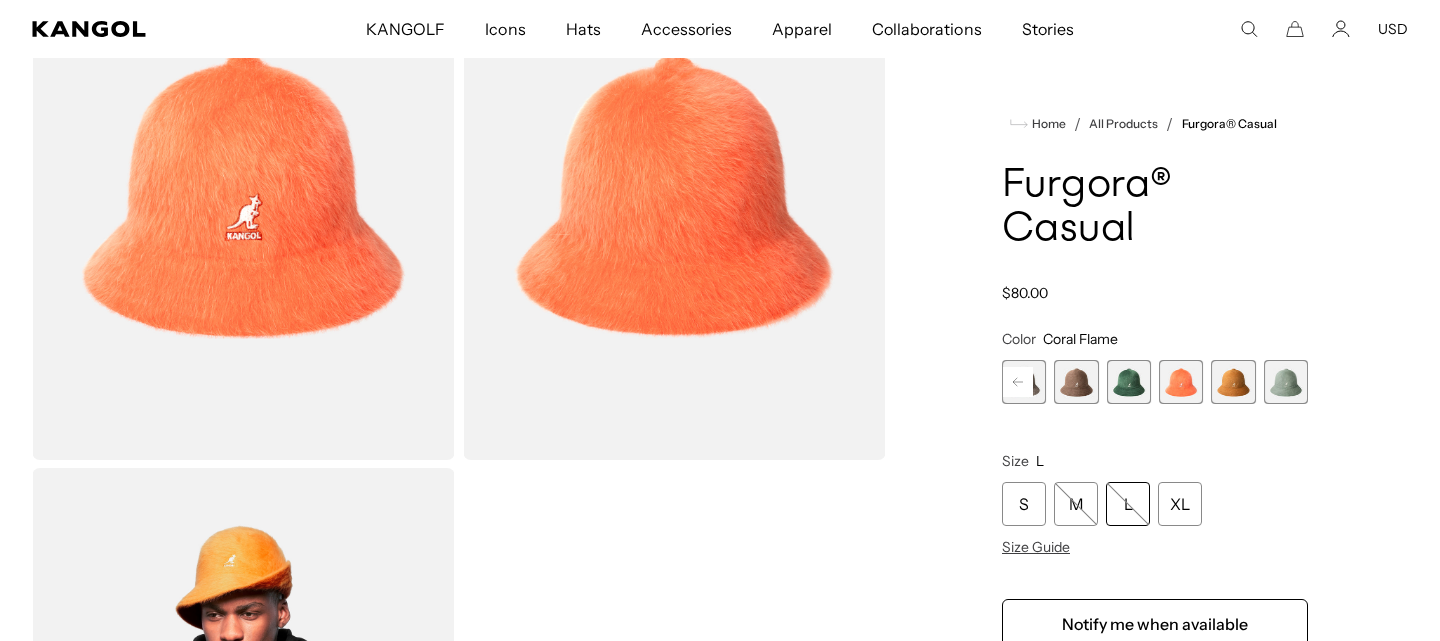 click at bounding box center (1233, 382) 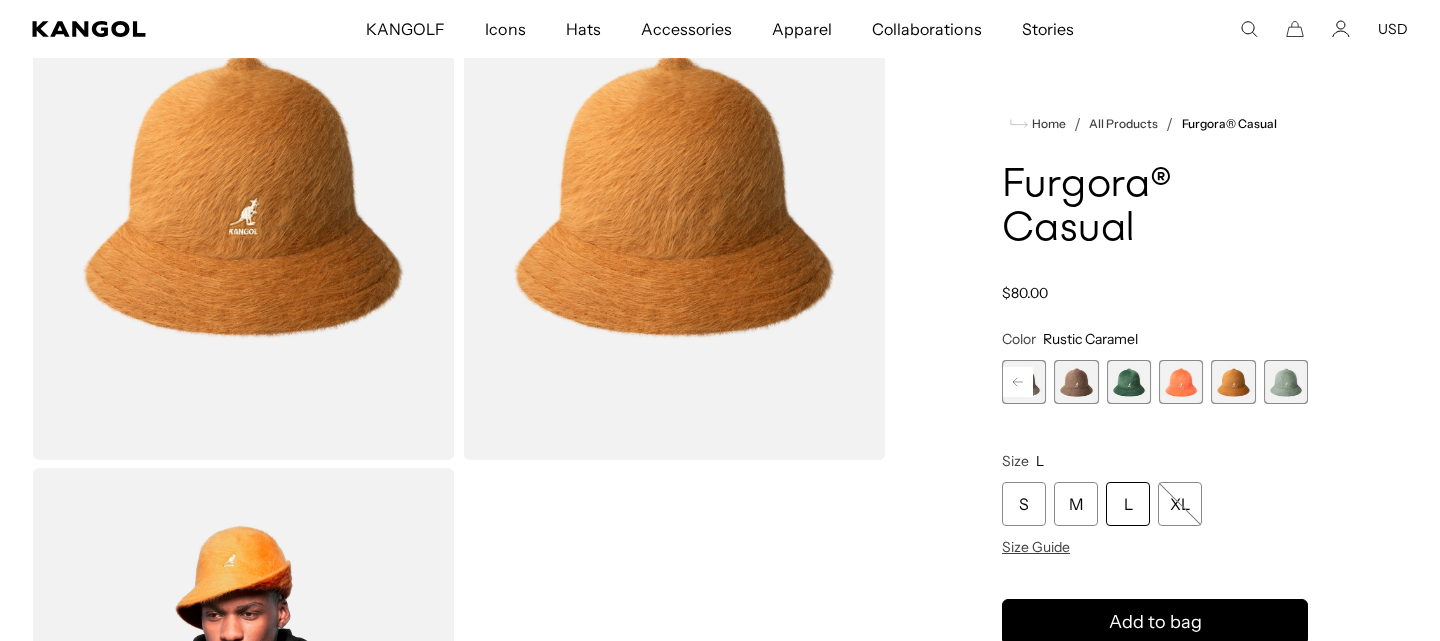 scroll, scrollTop: 0, scrollLeft: 411, axis: horizontal 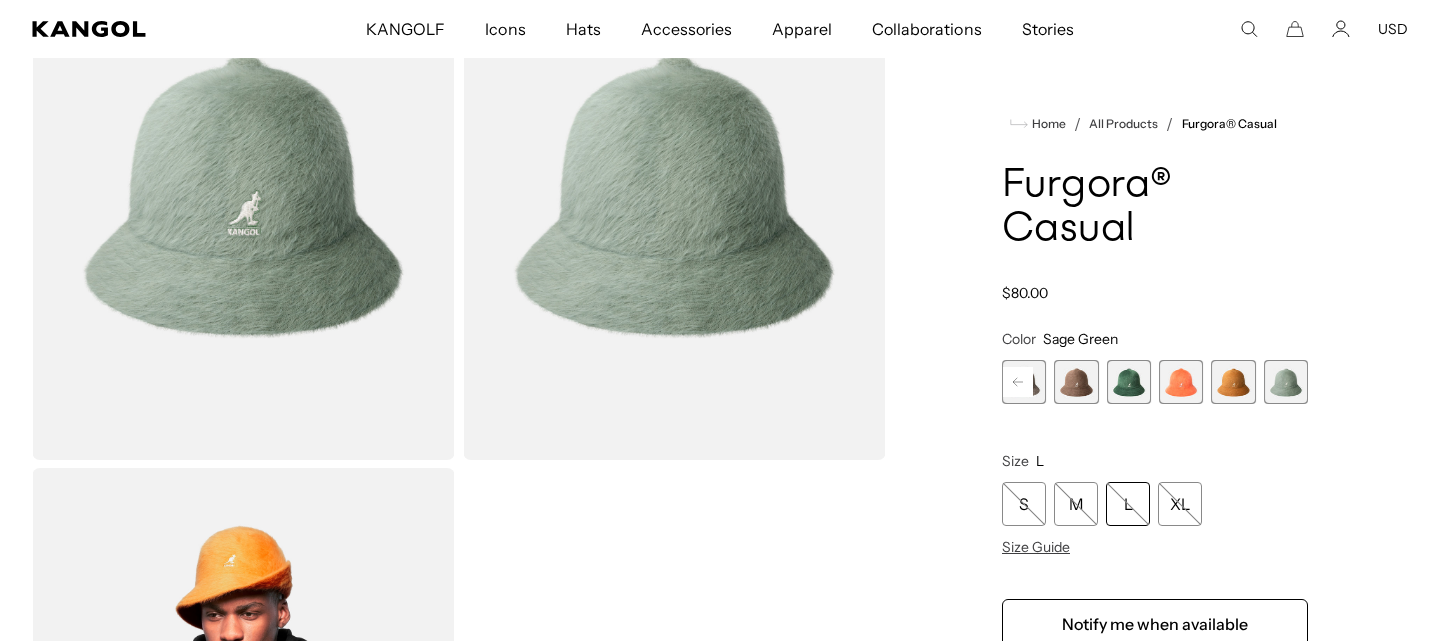 click at bounding box center [1233, 382] 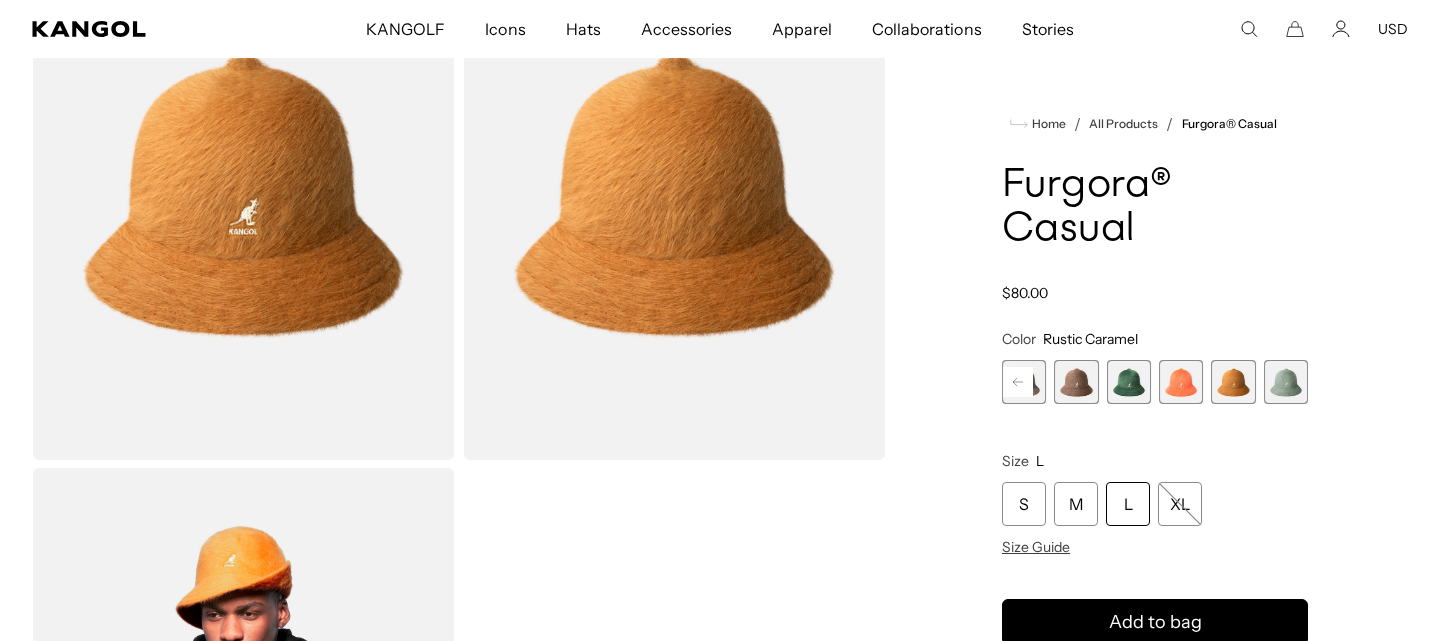 scroll, scrollTop: 0, scrollLeft: 0, axis: both 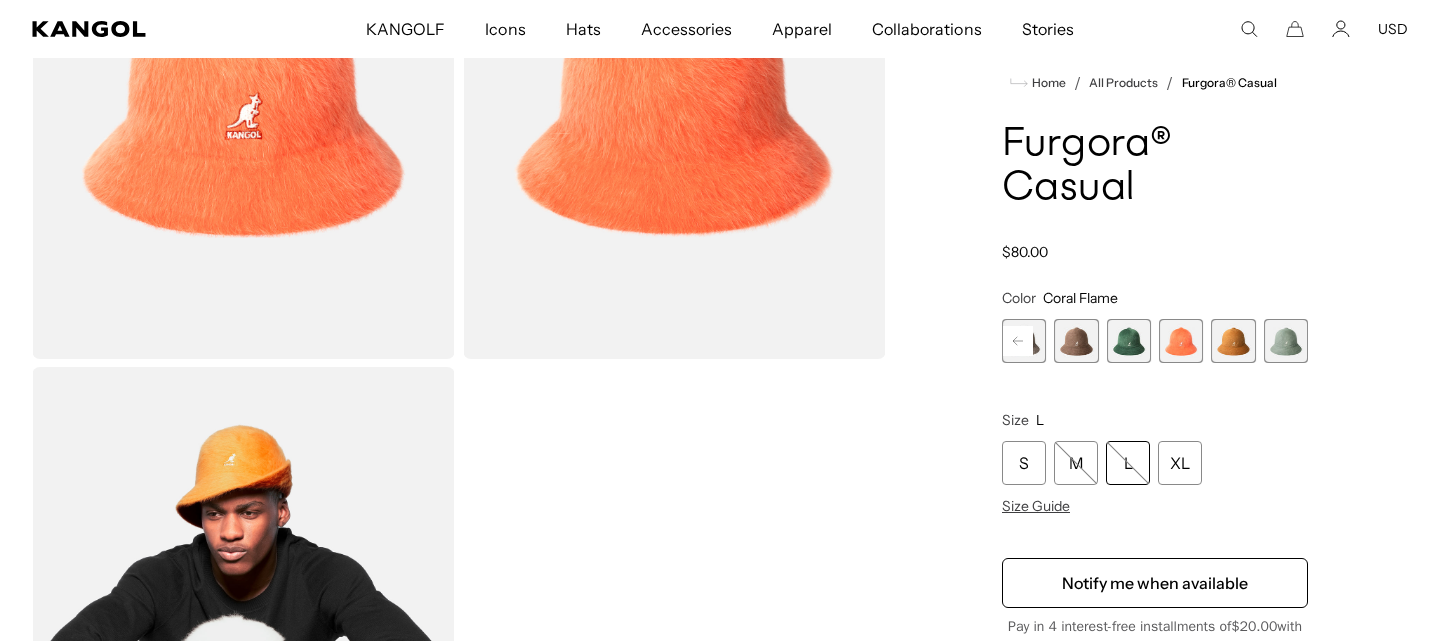 click at bounding box center [1129, 341] 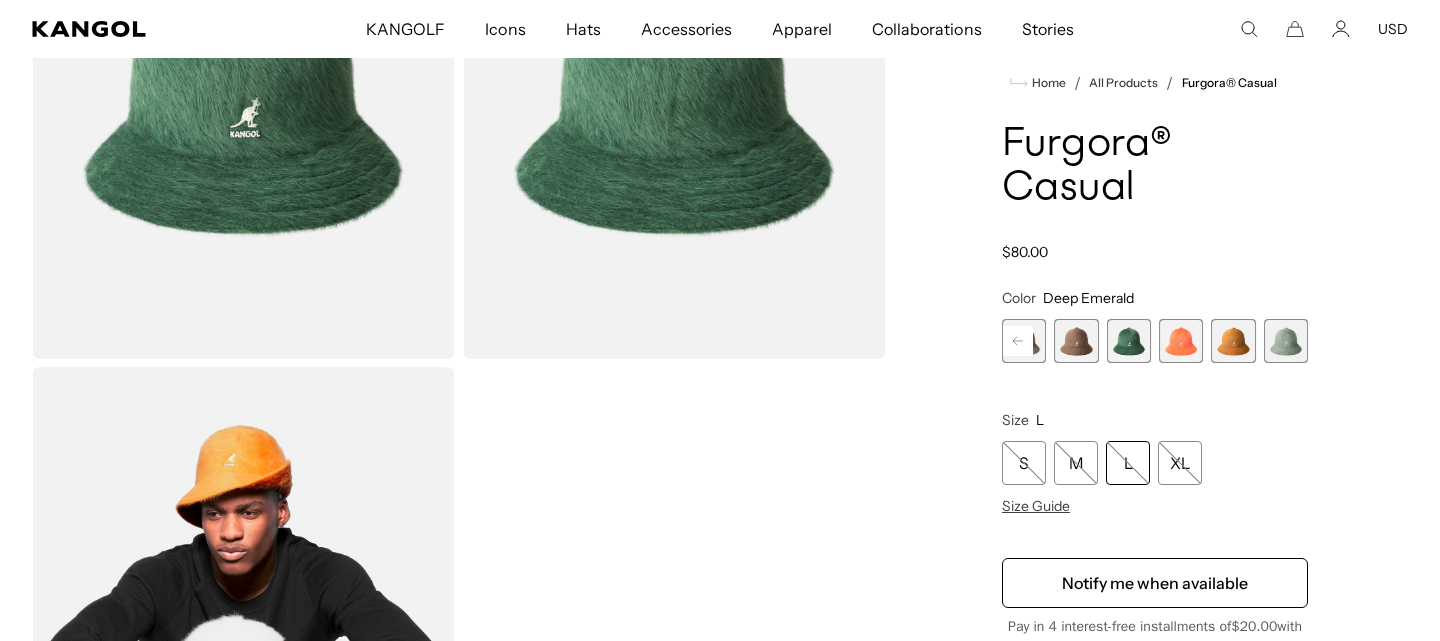 scroll, scrollTop: 0, scrollLeft: 411, axis: horizontal 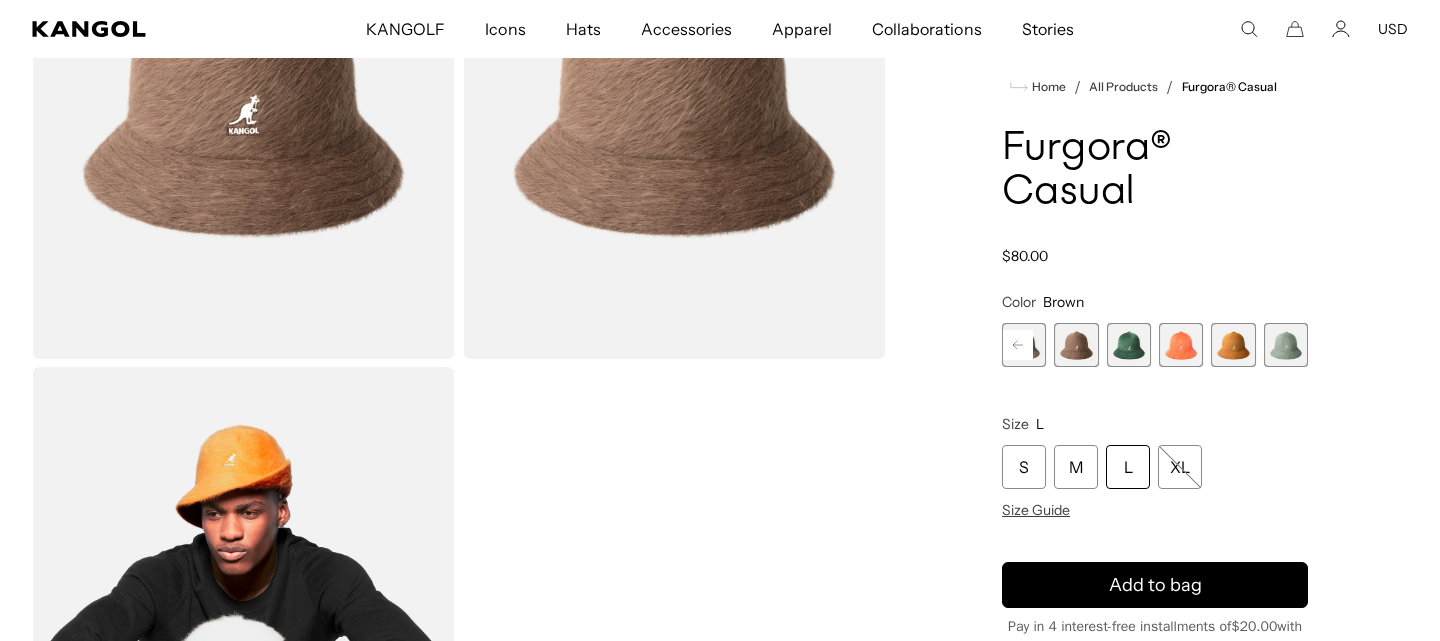 click 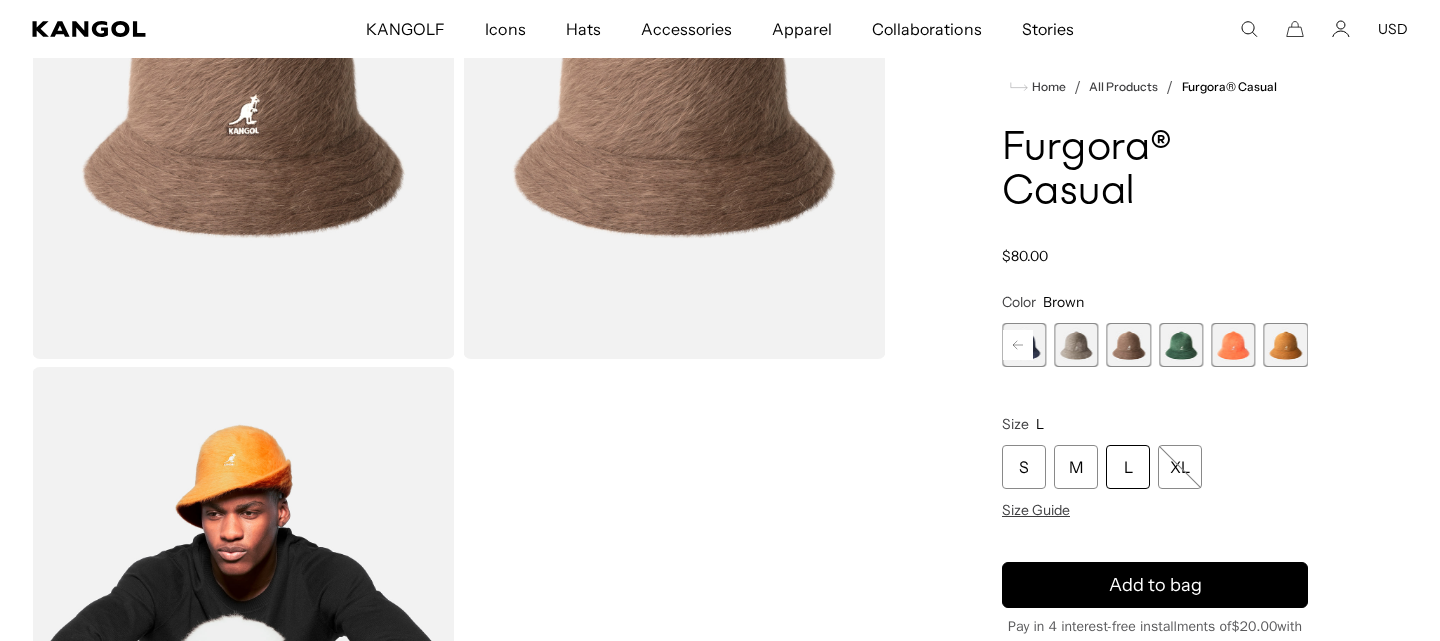 click 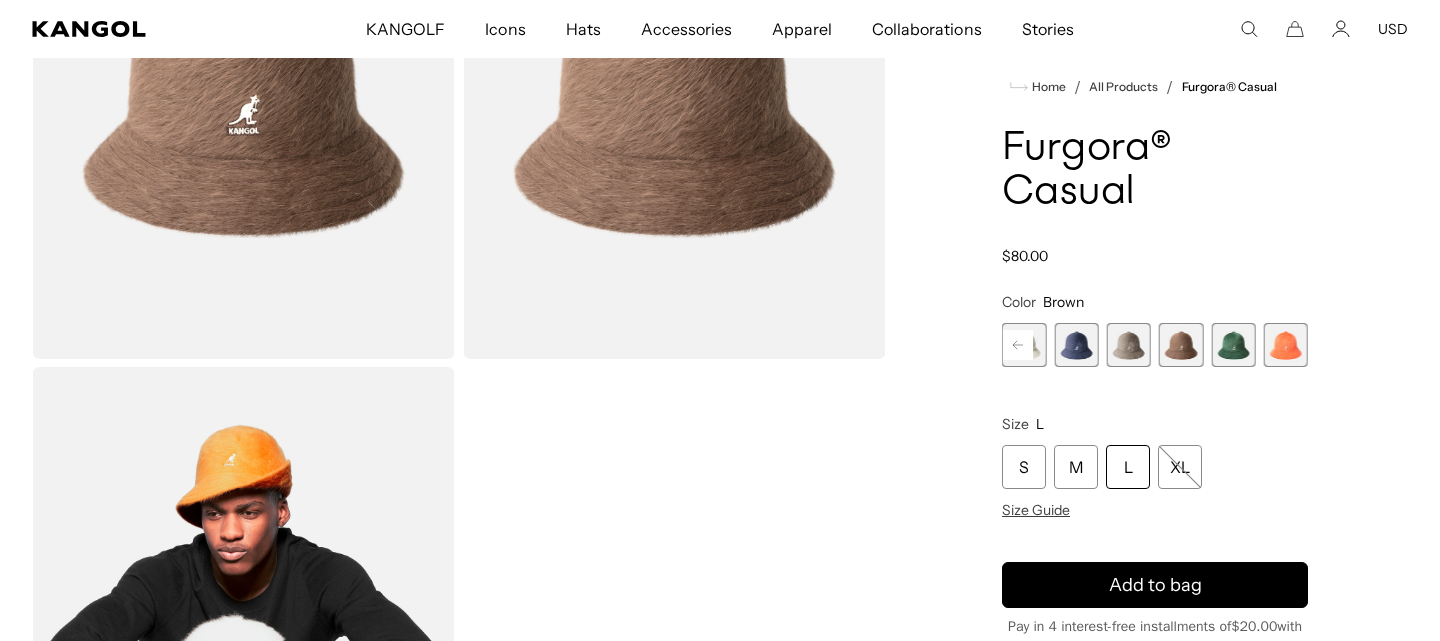 click 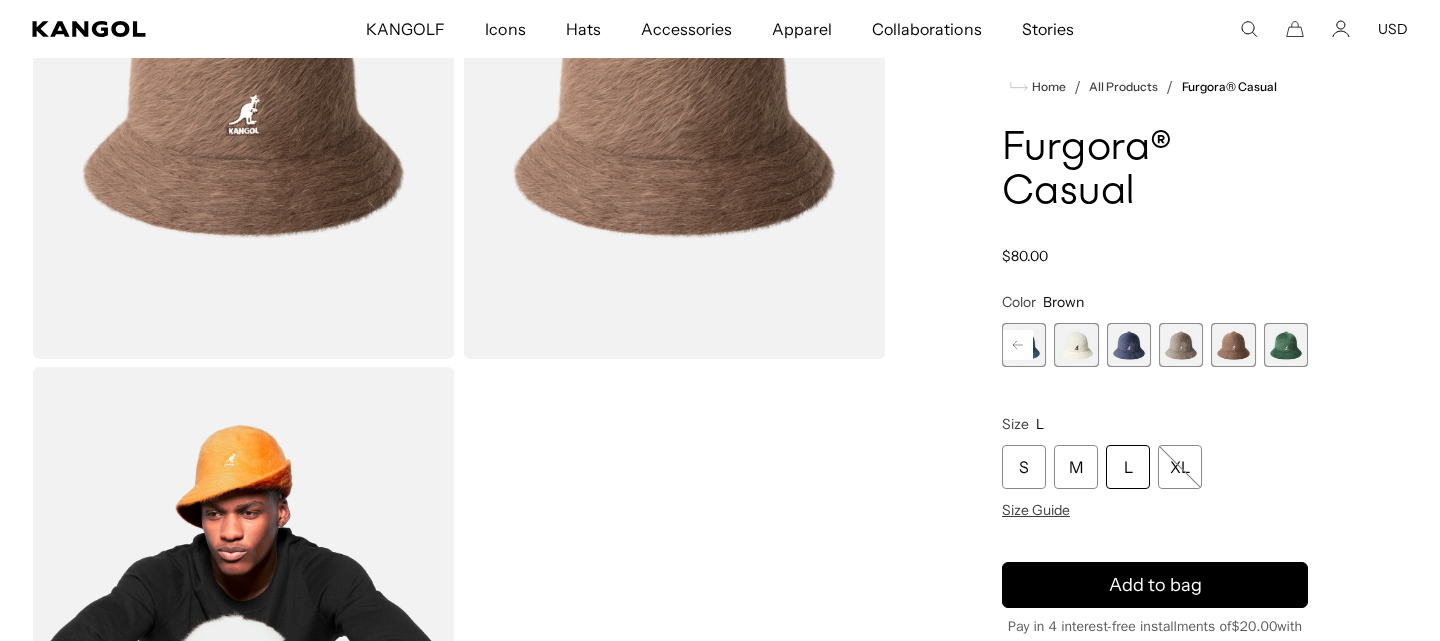 click 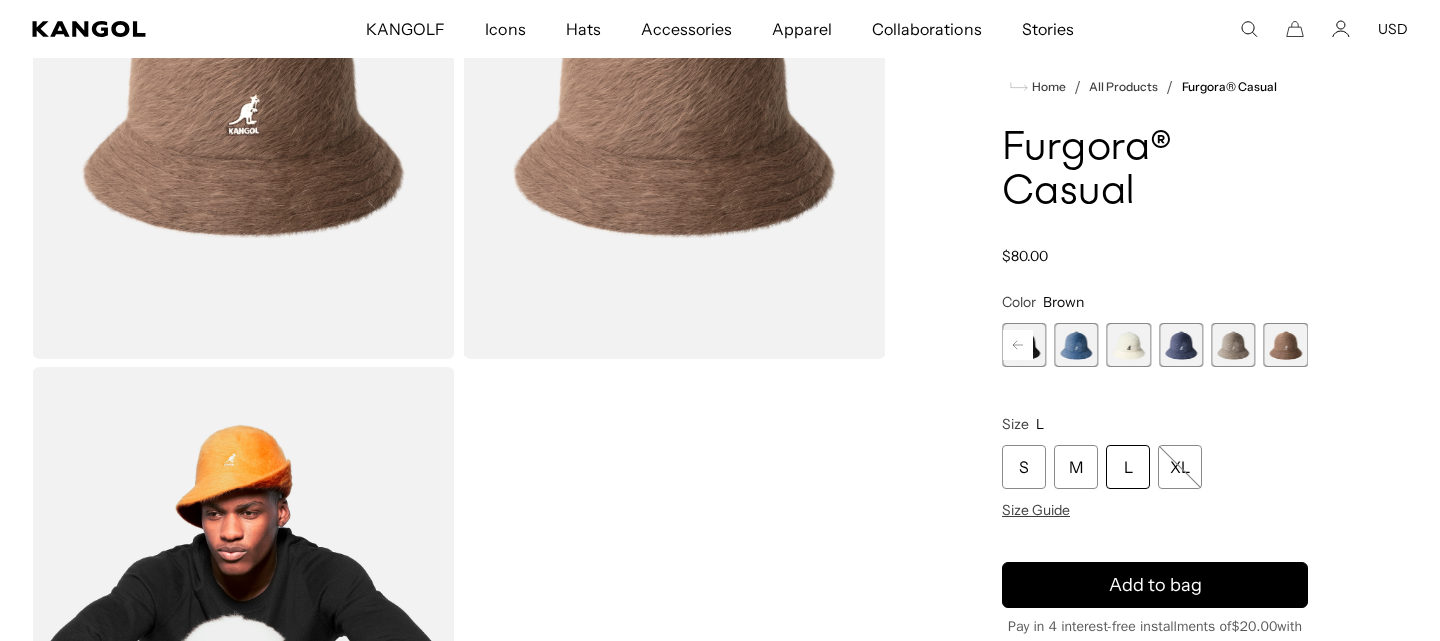 click 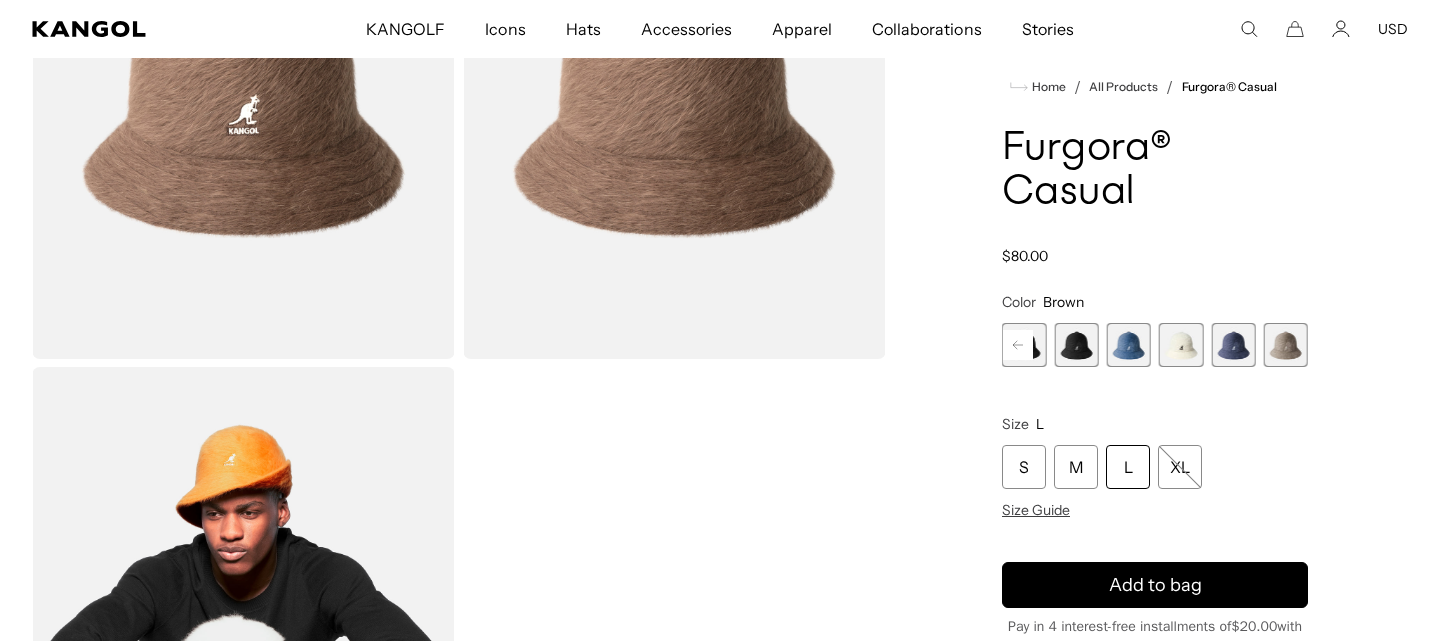 click 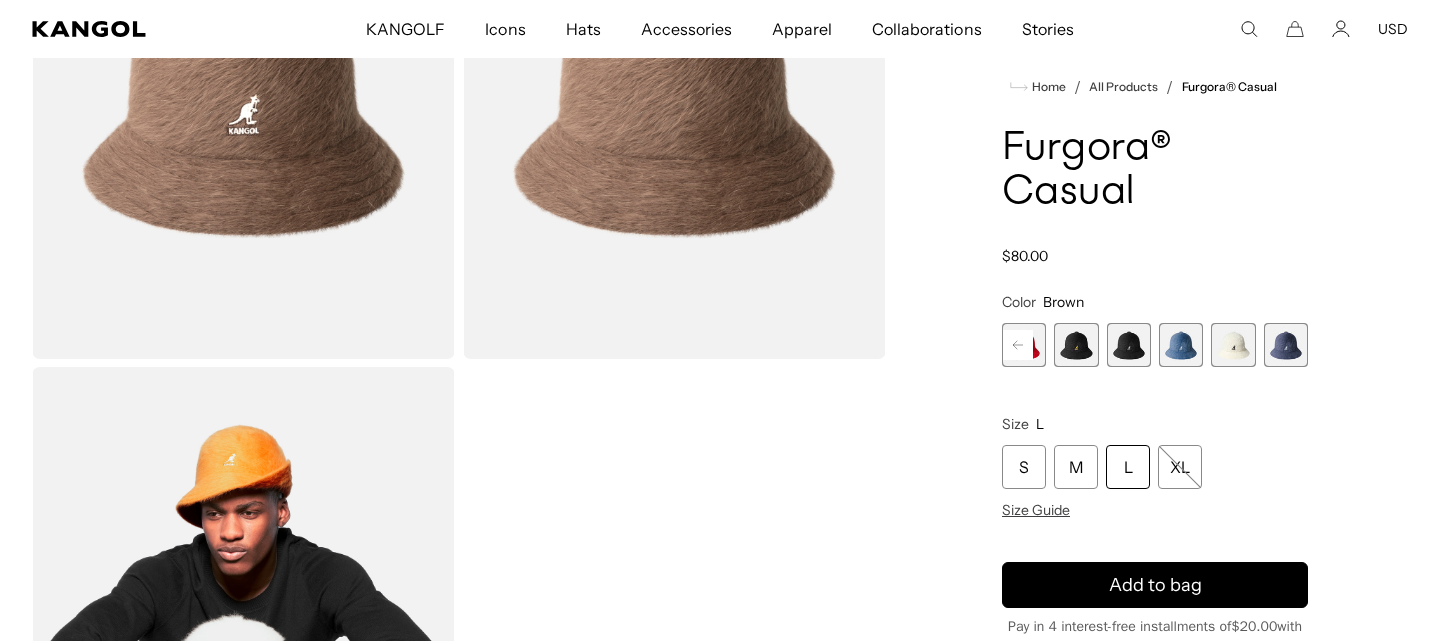 click 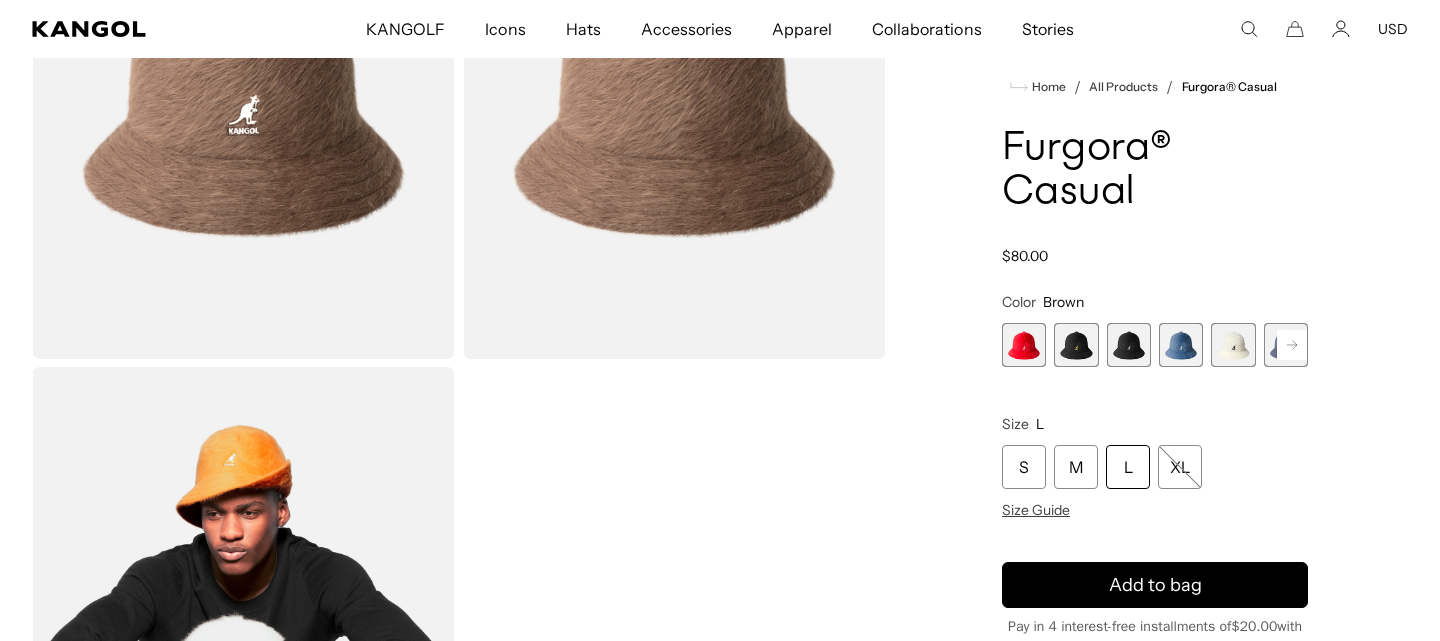 click at bounding box center [1024, 345] 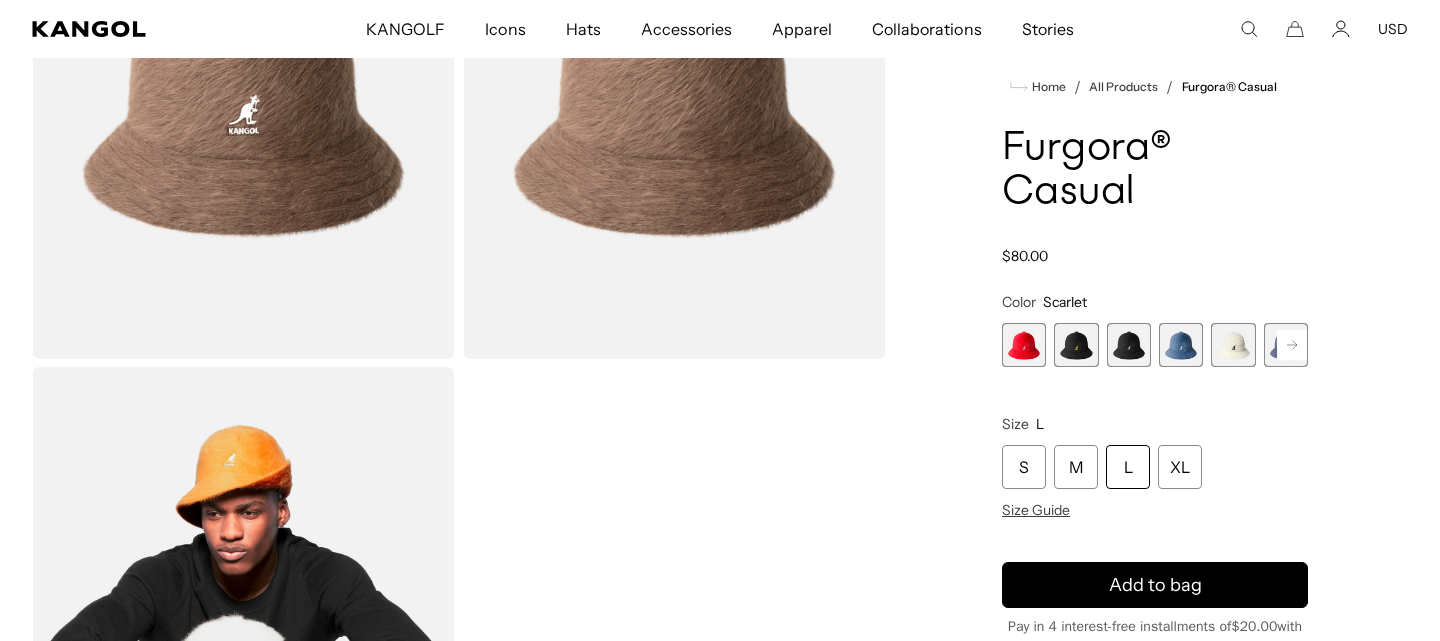 click at bounding box center [1024, 345] 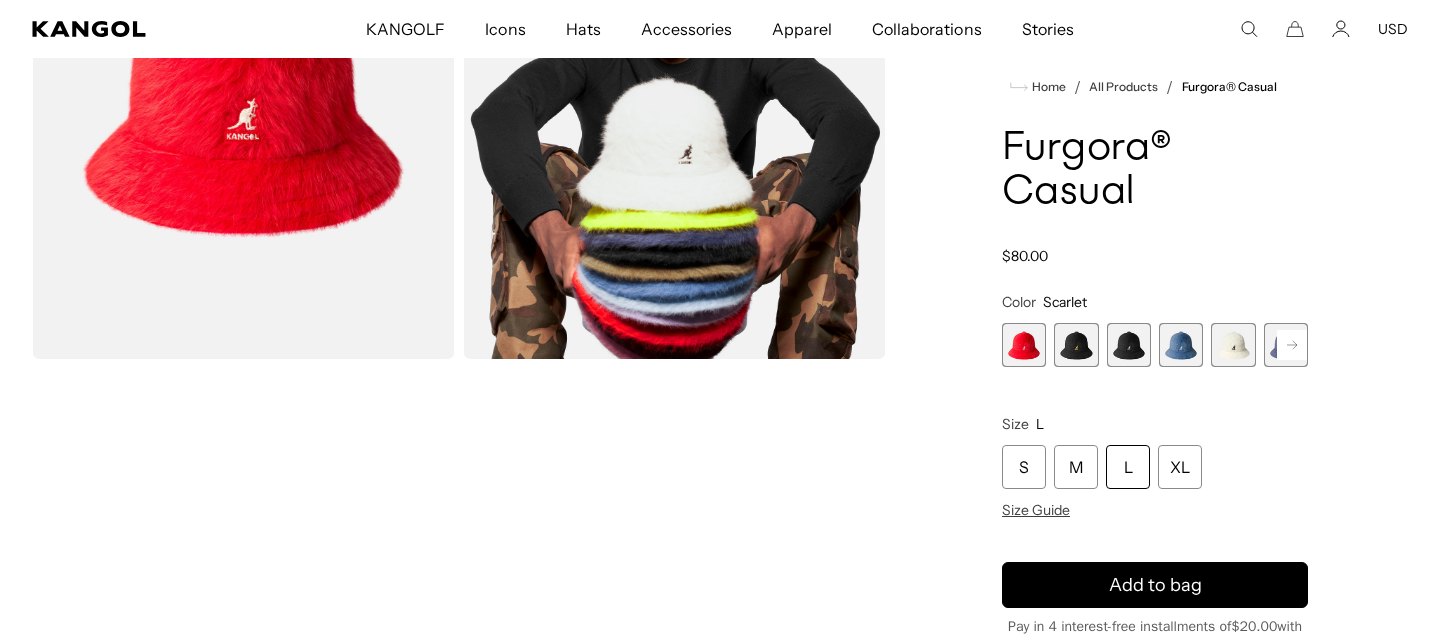 scroll, scrollTop: 0, scrollLeft: 411, axis: horizontal 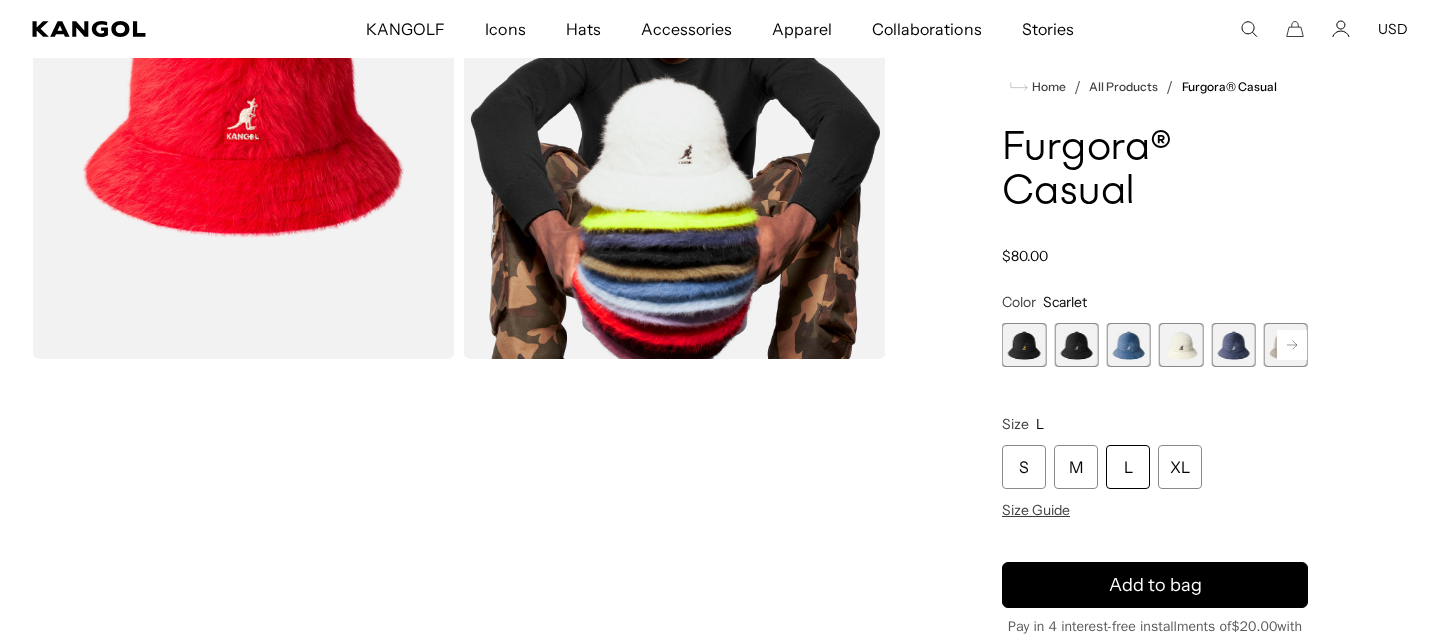 click 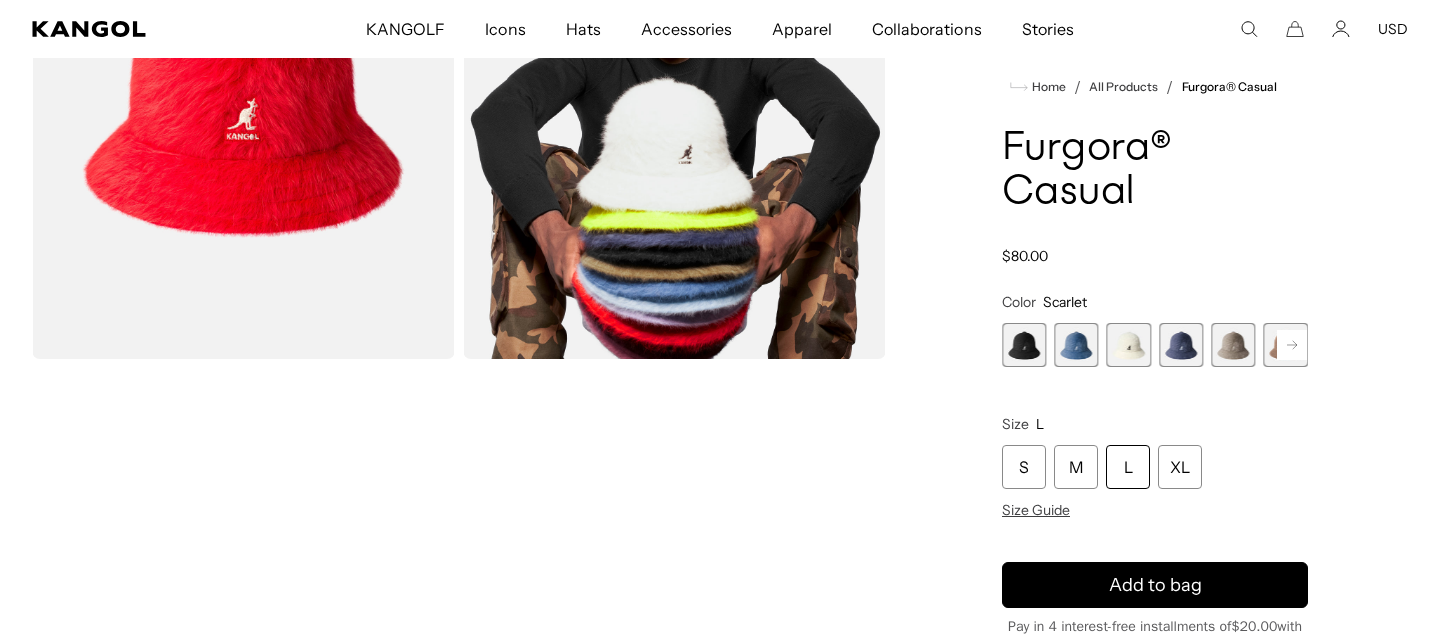 click 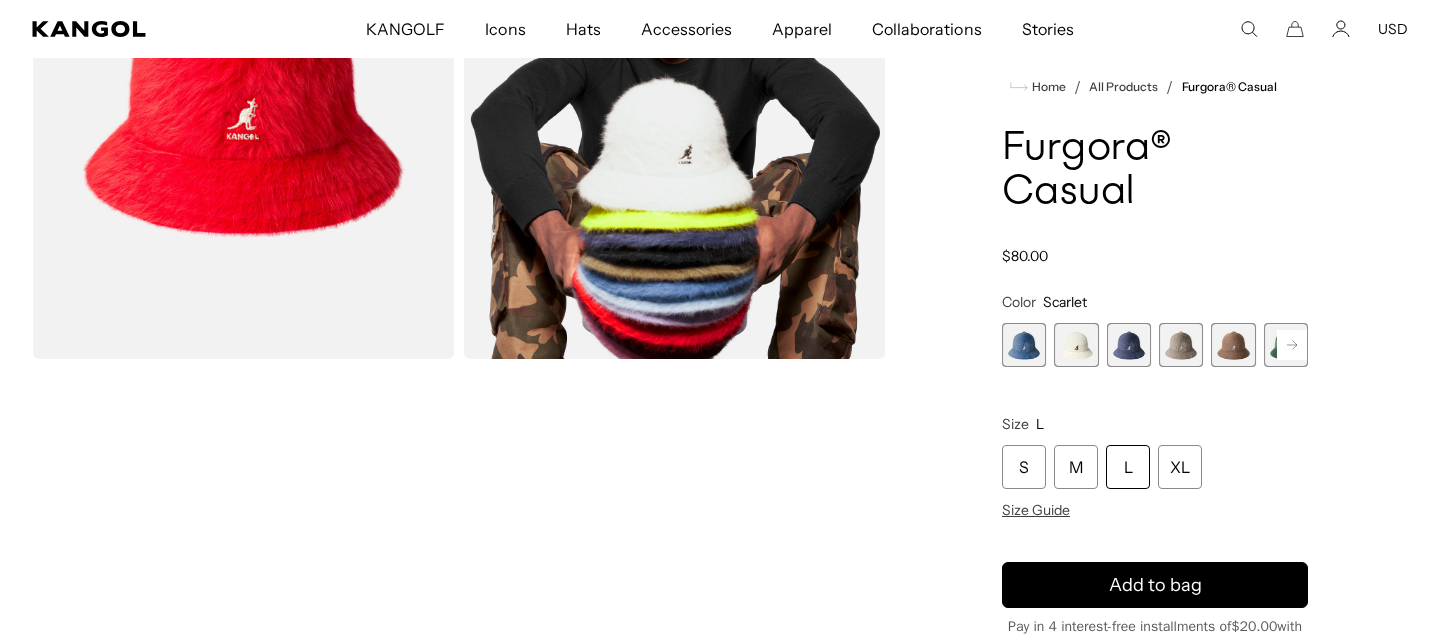 click 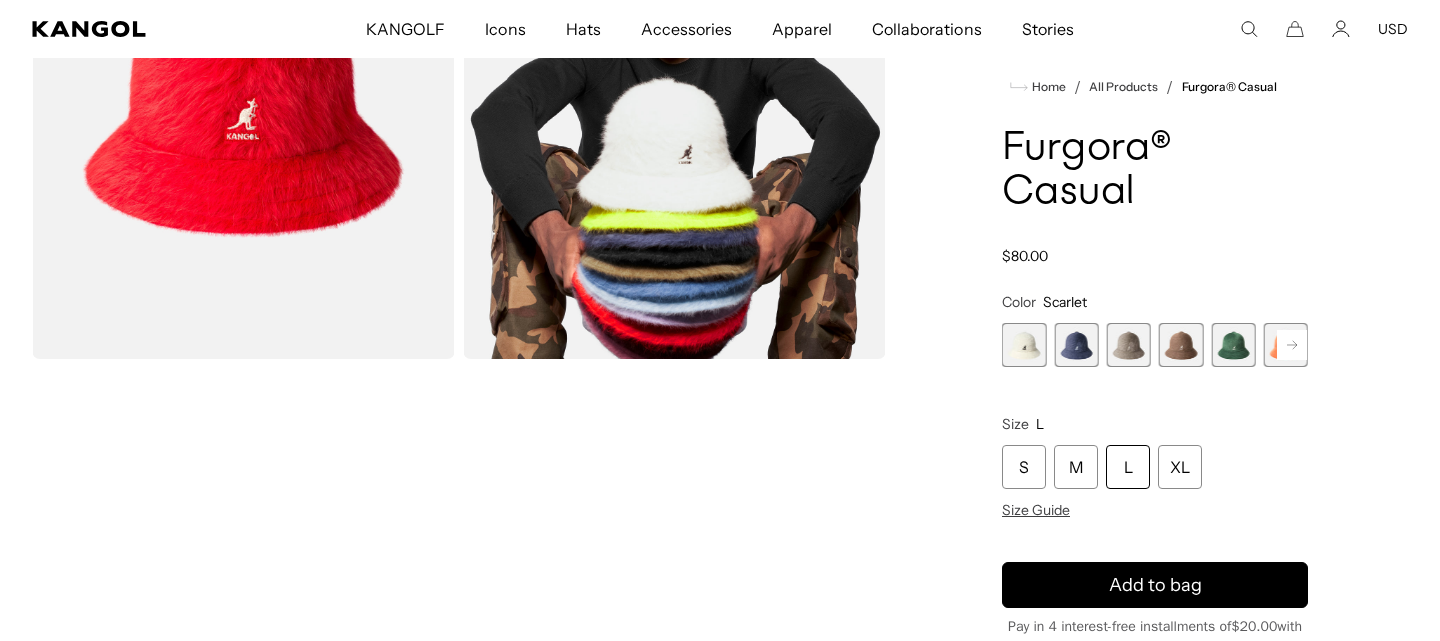 click 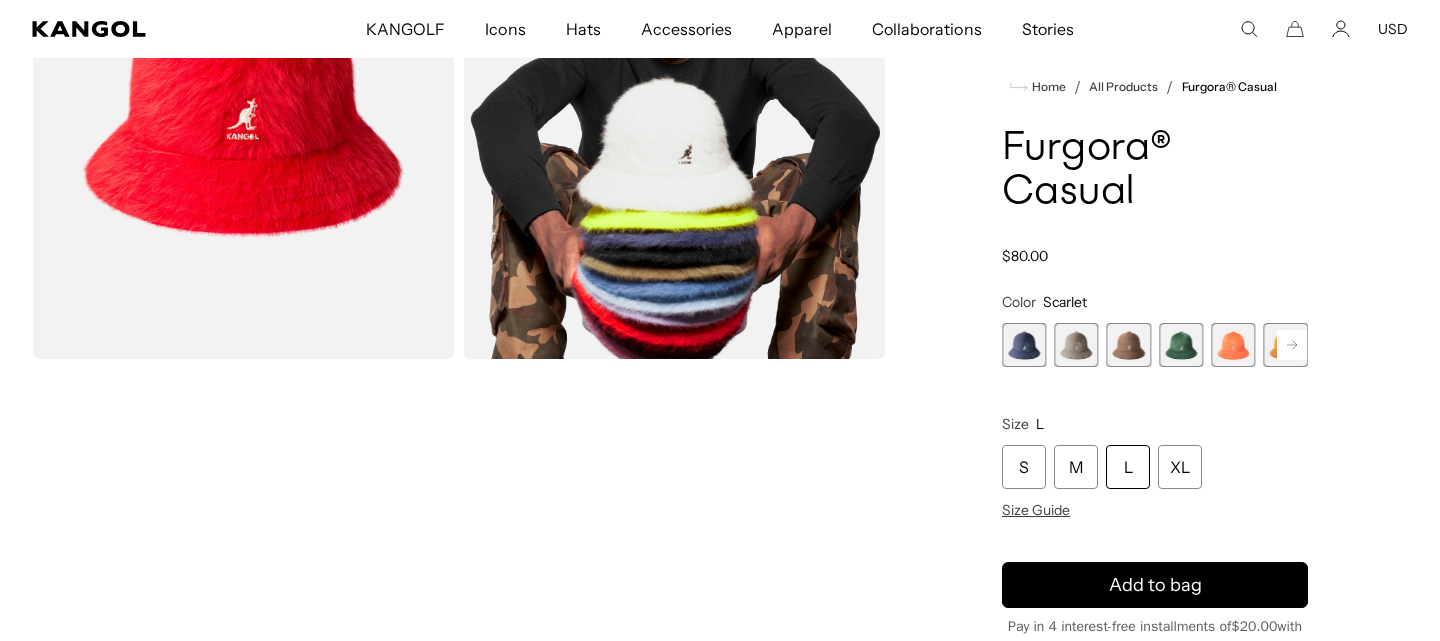 click 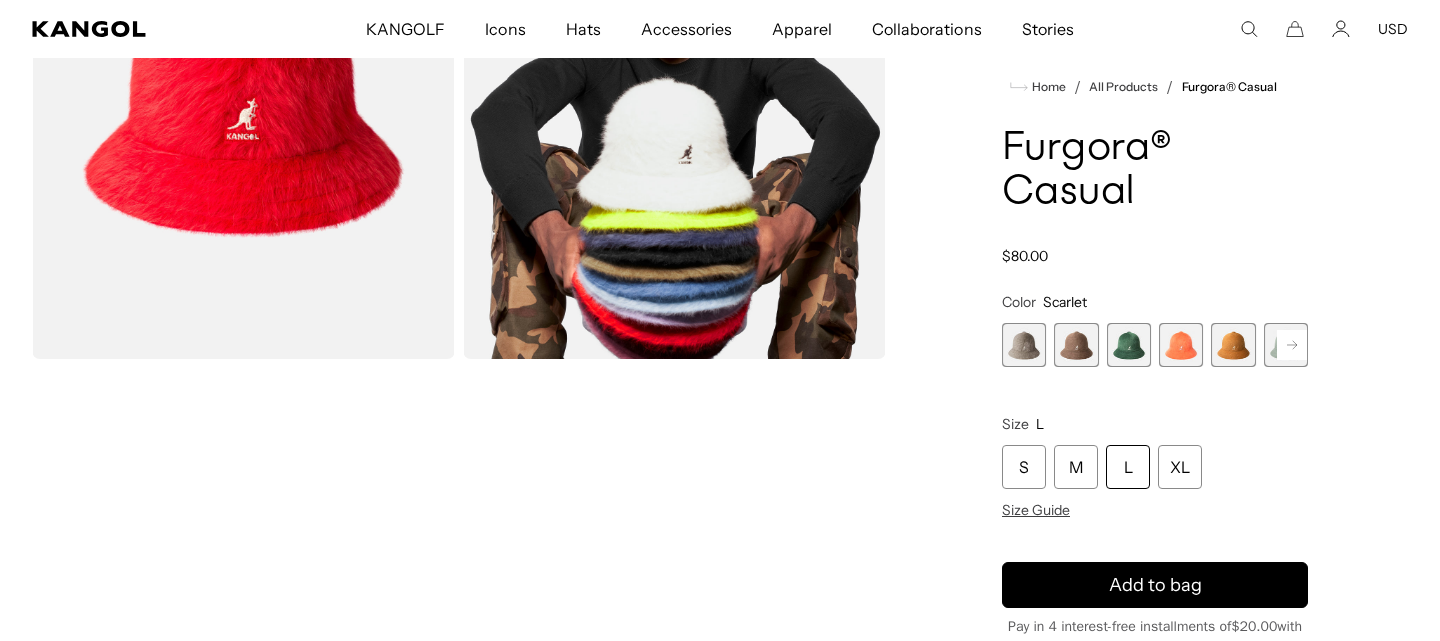 scroll, scrollTop: 0, scrollLeft: 0, axis: both 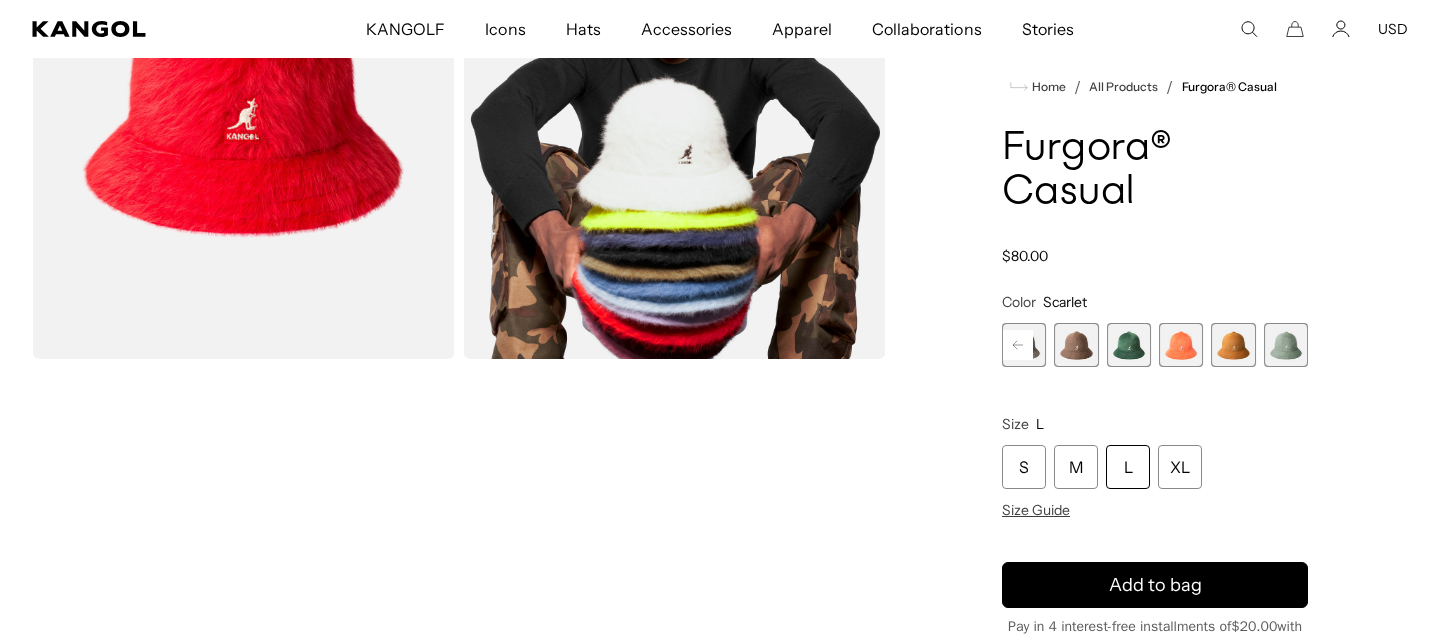 click at bounding box center [1181, 345] 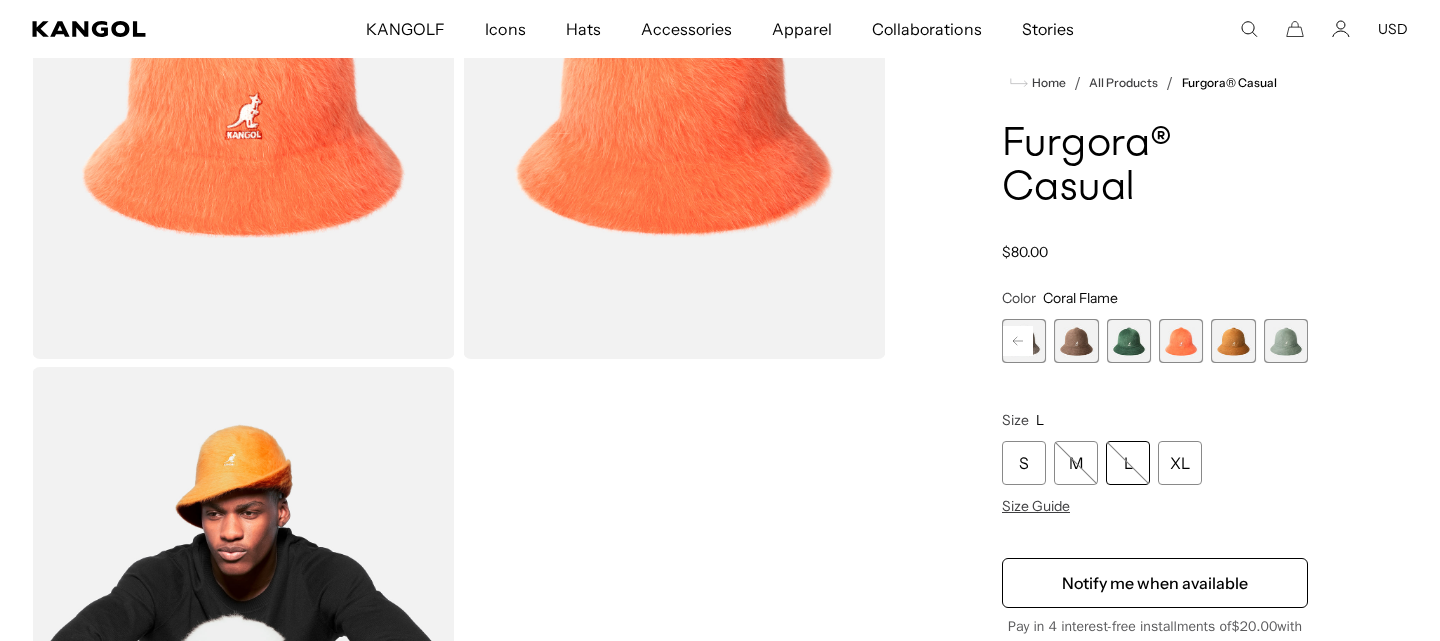 scroll, scrollTop: 0, scrollLeft: 411, axis: horizontal 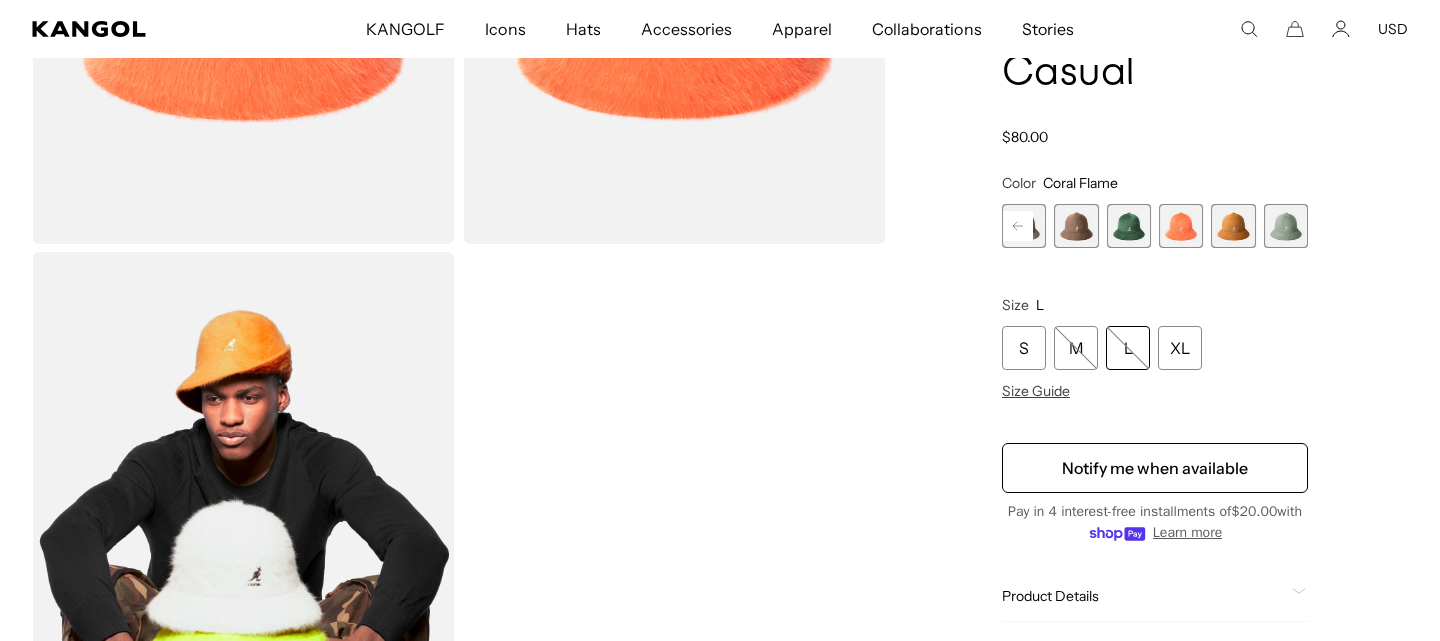 click 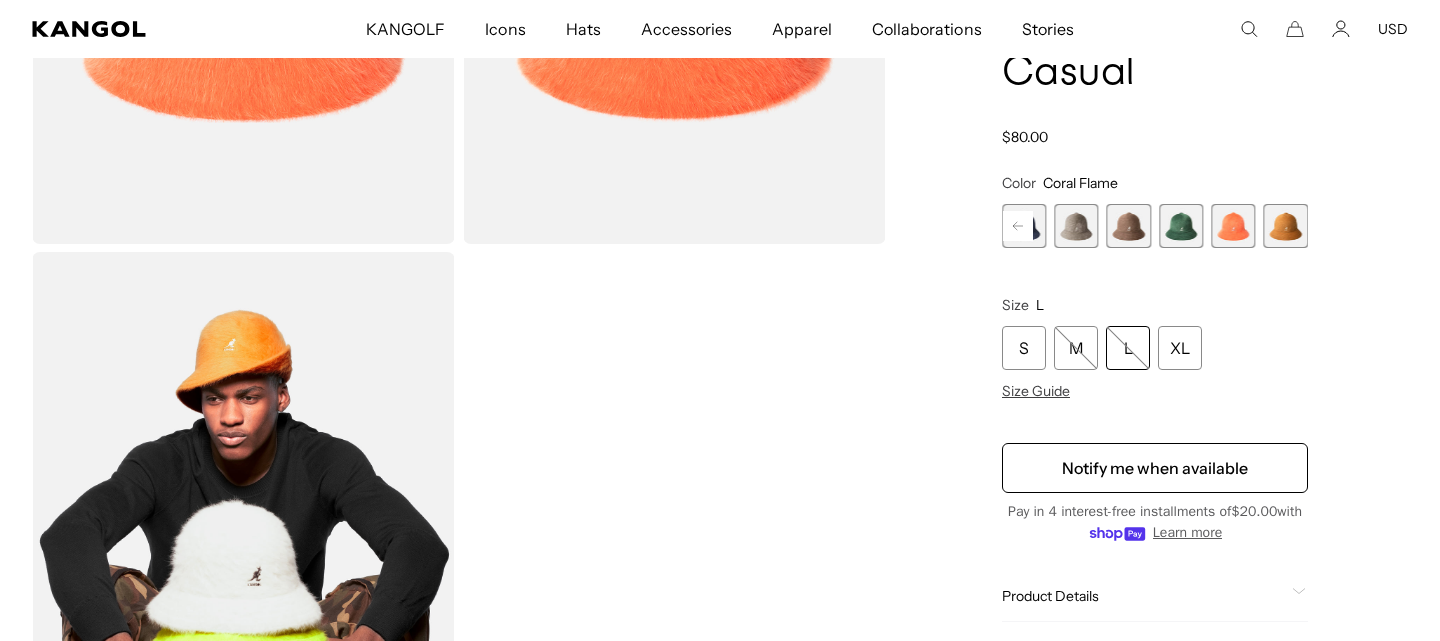 click 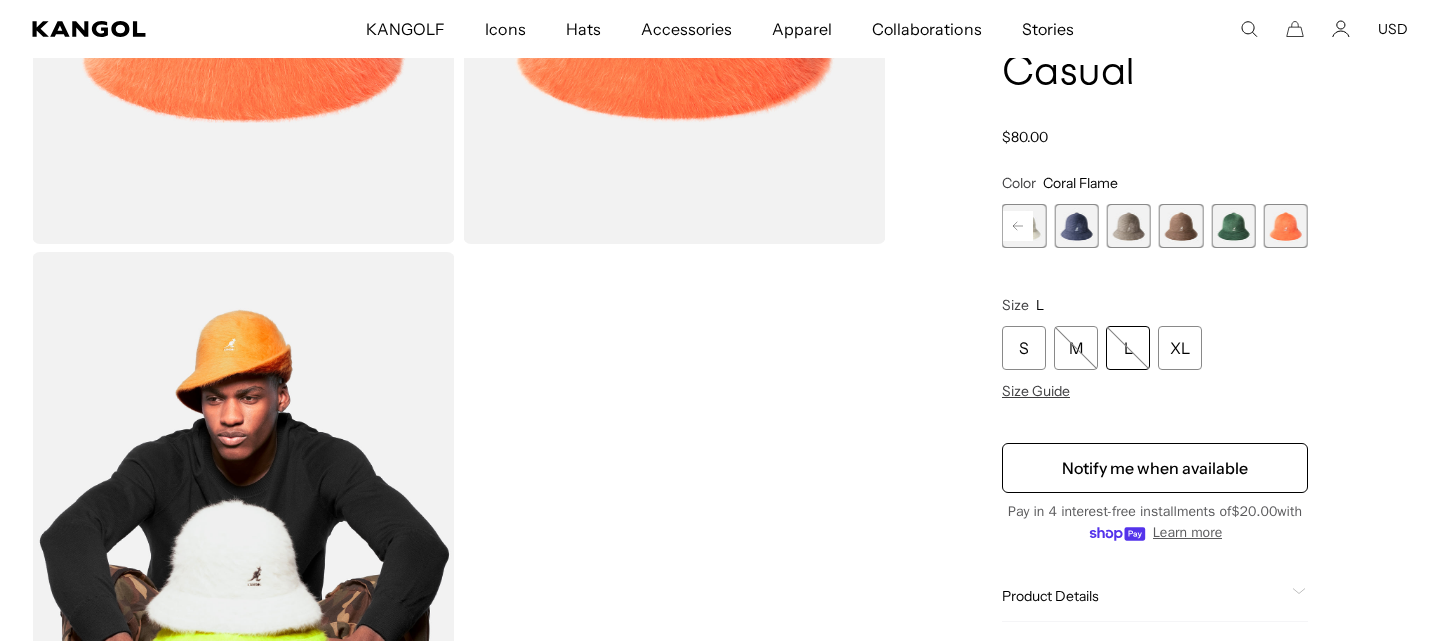 click 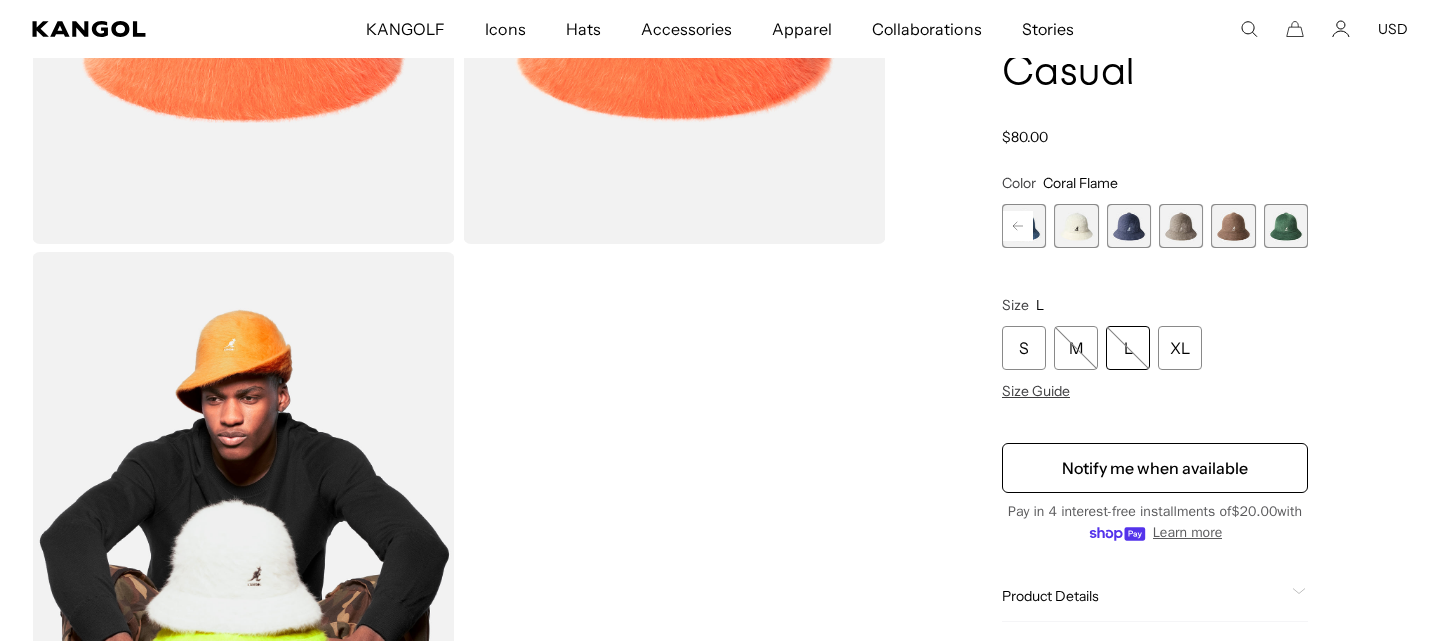 click 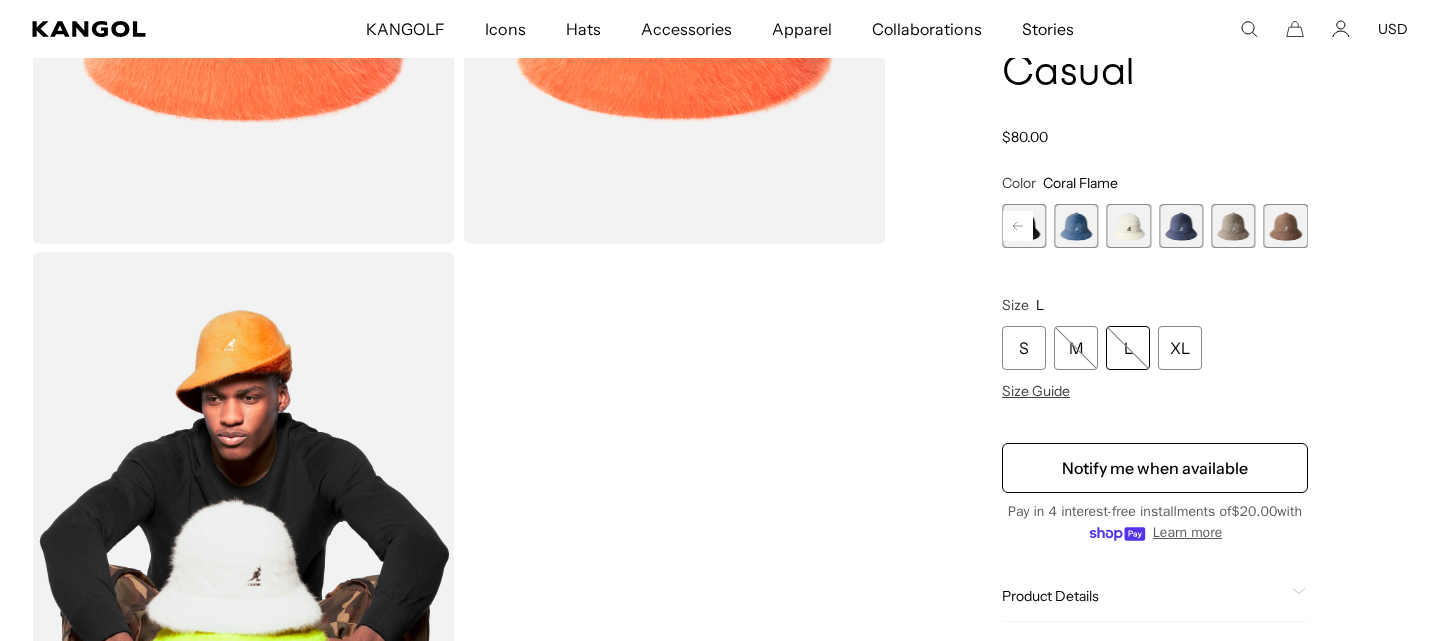 scroll, scrollTop: 0, scrollLeft: 411, axis: horizontal 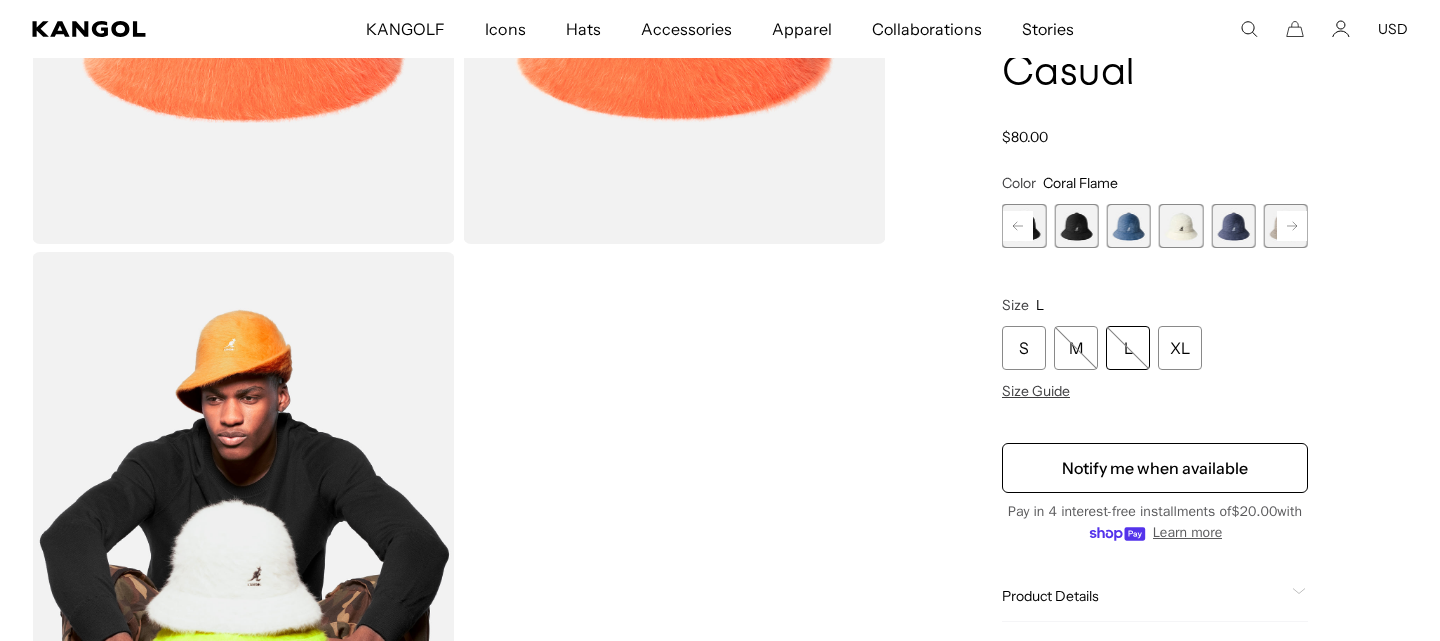 click 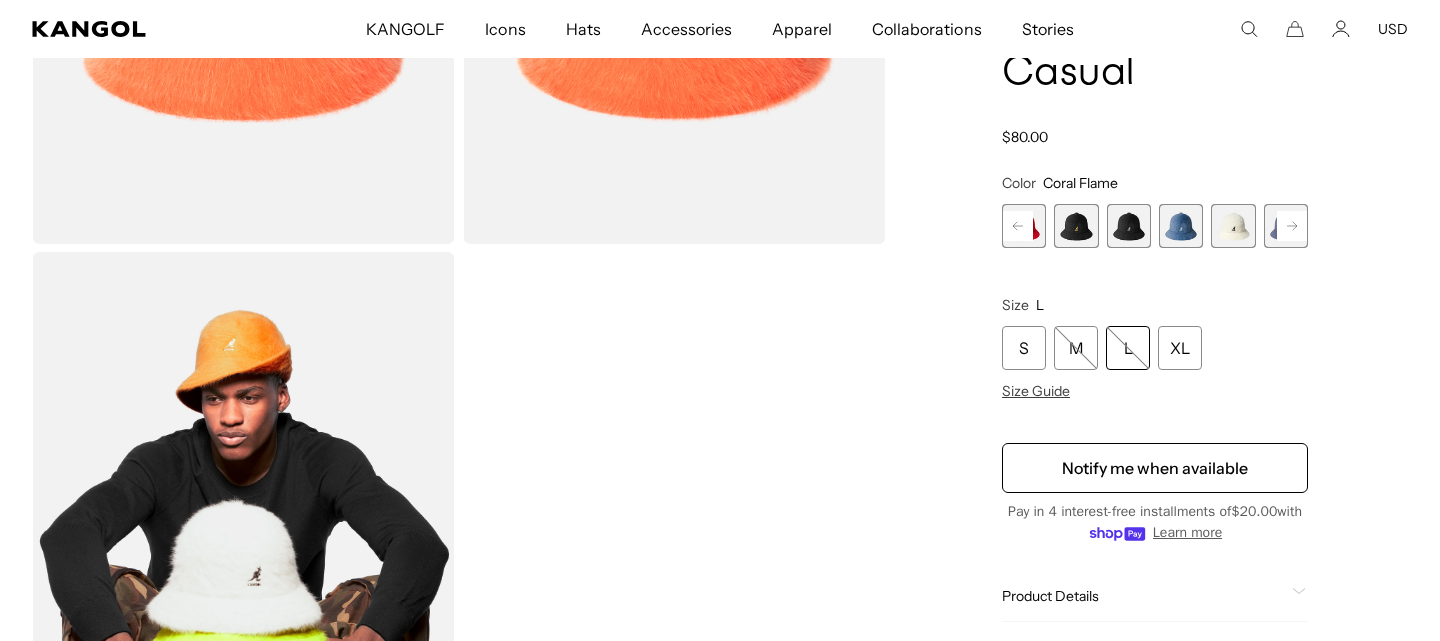 click 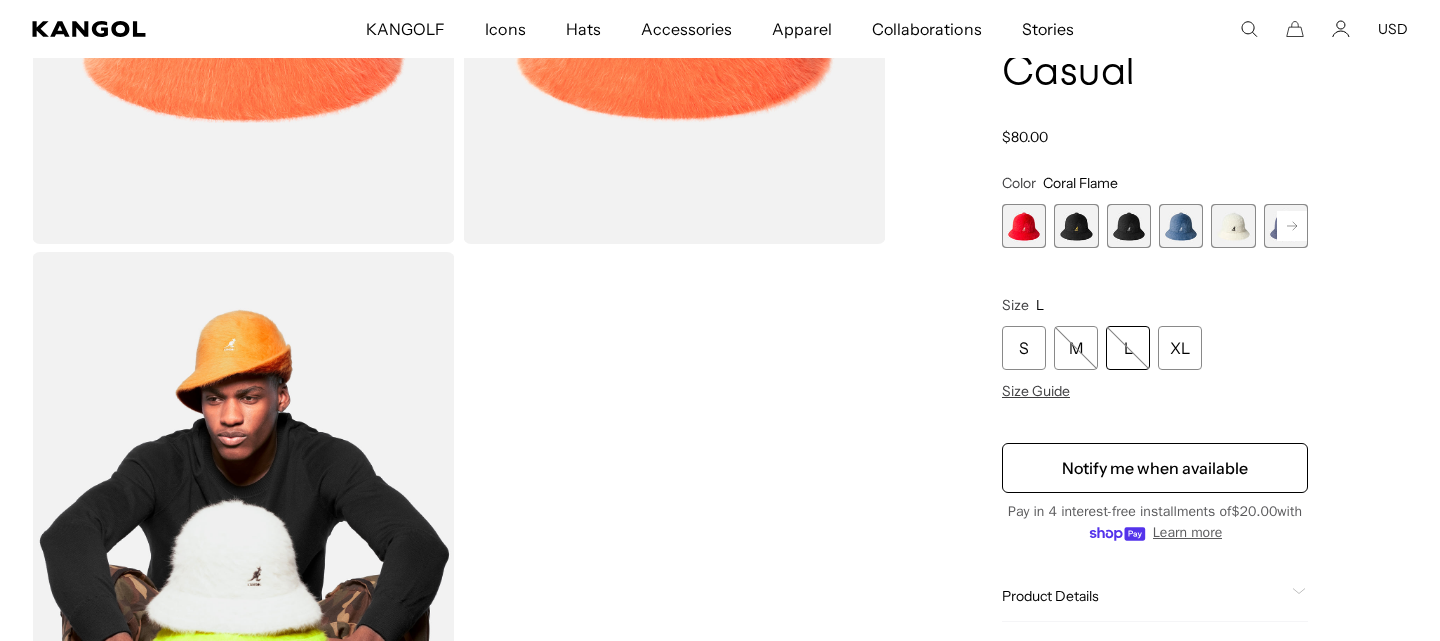 click at bounding box center [1076, 226] 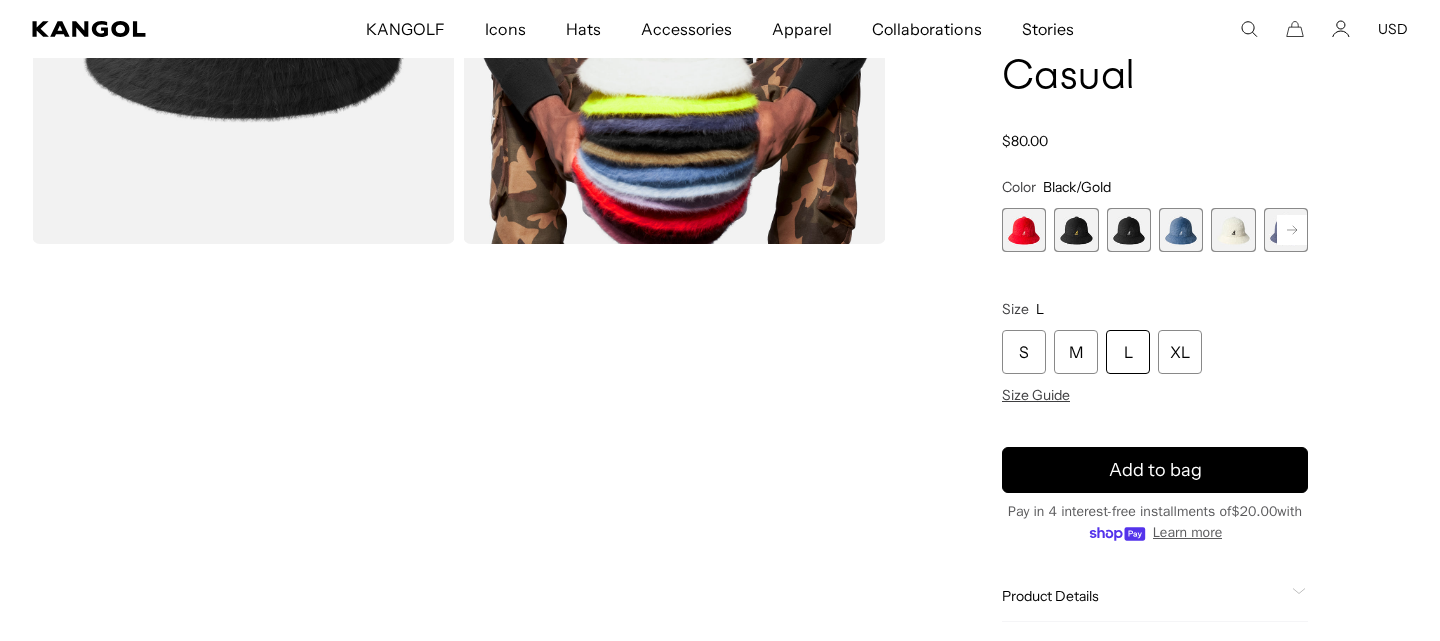 scroll, scrollTop: 0, scrollLeft: 0, axis: both 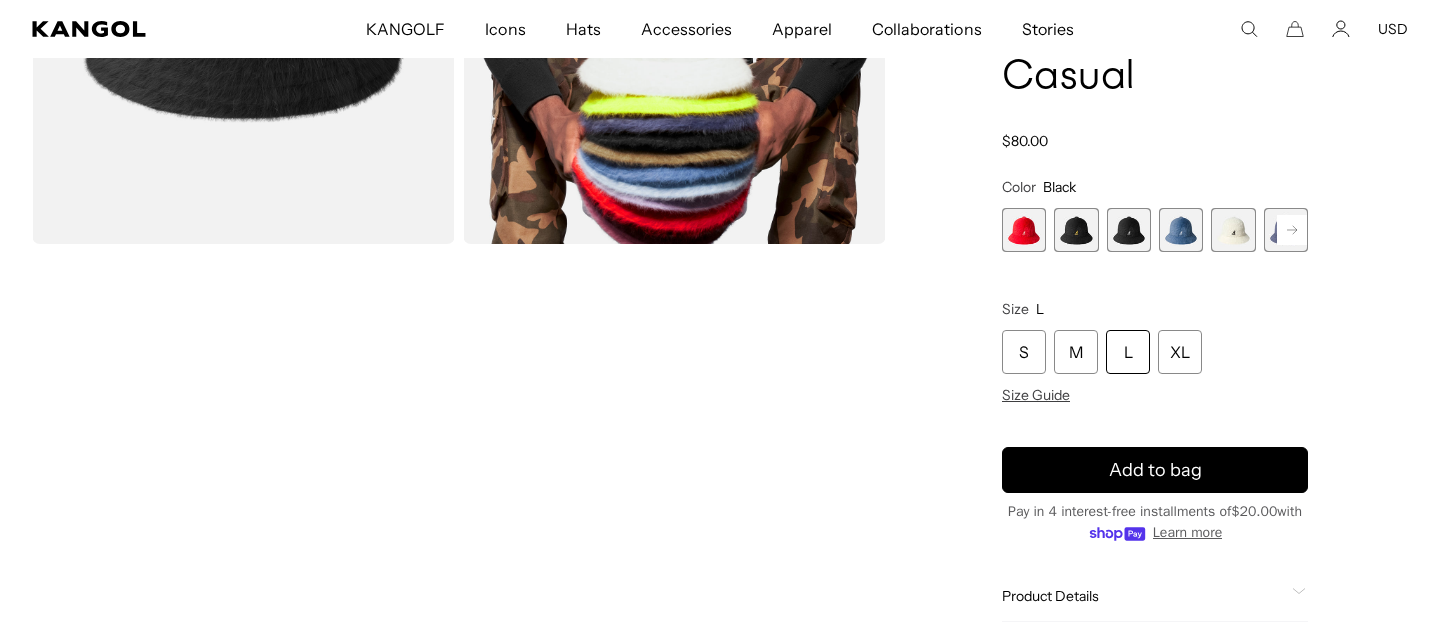 click at bounding box center (1181, 230) 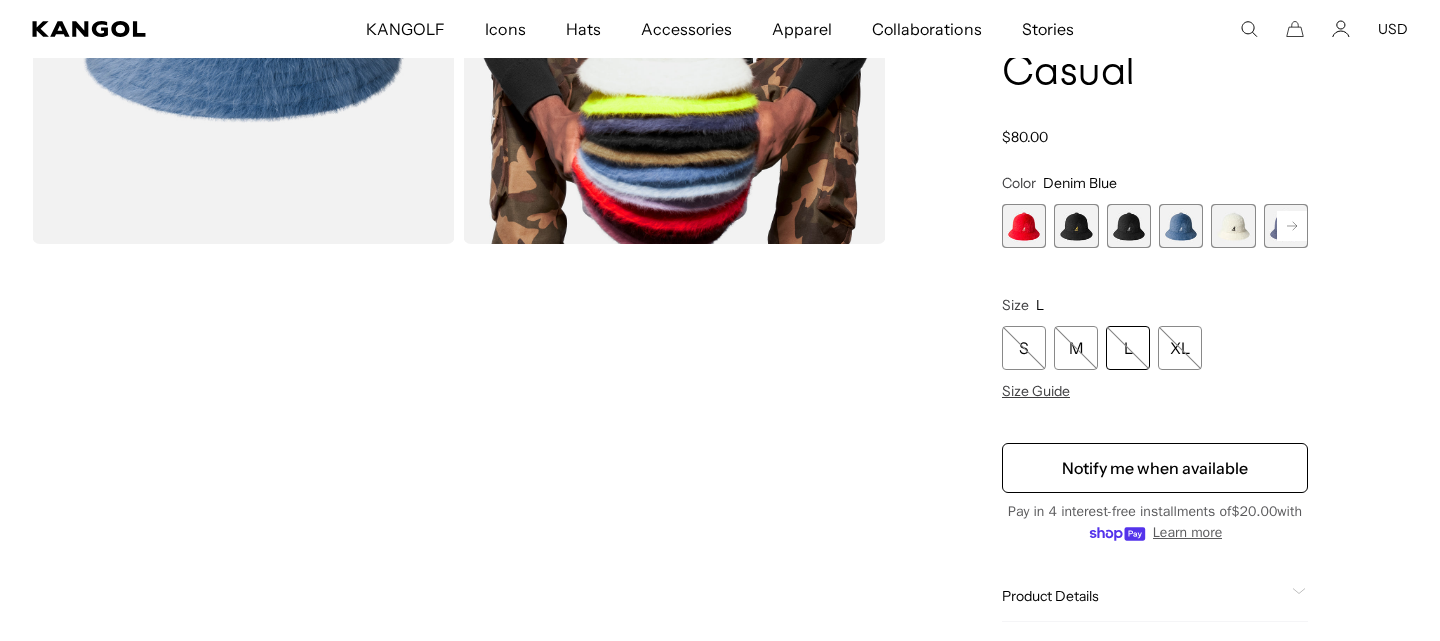 scroll, scrollTop: 0, scrollLeft: 411, axis: horizontal 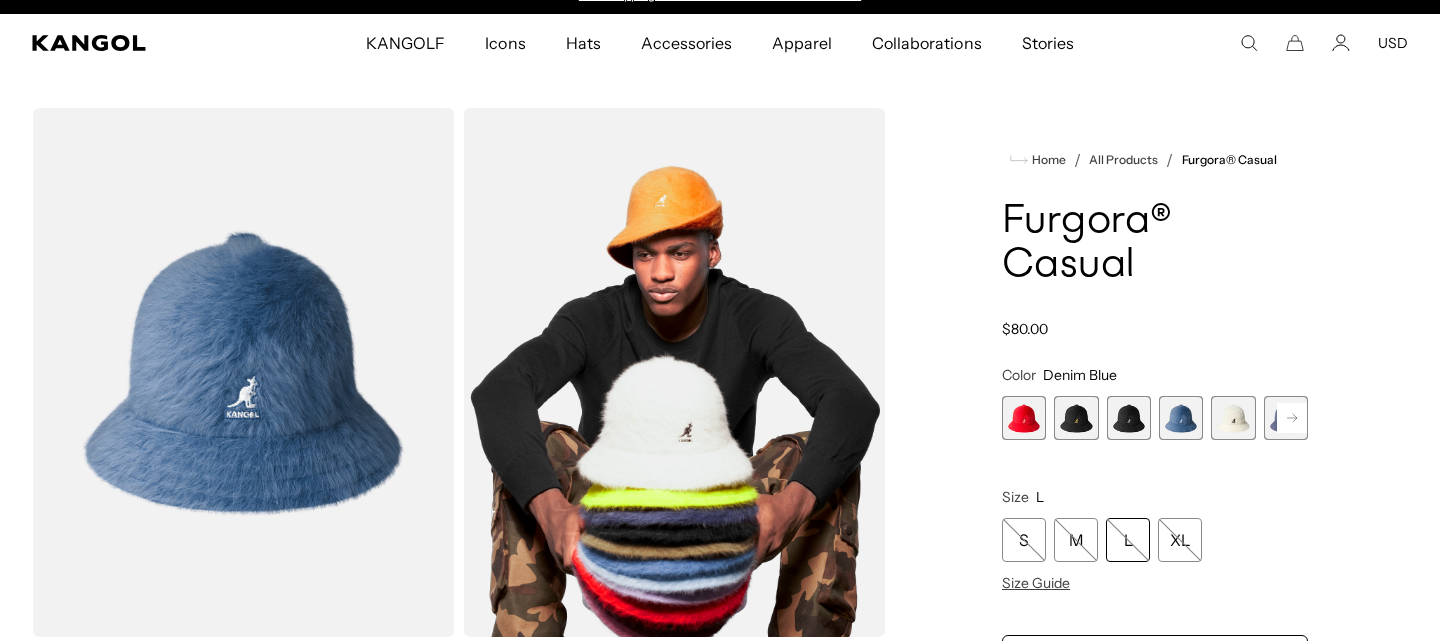 click at bounding box center [1076, 418] 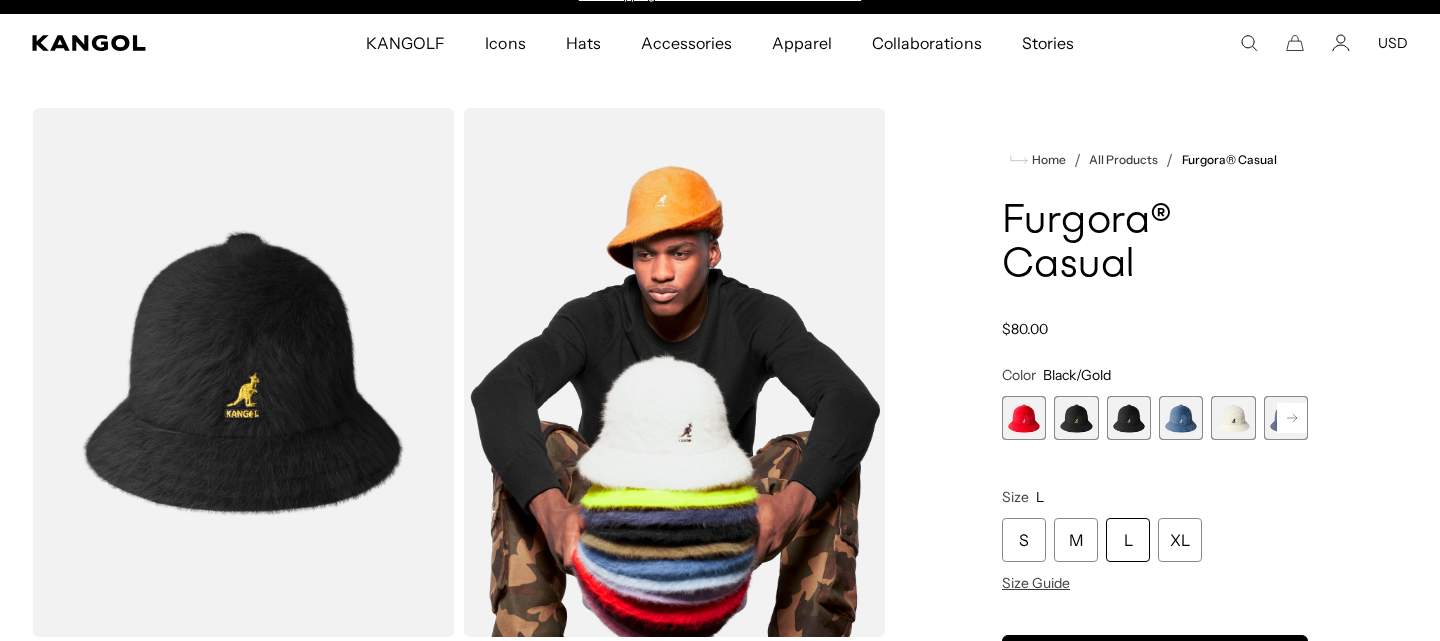 click at bounding box center [1129, 418] 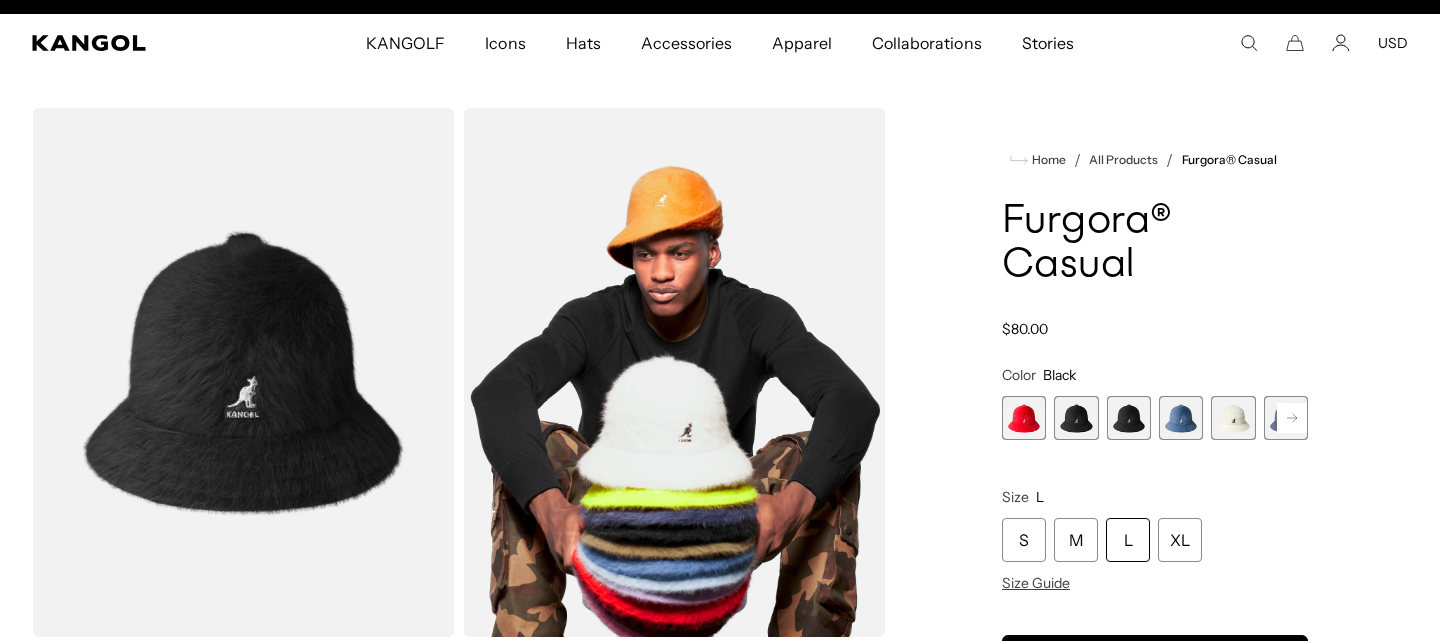 scroll, scrollTop: 0, scrollLeft: 411, axis: horizontal 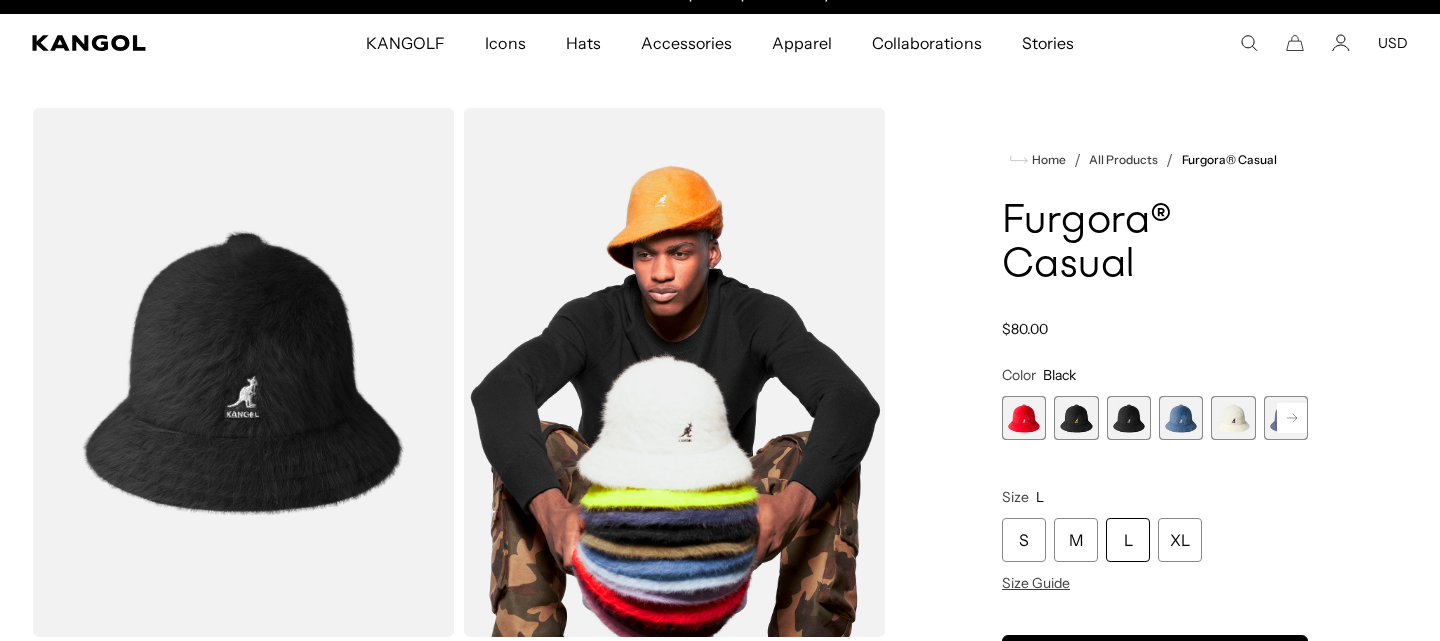 click at bounding box center [1181, 418] 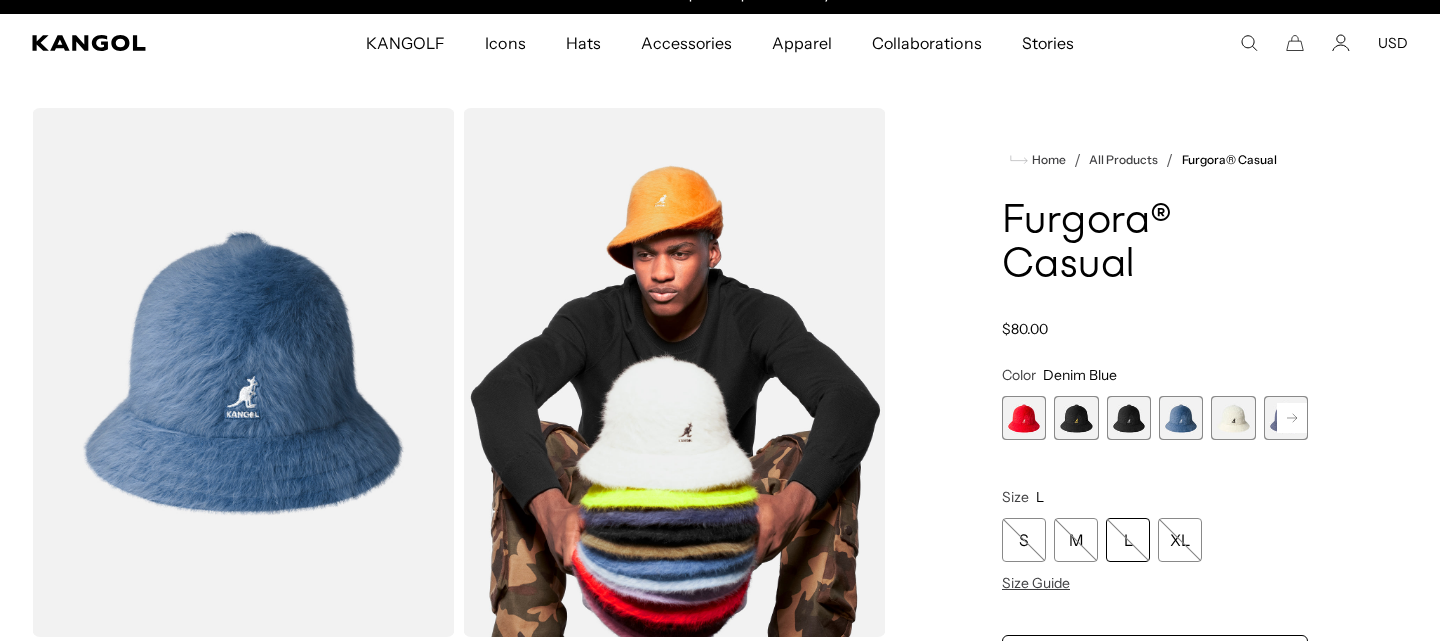 scroll, scrollTop: 0, scrollLeft: 0, axis: both 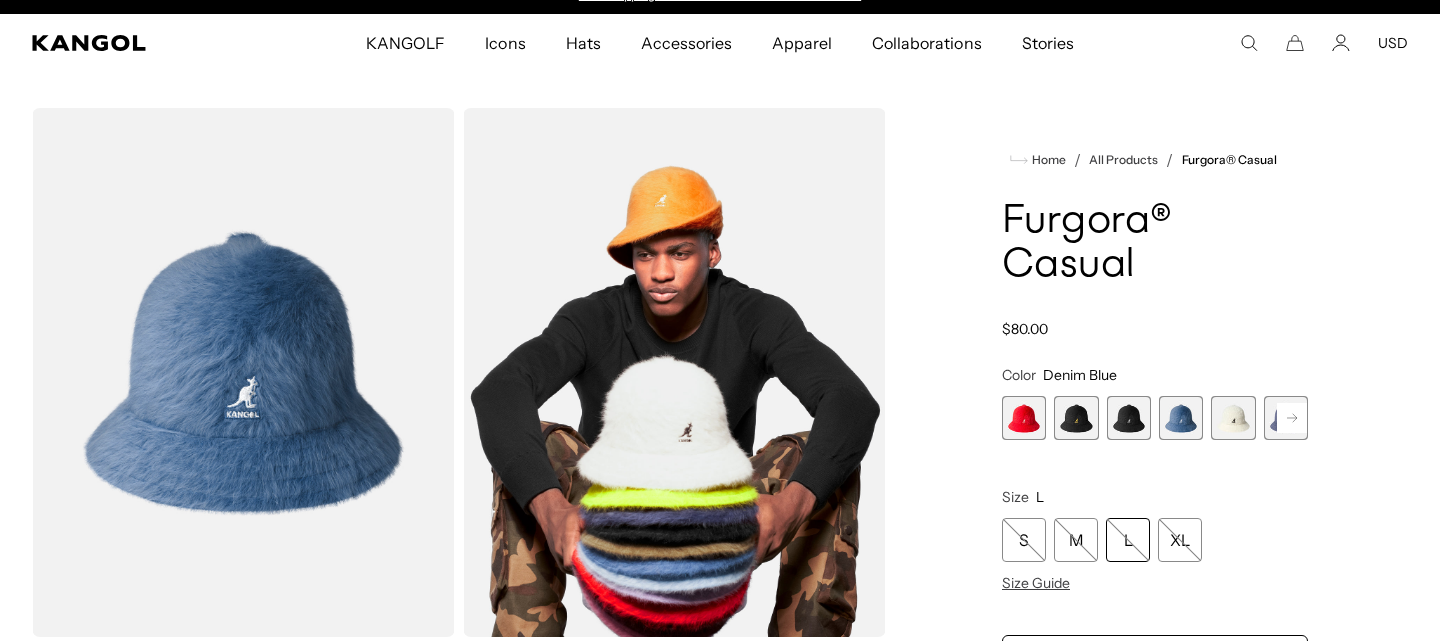 click 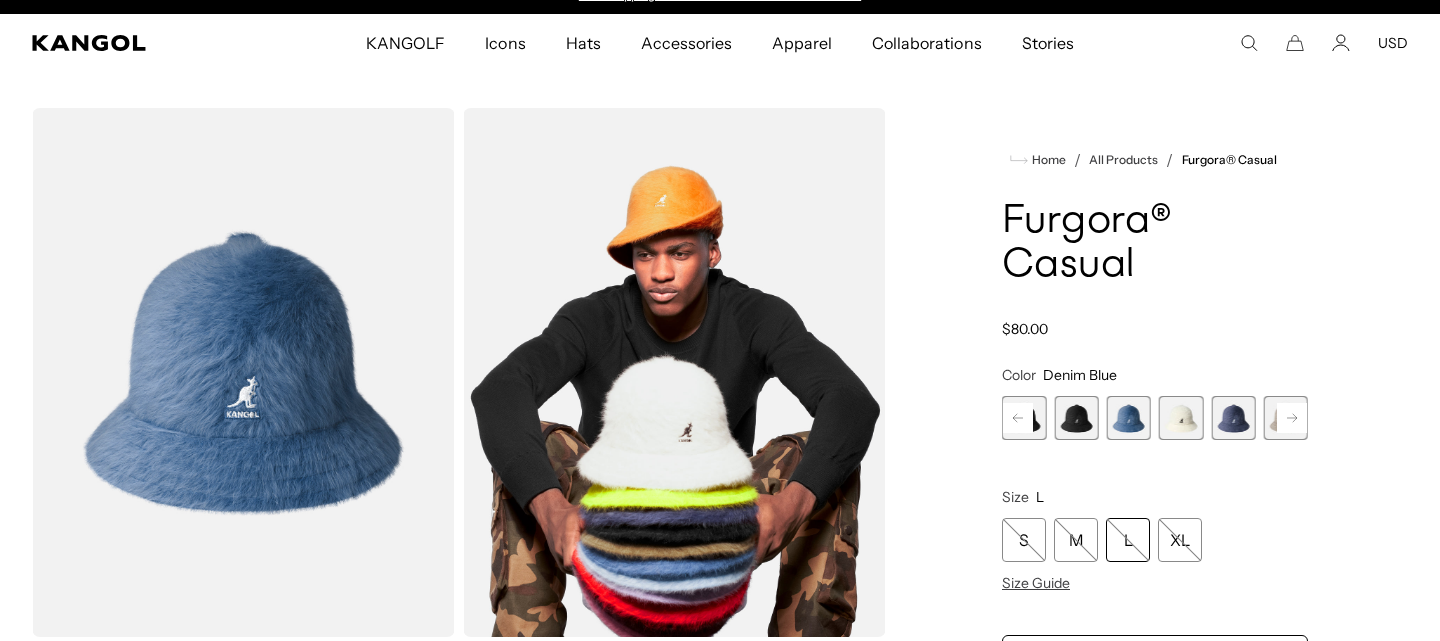 click at bounding box center (1233, 418) 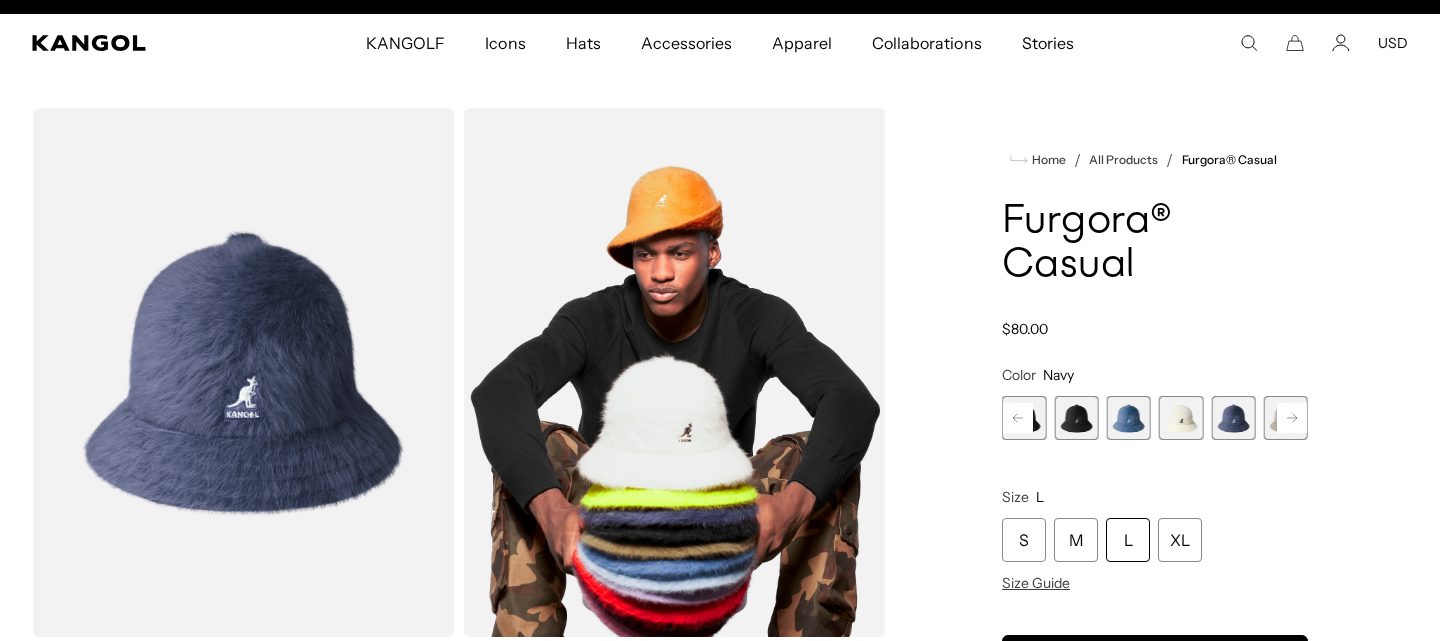 scroll, scrollTop: 0, scrollLeft: 0, axis: both 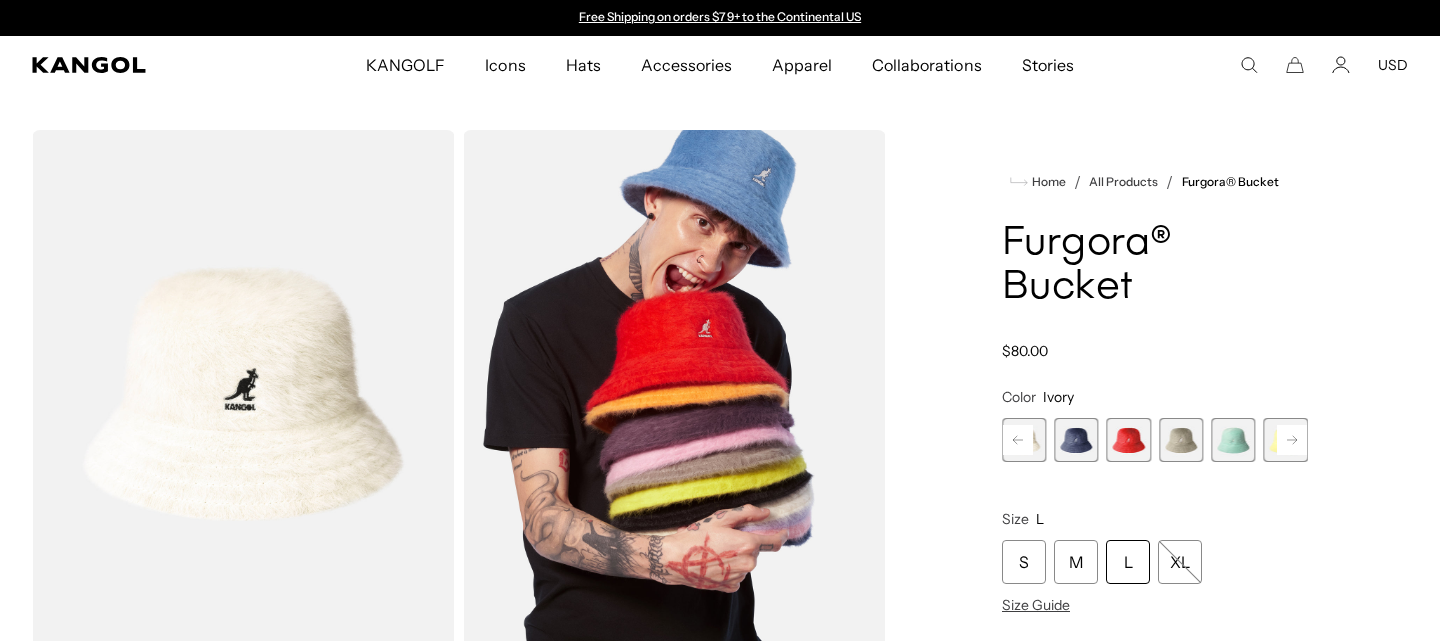 click 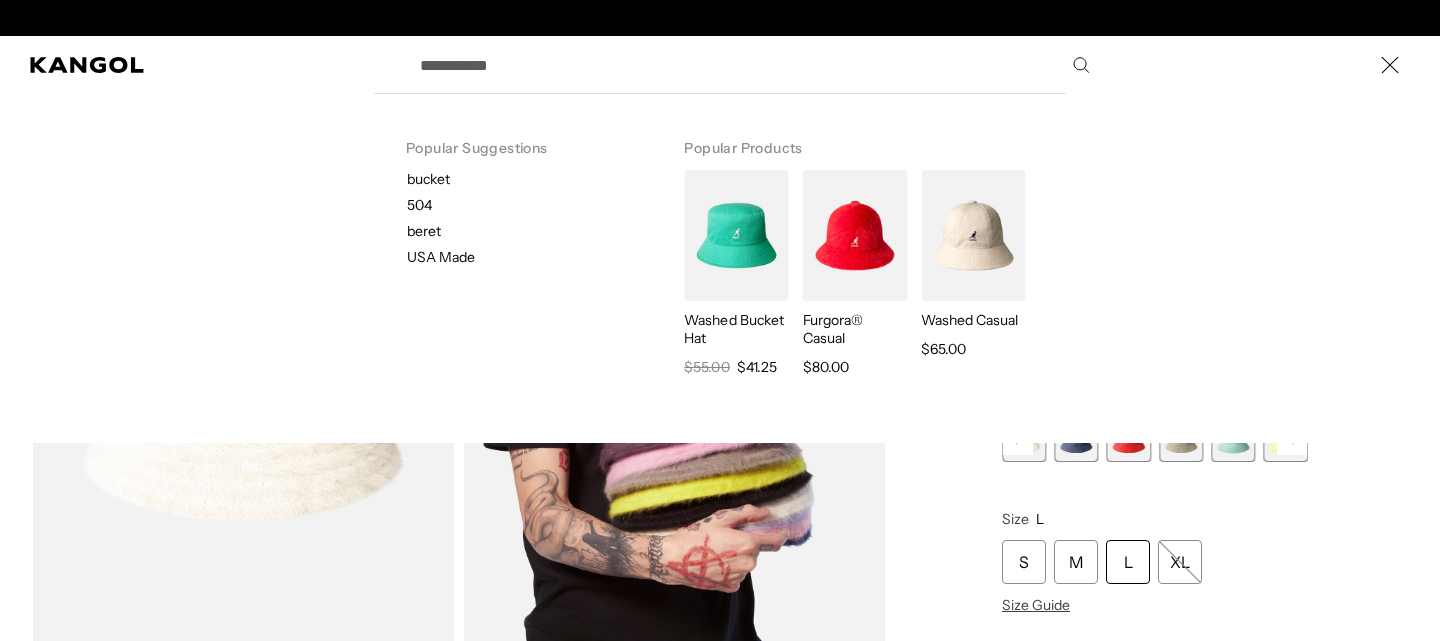 scroll, scrollTop: 0, scrollLeft: 0, axis: both 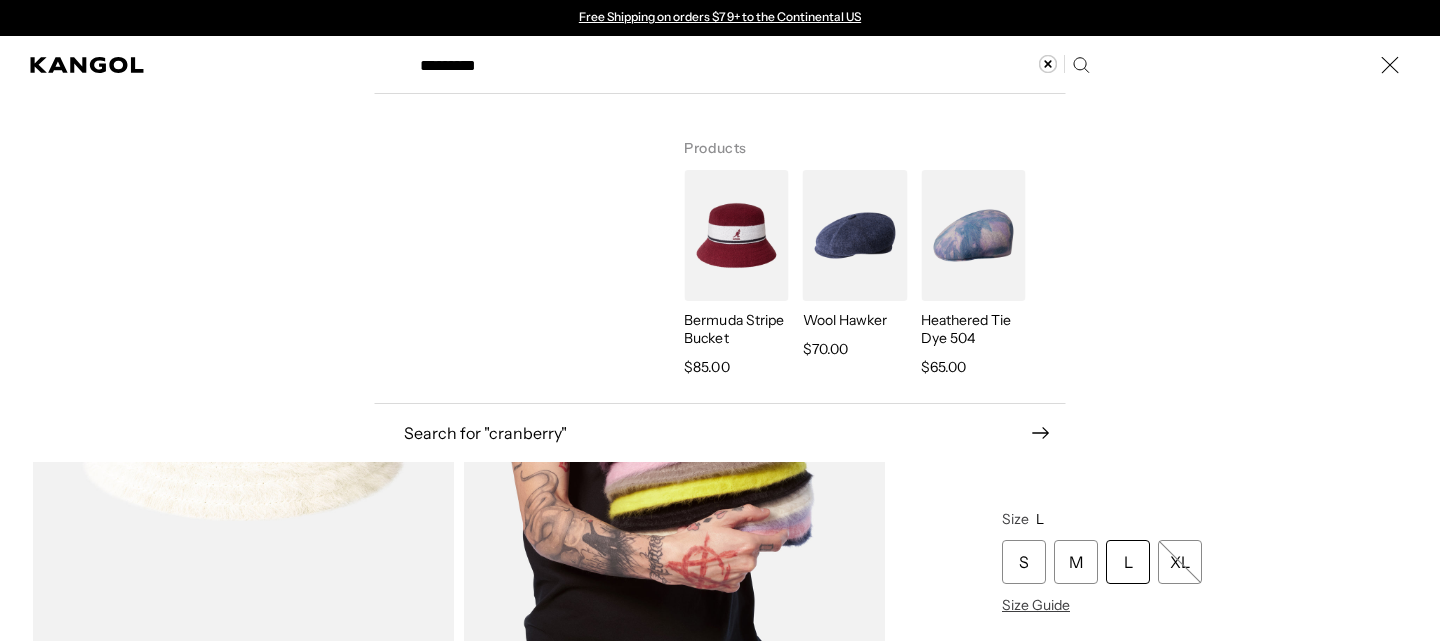 type on "*********" 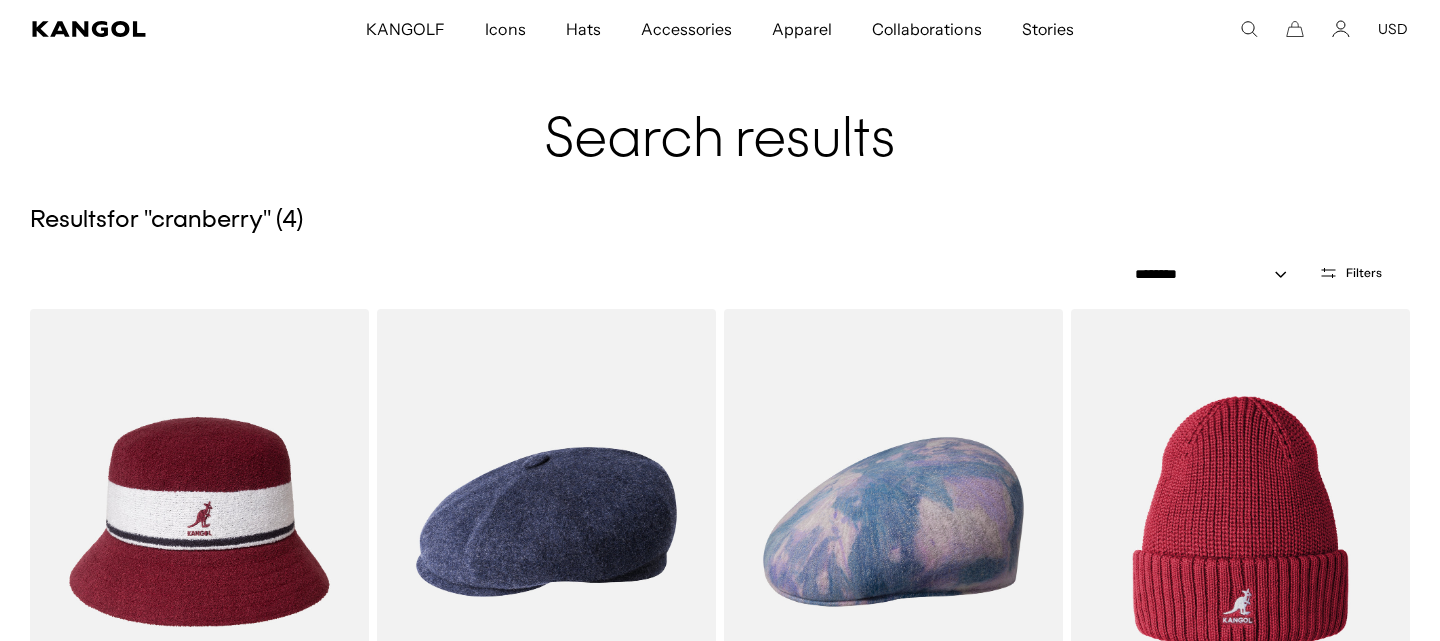 scroll, scrollTop: 172, scrollLeft: 0, axis: vertical 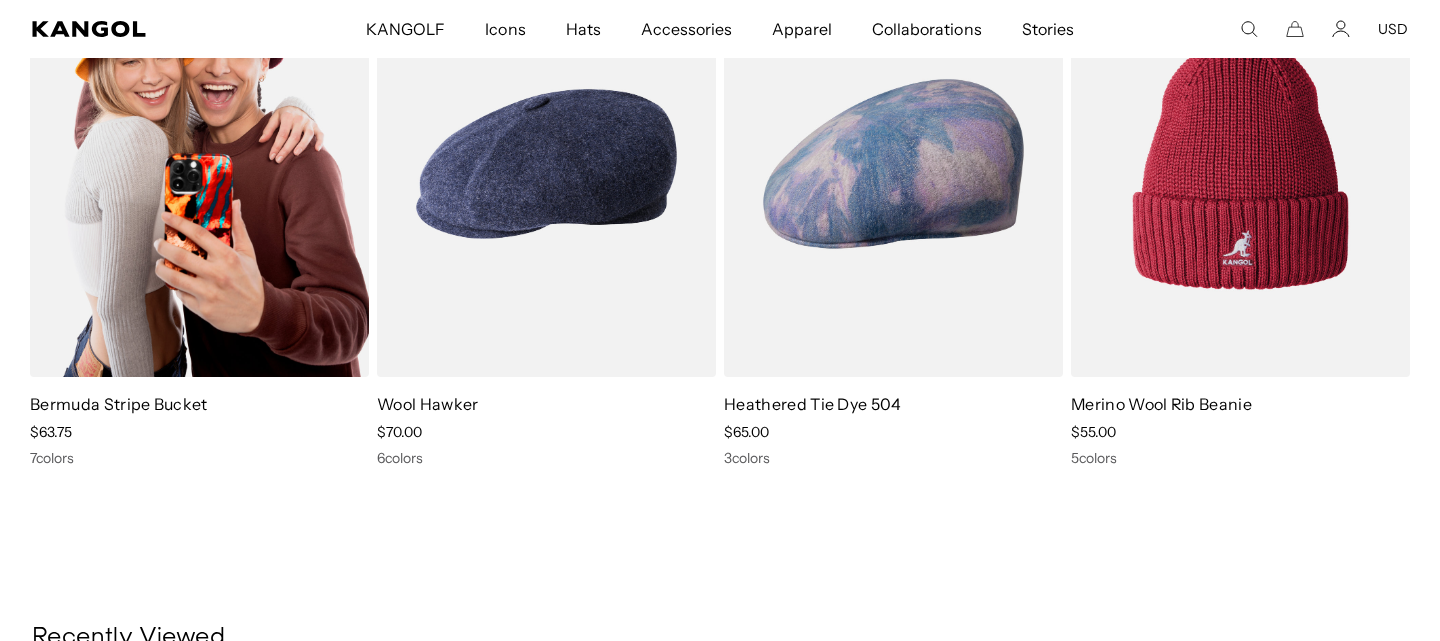click at bounding box center [199, 164] 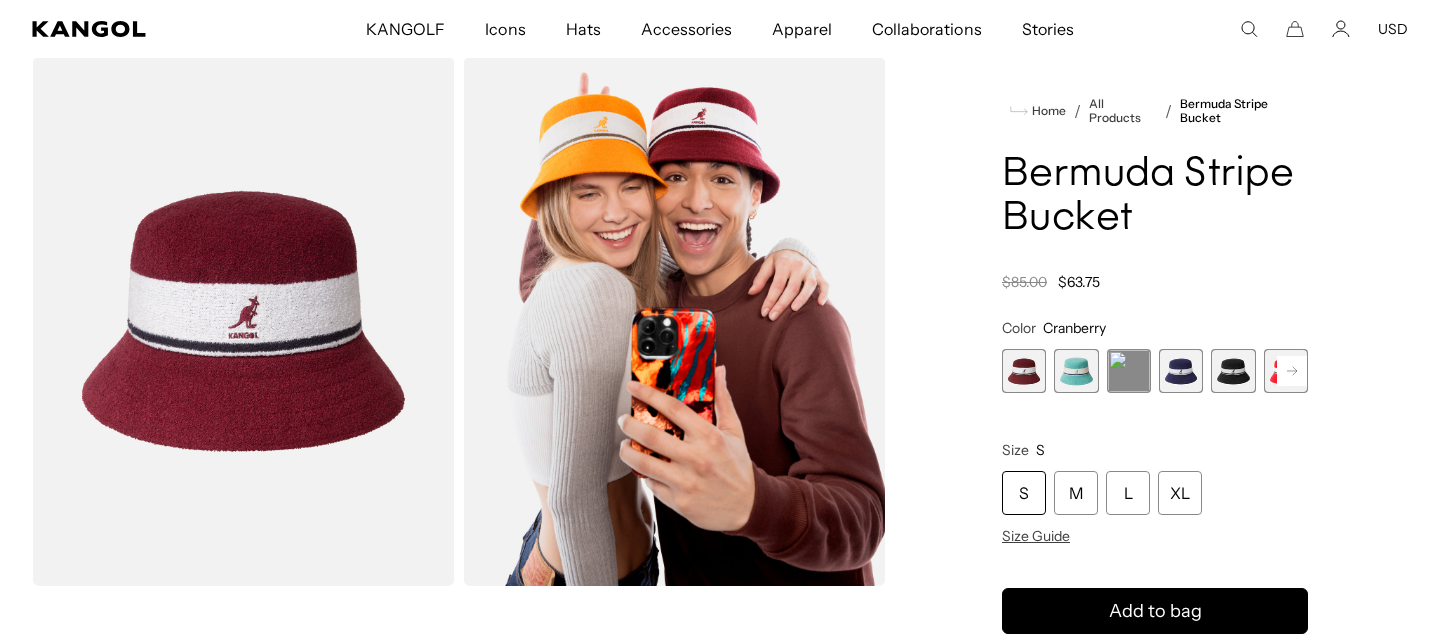 scroll, scrollTop: 78, scrollLeft: 0, axis: vertical 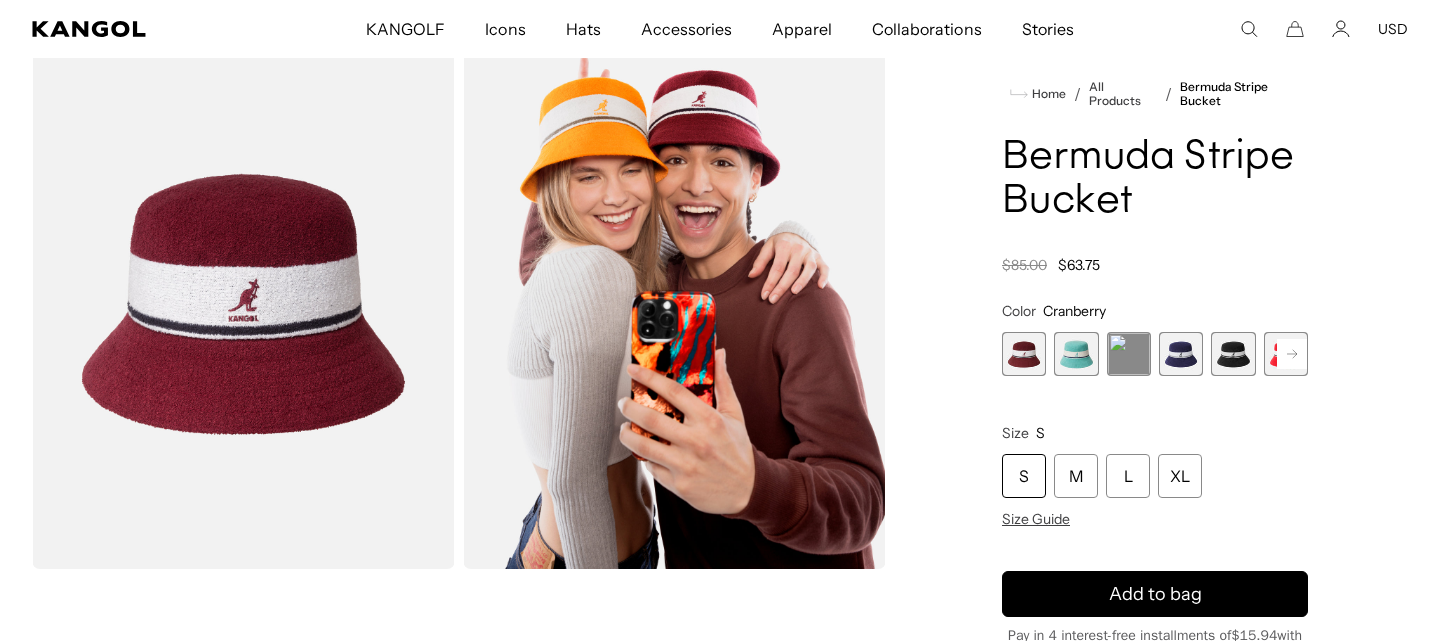 click on "Cranberry
Variant sold out or unavailable
AQUATIC
Variant sold out or unavailable
ELECTRIC KUMQUAT
Variant sold out or unavailable
Navy
Variant sold out or unavailable
Black
Variant sold out or unavailable
Scarlet
Variant sold out or unavailable
Mahogany
Variant sold out or unavailable" at bounding box center [1155, 354] 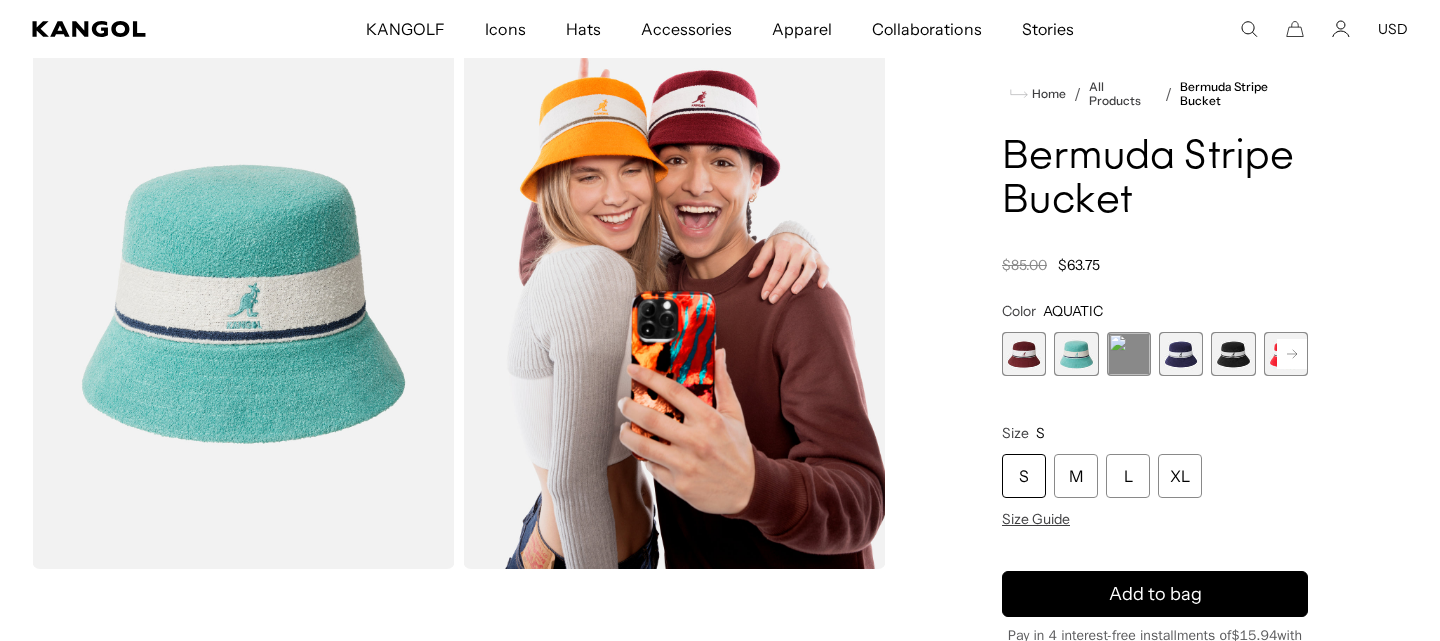 click at bounding box center (1129, 354) 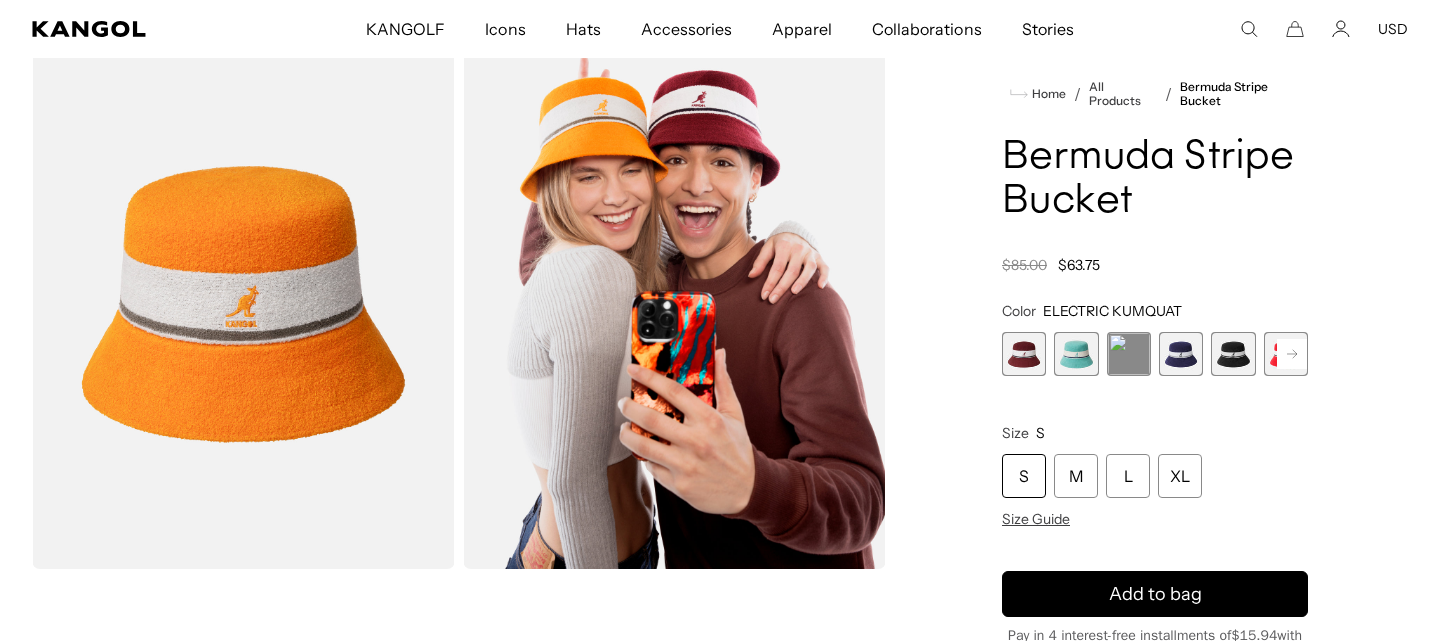 scroll, scrollTop: 0, scrollLeft: 411, axis: horizontal 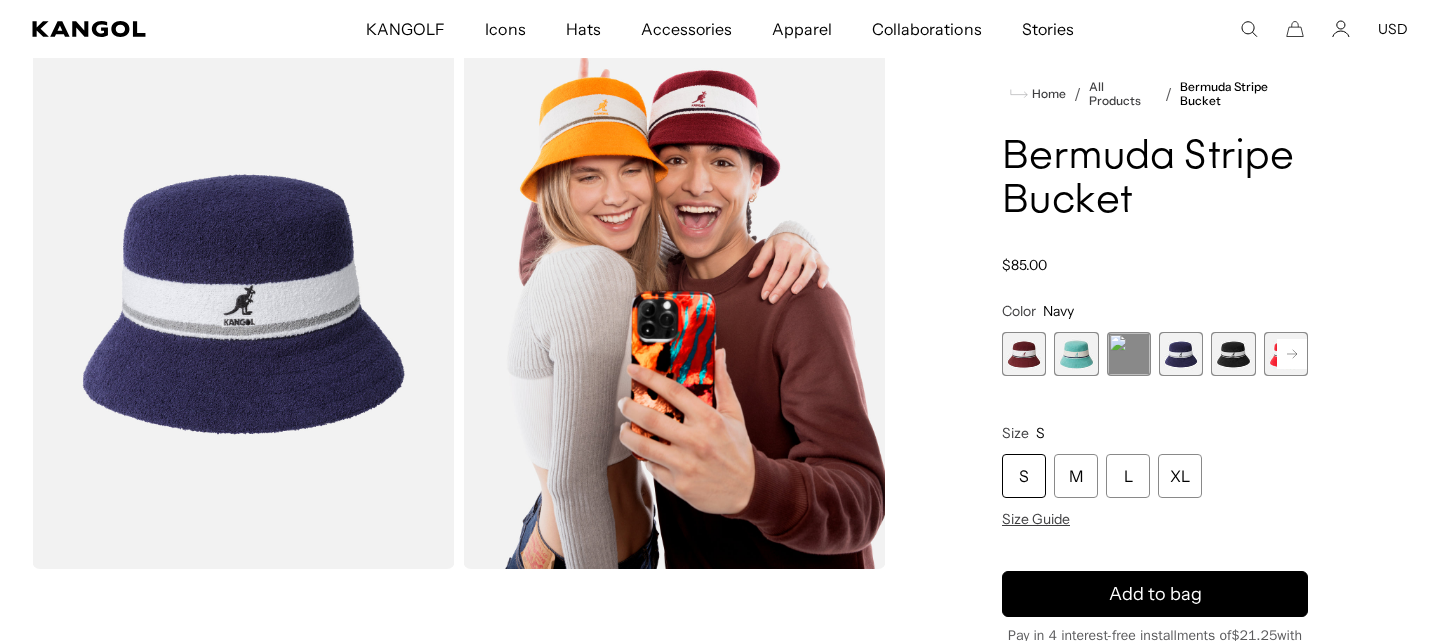 click at bounding box center (1233, 354) 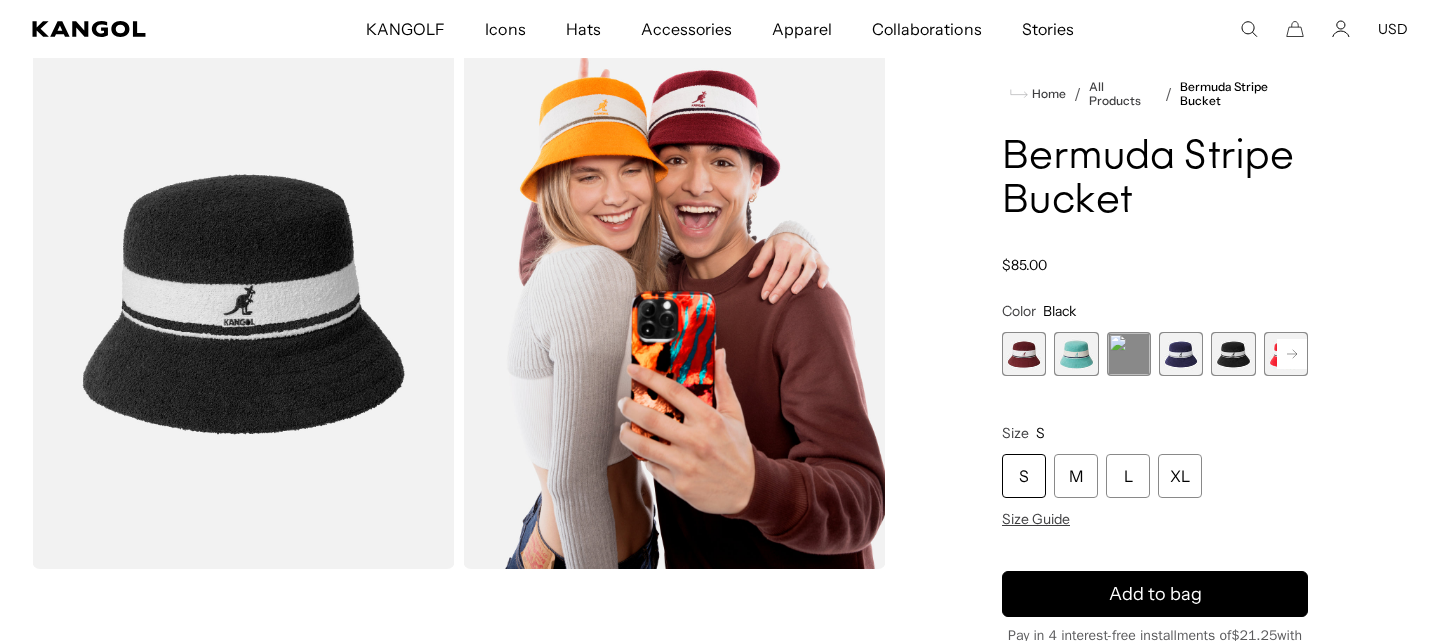 scroll, scrollTop: 0, scrollLeft: 411, axis: horizontal 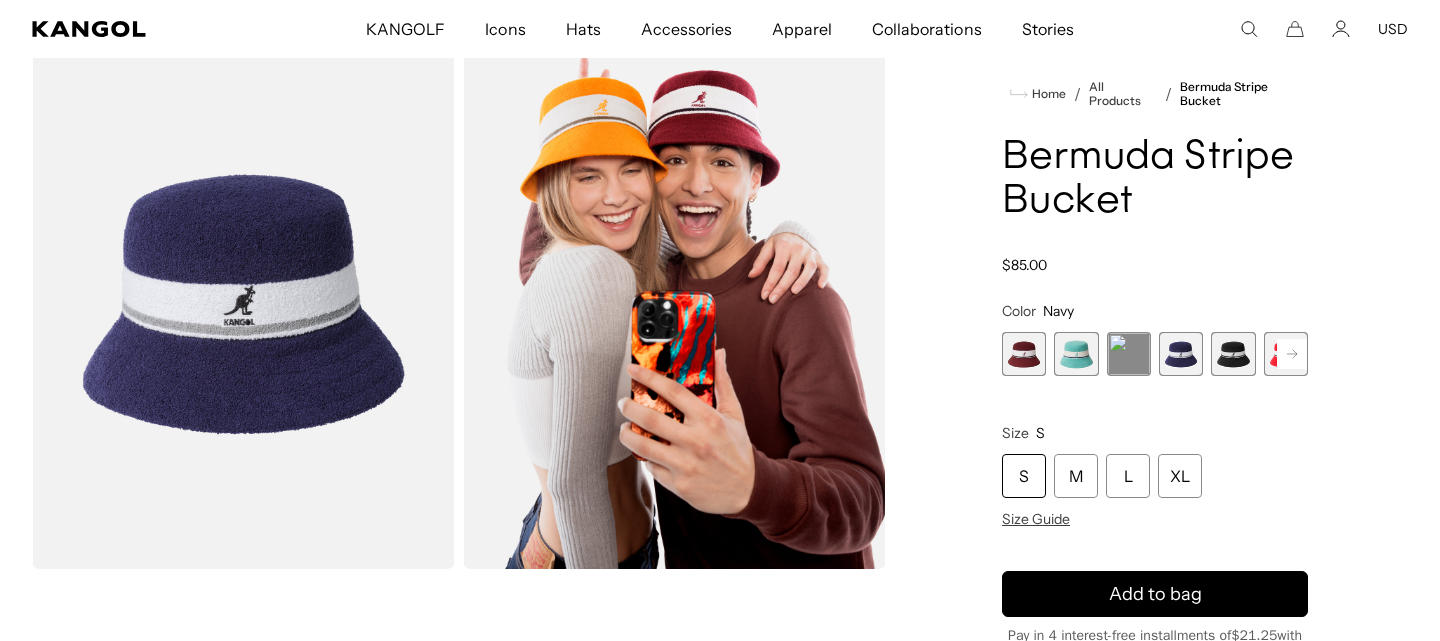 click at bounding box center (1181, 354) 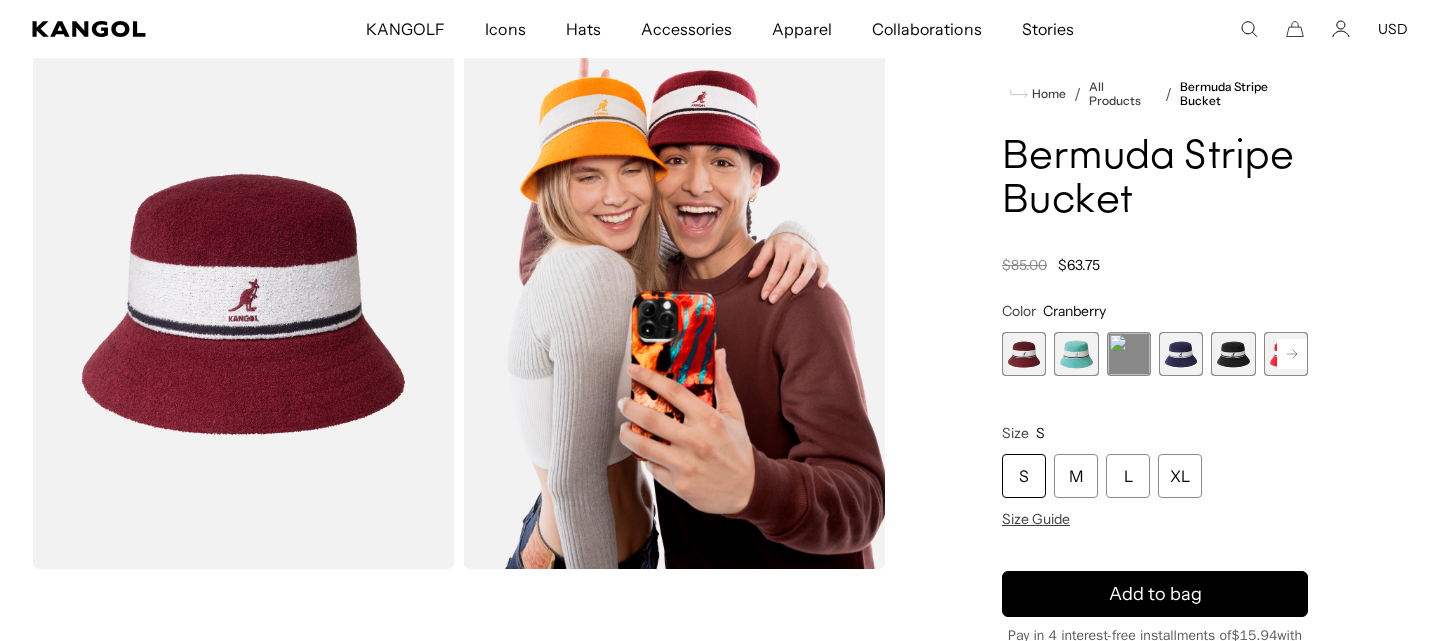 scroll, scrollTop: 0, scrollLeft: 0, axis: both 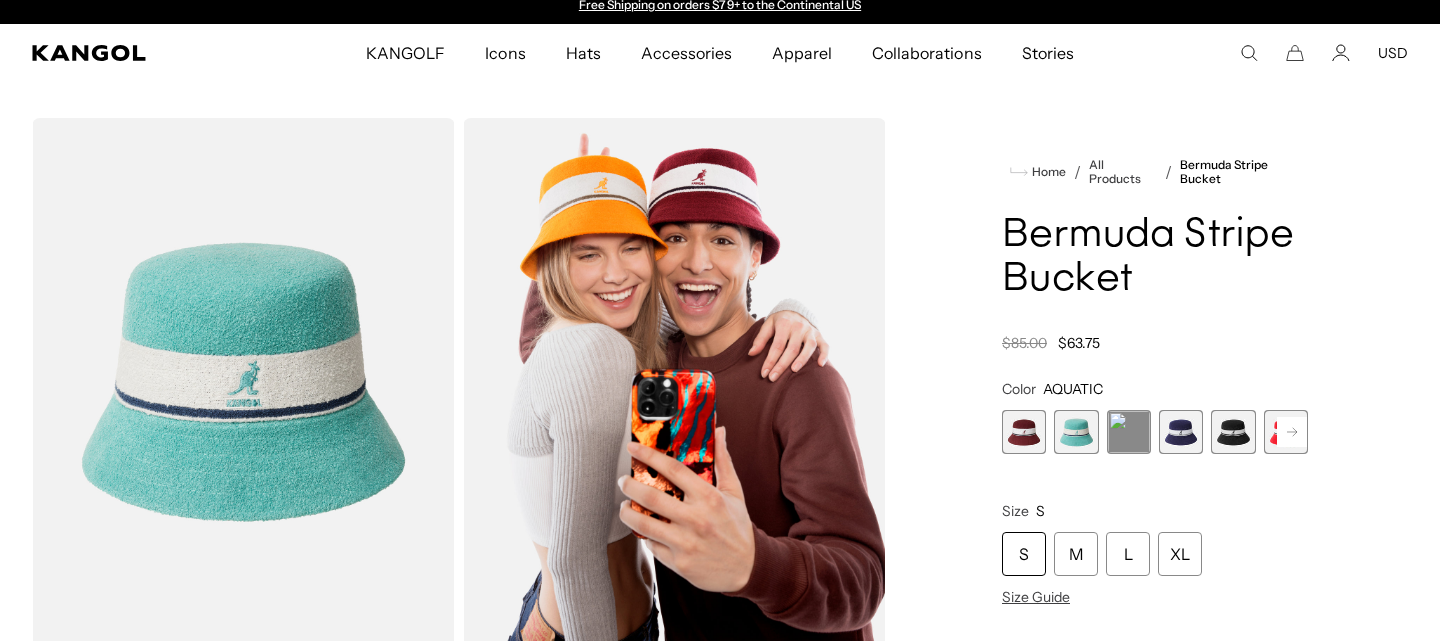 click at bounding box center [1024, 432] 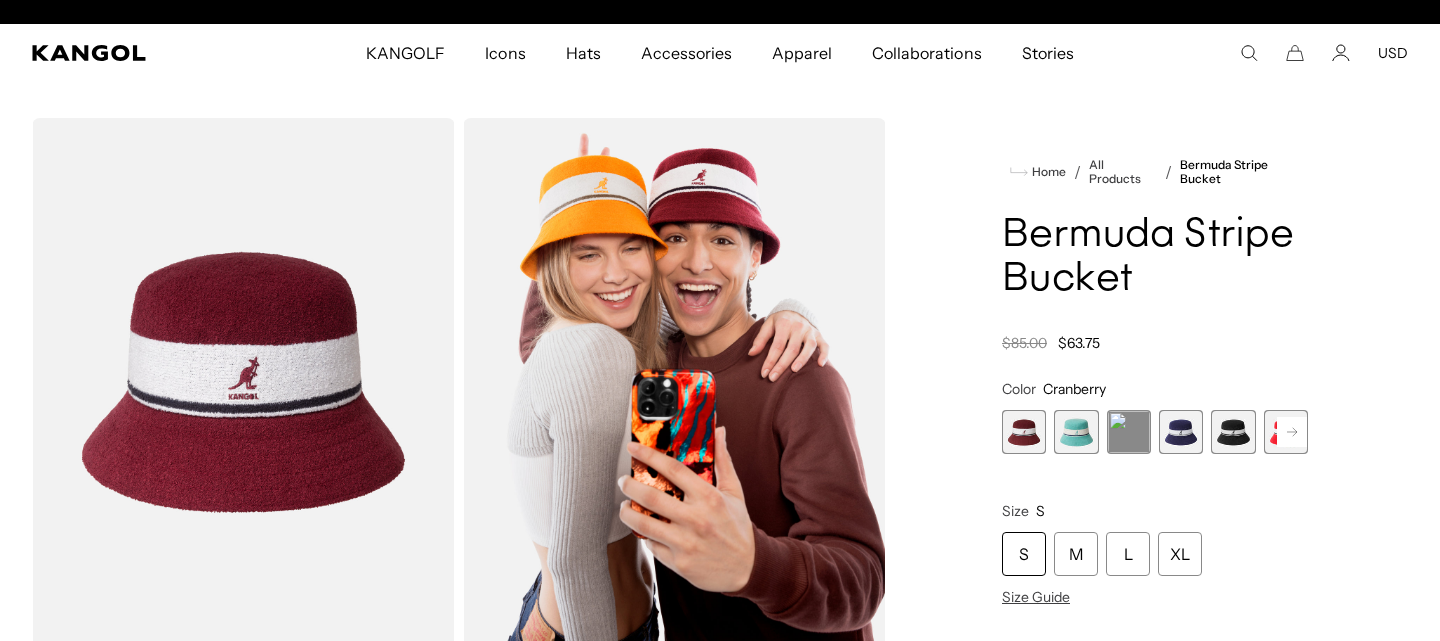 scroll, scrollTop: 0, scrollLeft: 0, axis: both 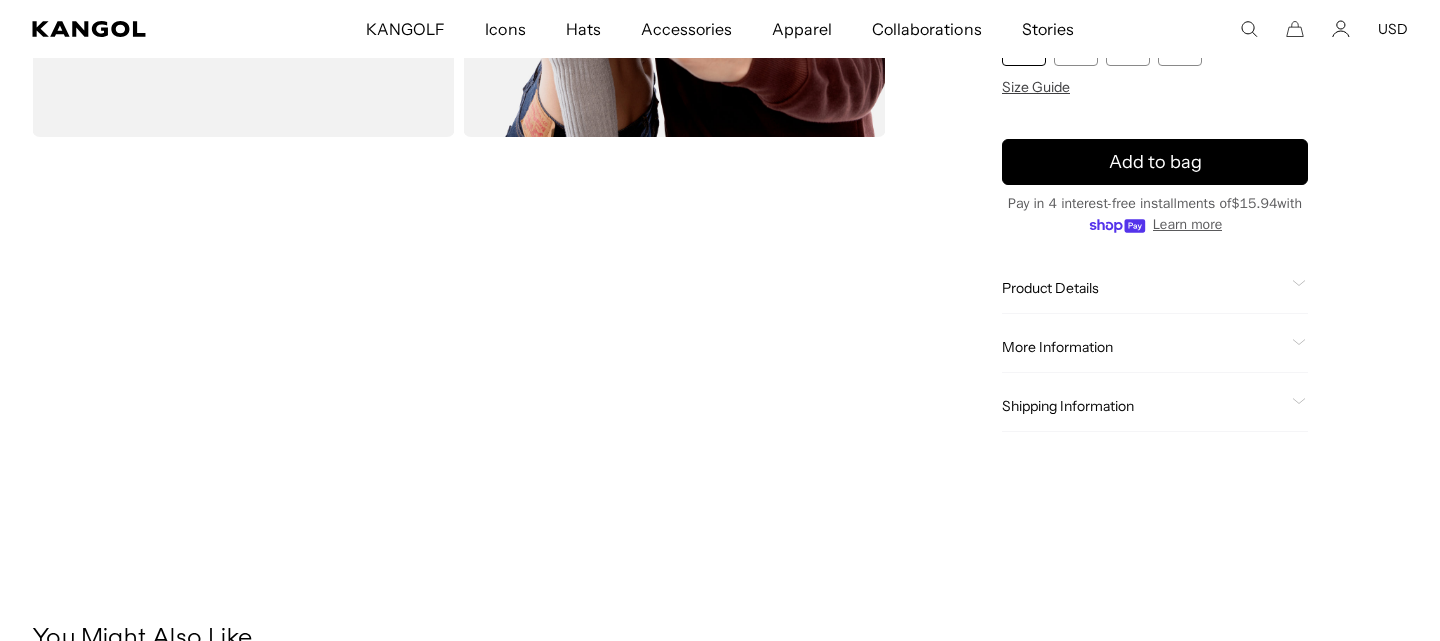 click on "Product Details" 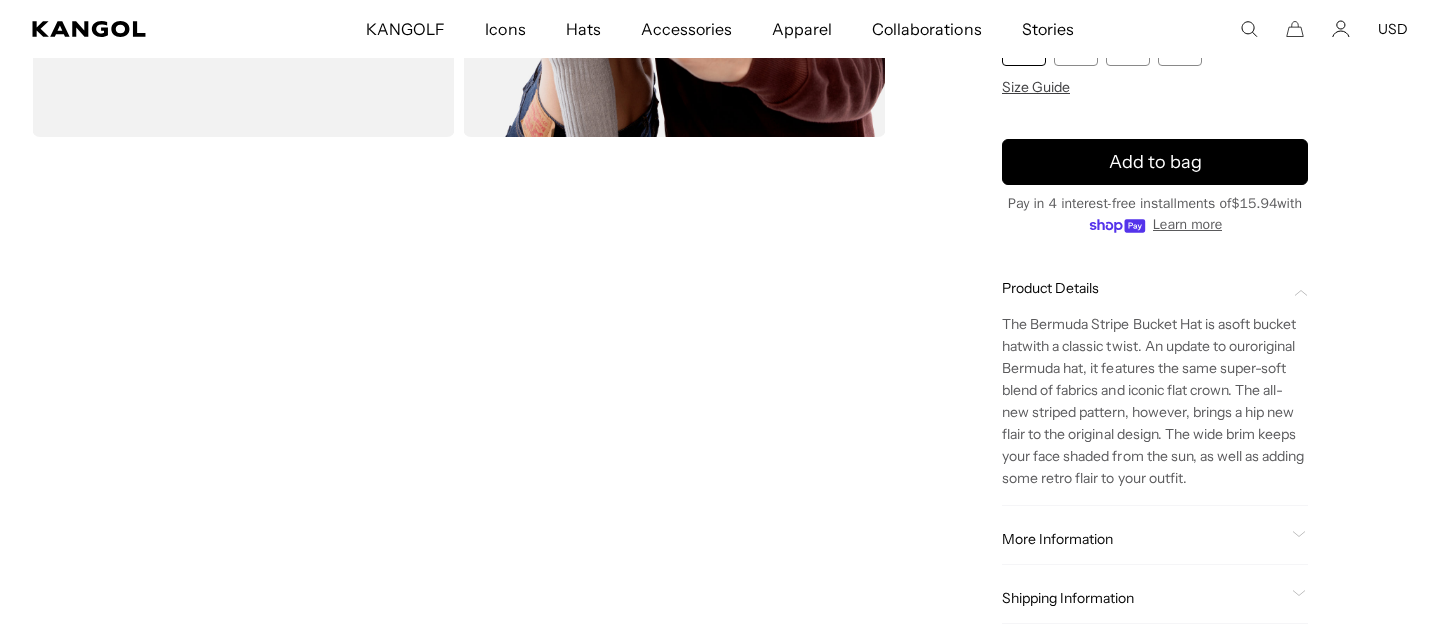 scroll, scrollTop: 0, scrollLeft: 0, axis: both 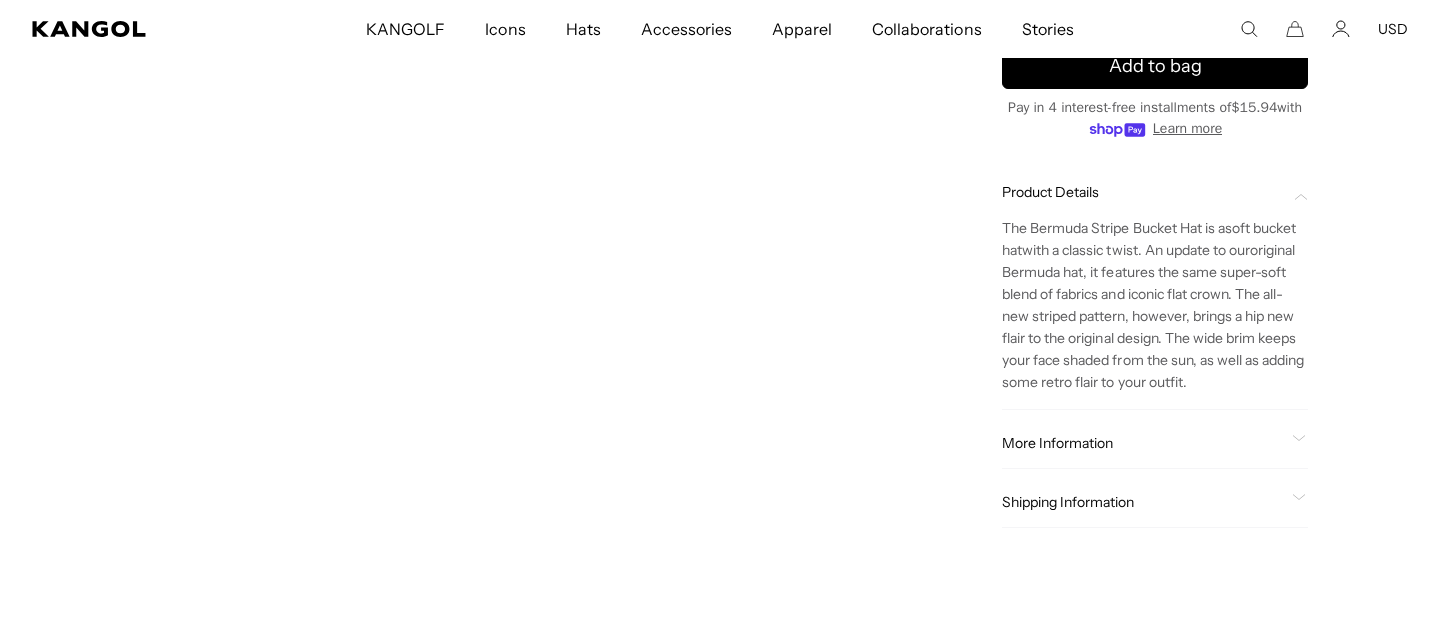 click on "Home
/
All Products
/
Bermuda Stripe Bucket
Bermuda Stripe Bucket
Regular price
$63.75
Regular price
$85.00
Sale price
$63.75
Color
Cranberry
Previous
Next
Cranberry
Variant sold out or unavailable
AQUATIC
Variant sold out or unavailable" at bounding box center [1155, 40] 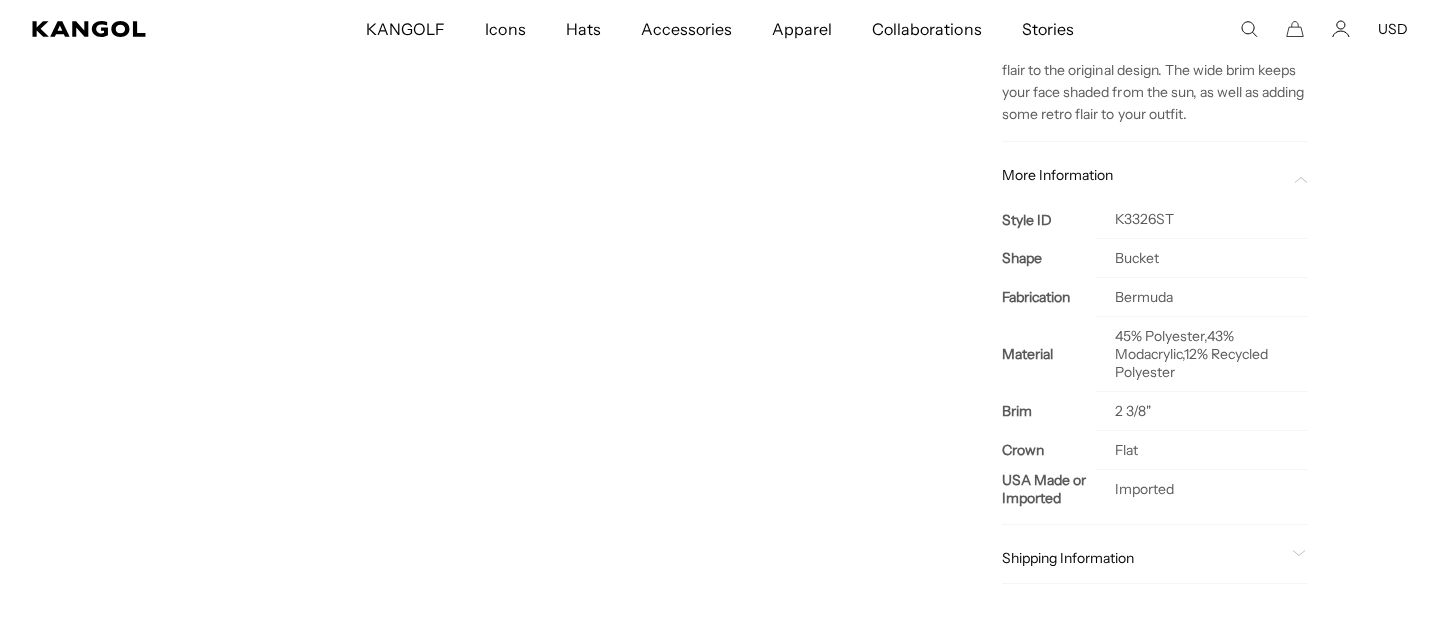 scroll, scrollTop: 904, scrollLeft: 0, axis: vertical 